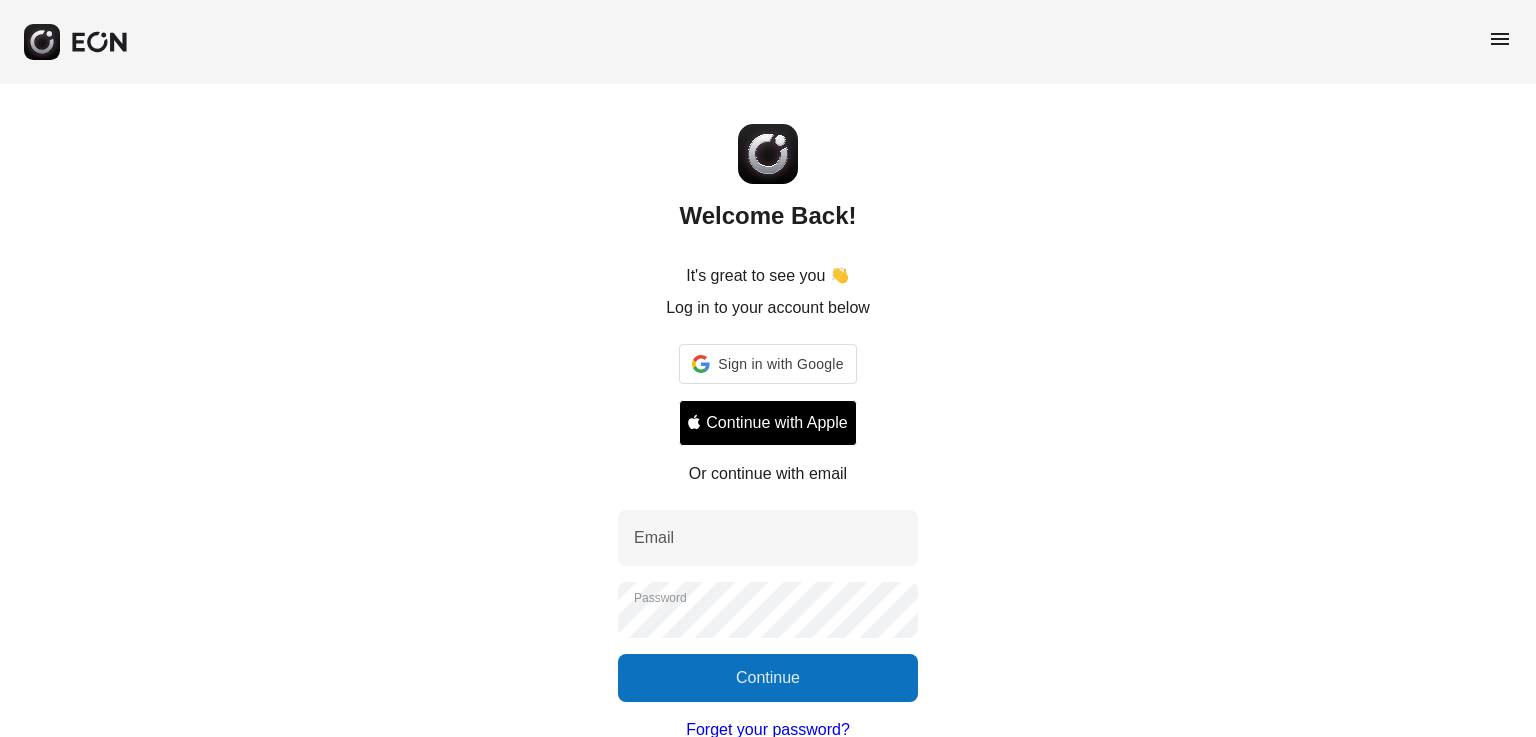 scroll, scrollTop: 0, scrollLeft: 0, axis: both 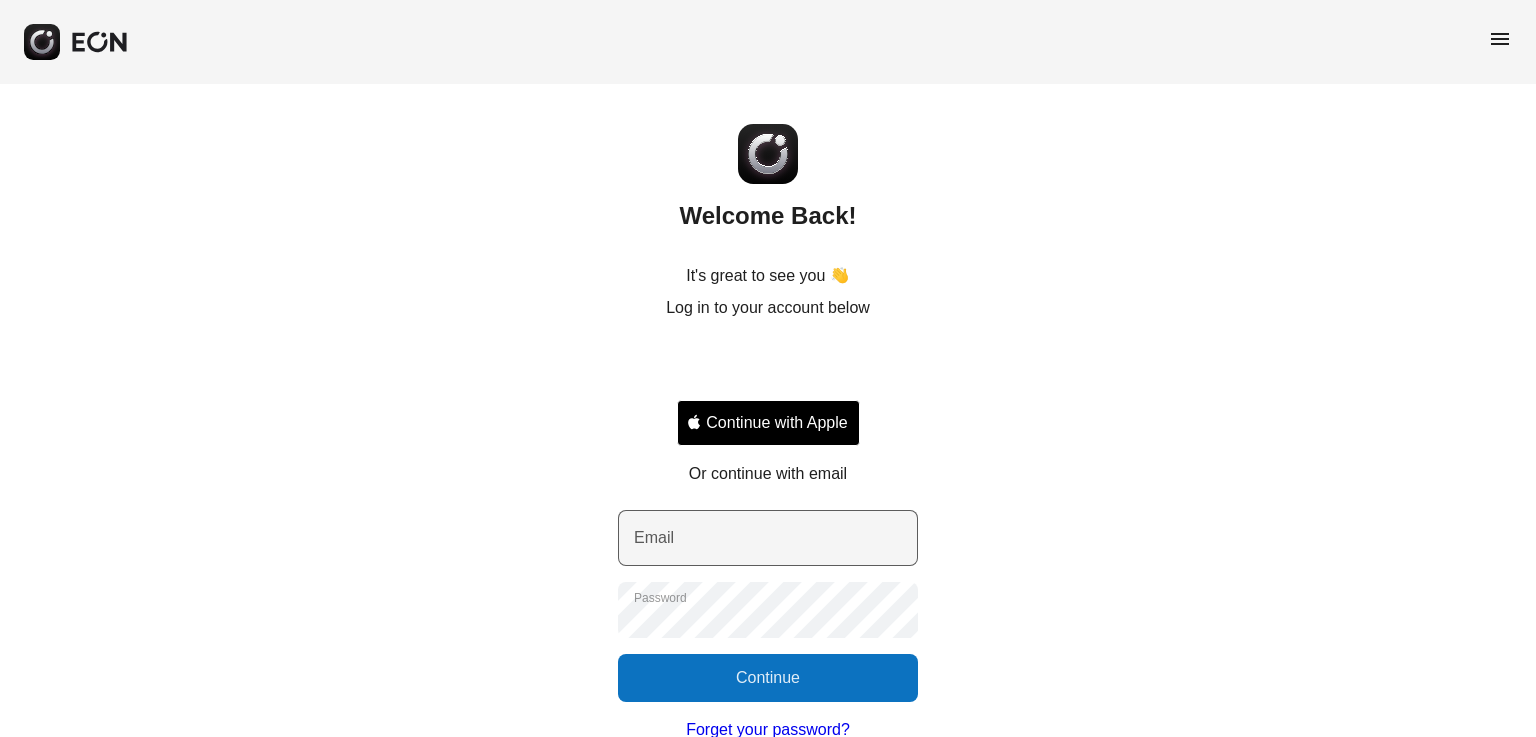 click on "Email" at bounding box center (654, 538) 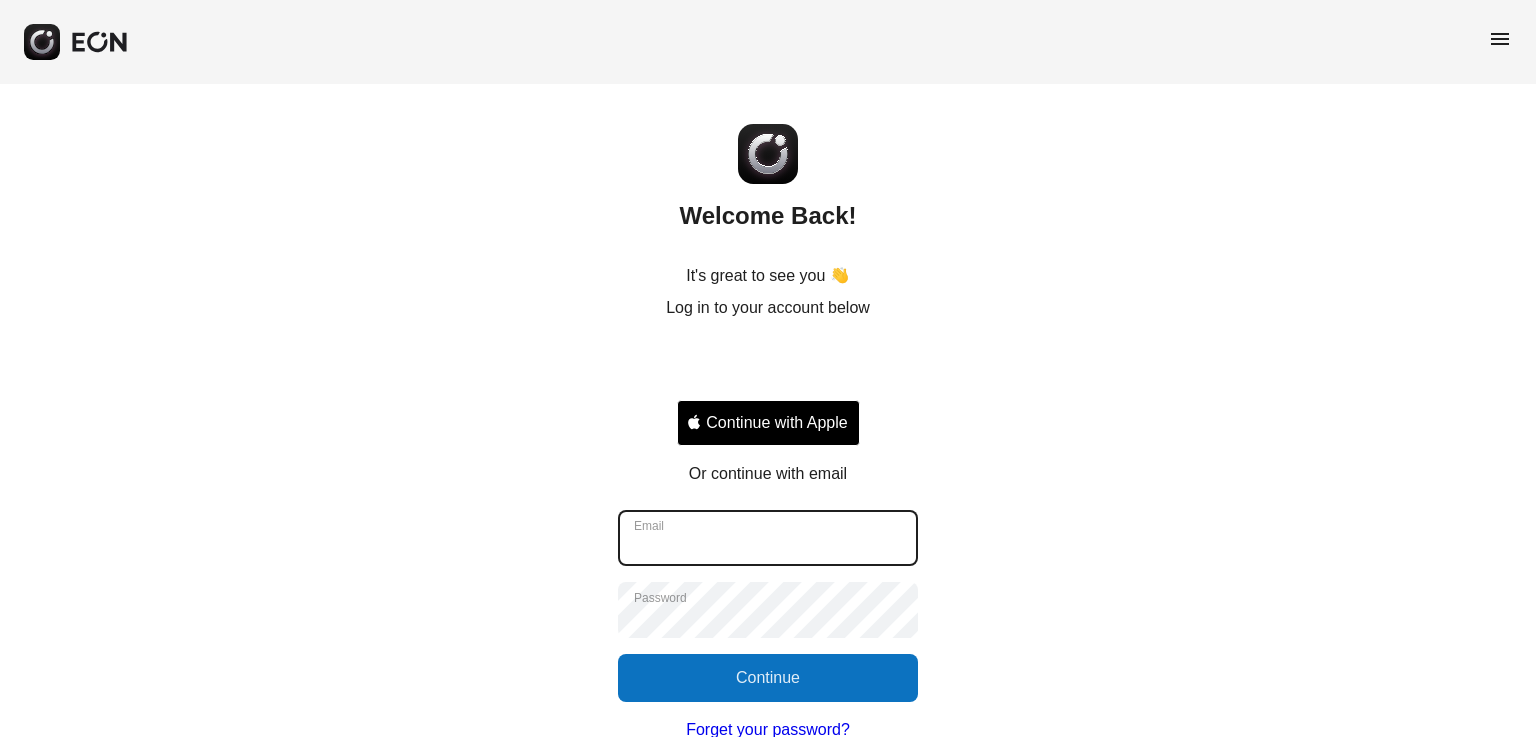click on "Email" at bounding box center [768, 538] 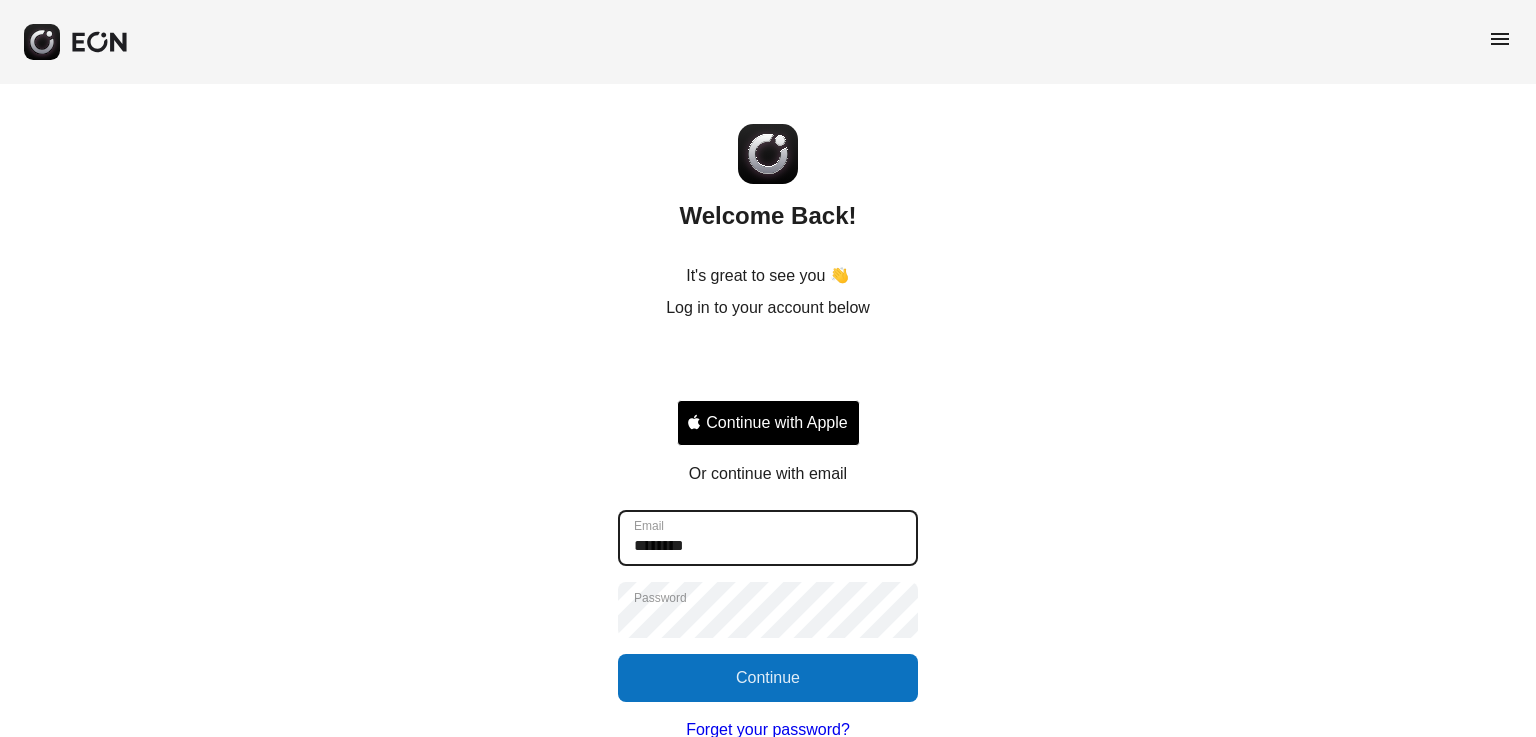 type on "**********" 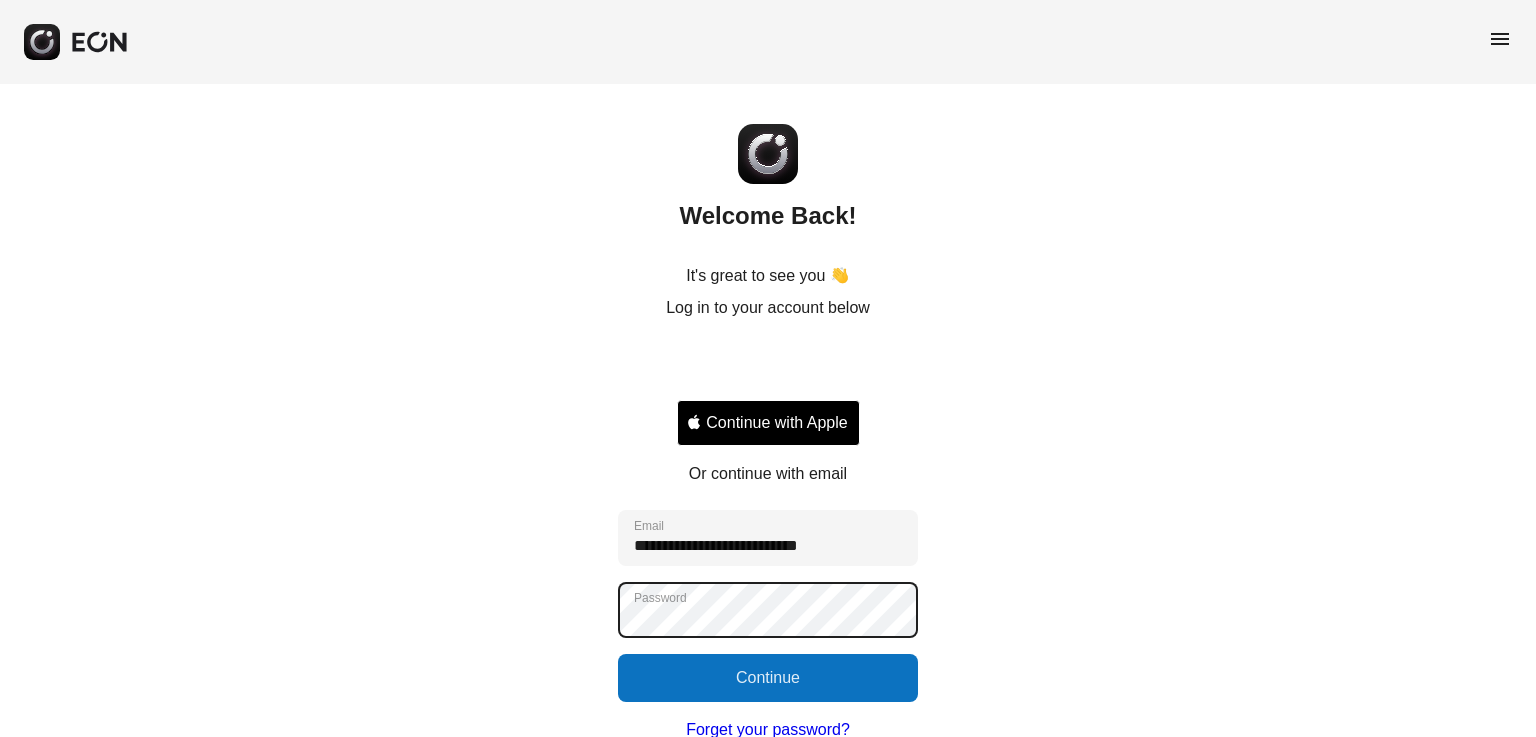 click on "**********" at bounding box center (768, 449) 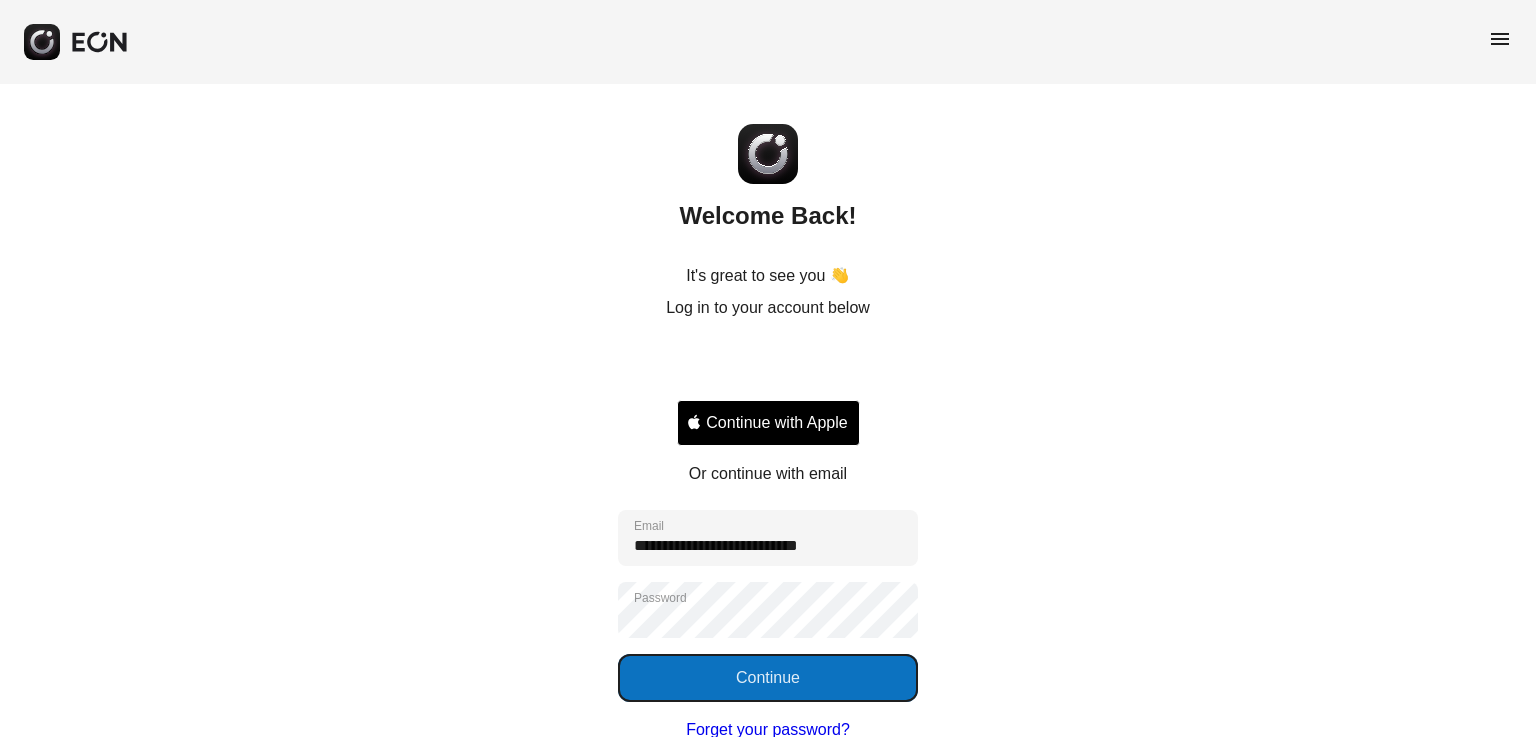click on "Continue" at bounding box center (768, 678) 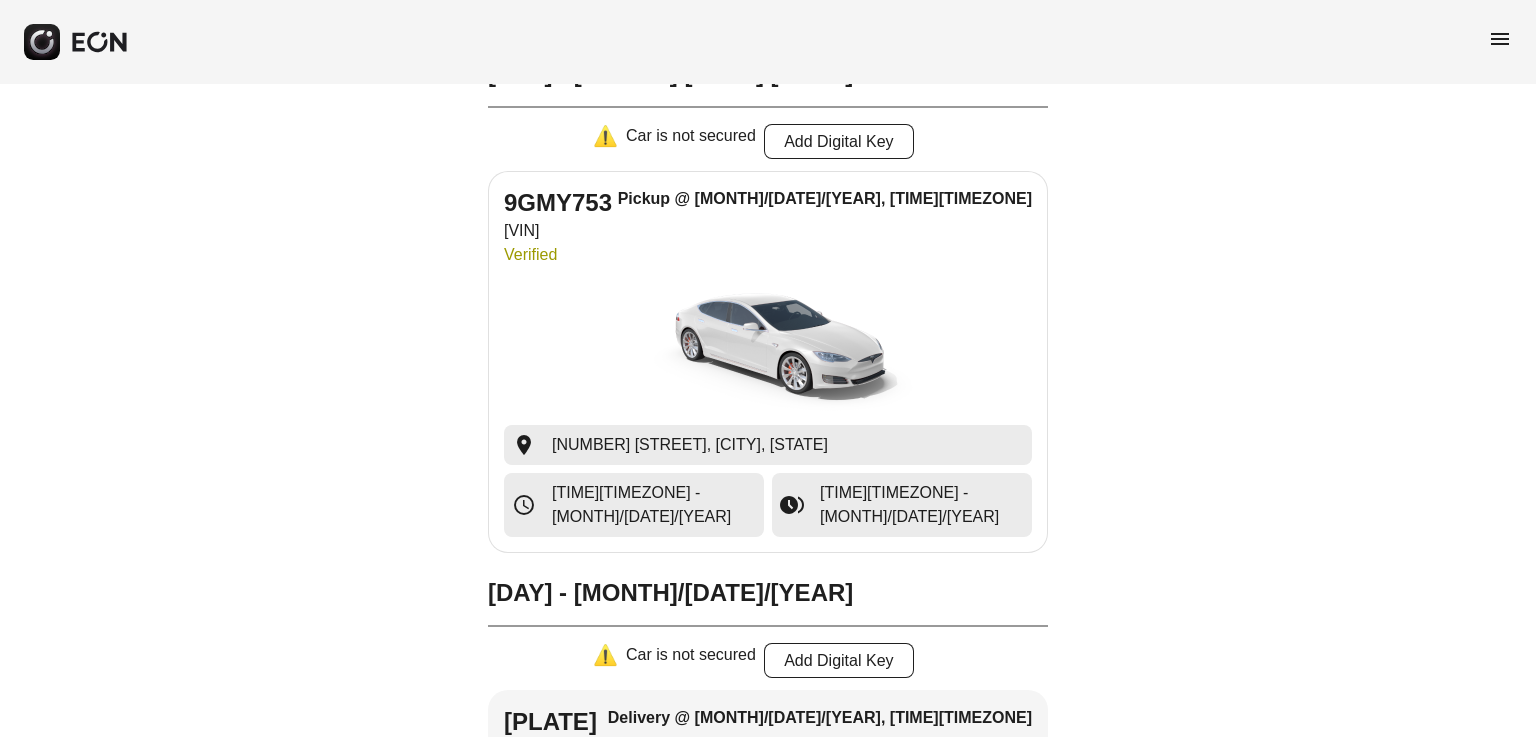 scroll, scrollTop: 0, scrollLeft: 0, axis: both 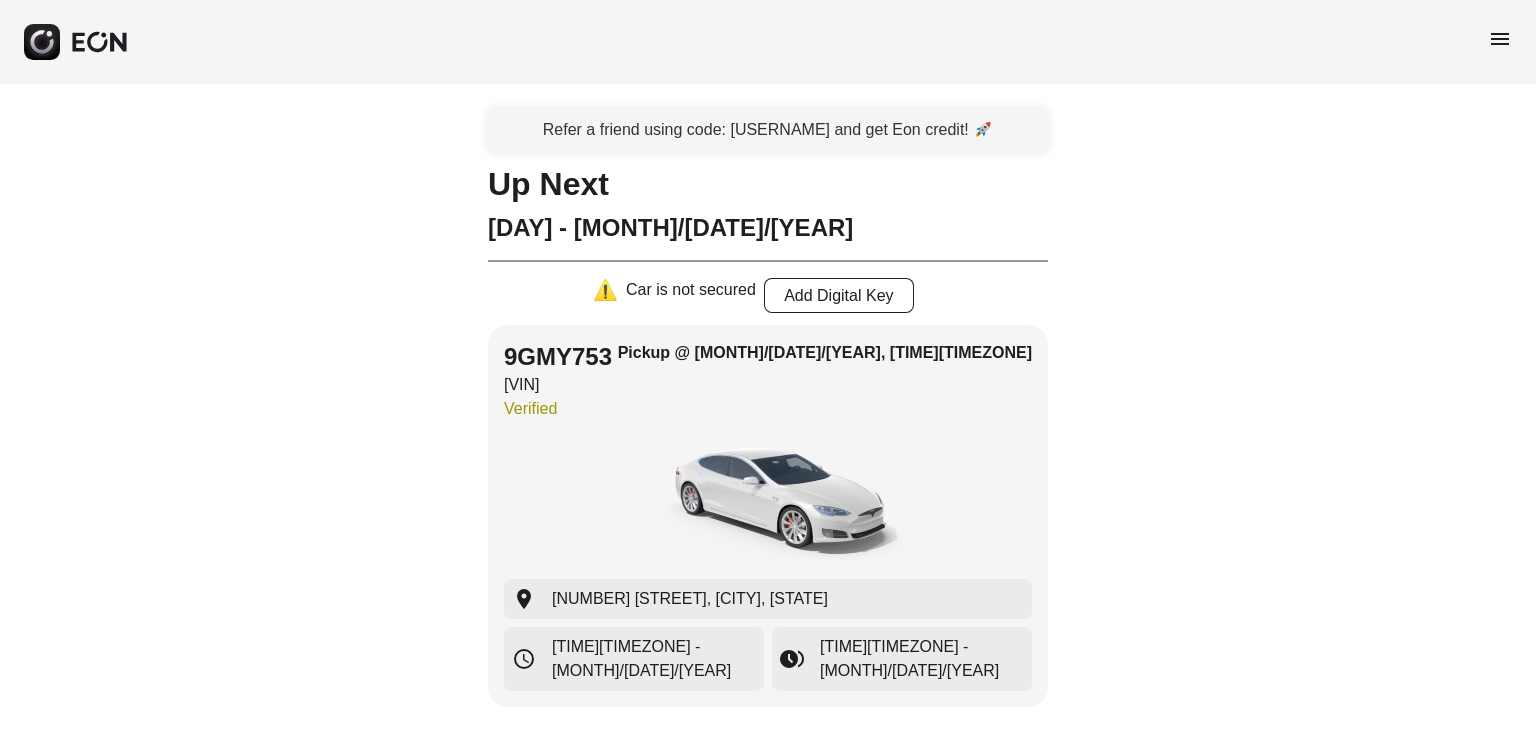 drag, startPoint x: 1494, startPoint y: 55, endPoint x: 1500, endPoint y: 43, distance: 13.416408 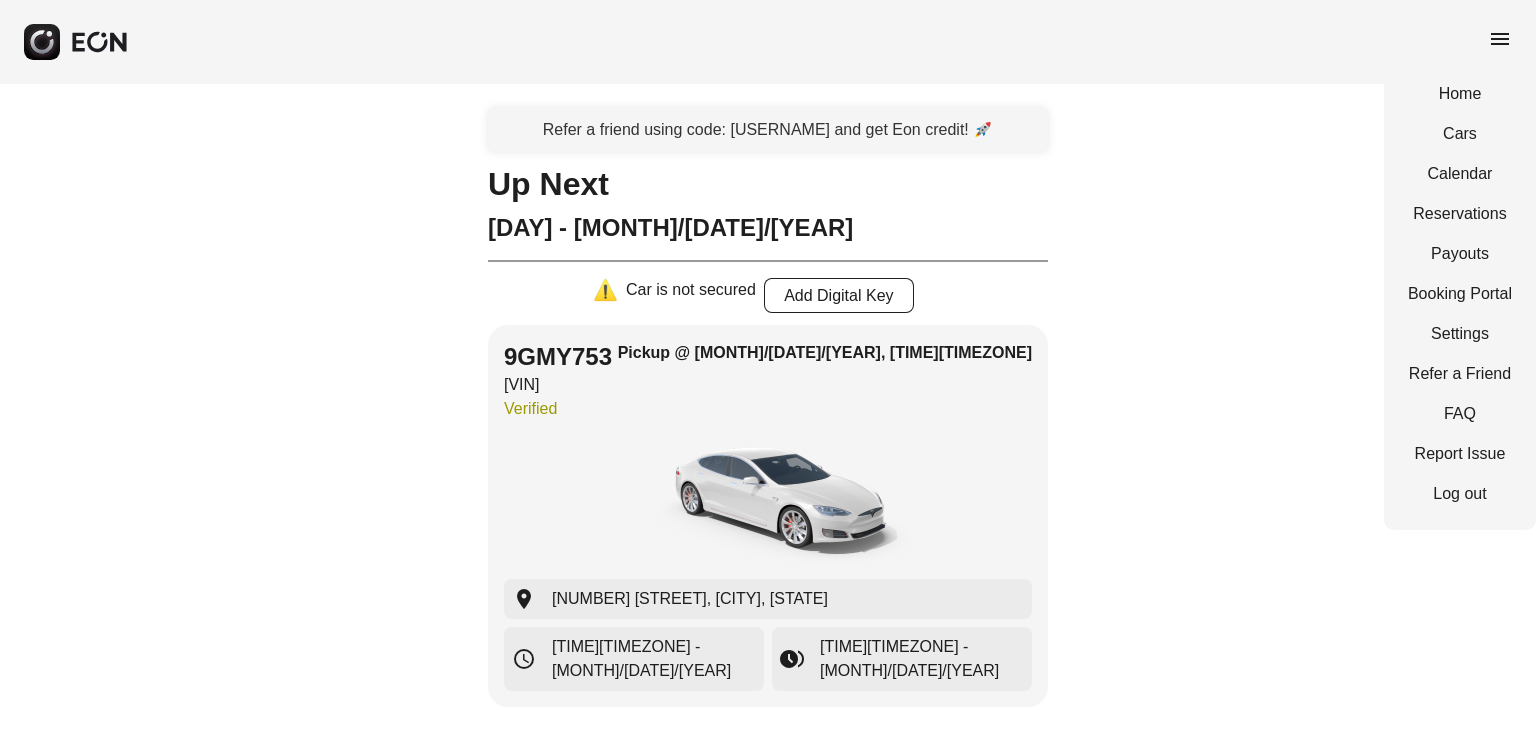 click on "Home Cars Calendar Reservations Payouts Booking Portal Settings Refer a Friend FAQ Report Issue Log out" at bounding box center (1460, 294) 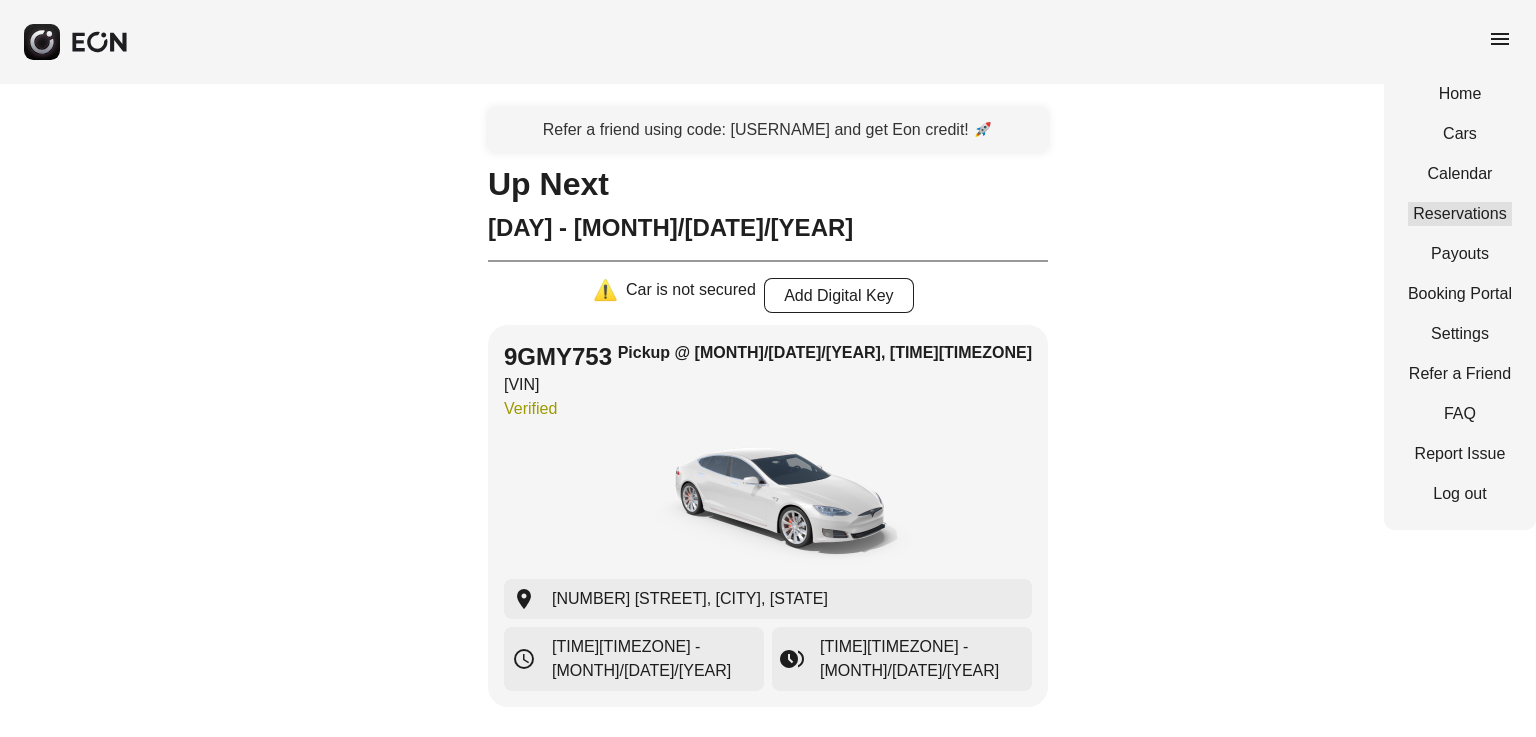 click on "Reservations" at bounding box center [1460, 214] 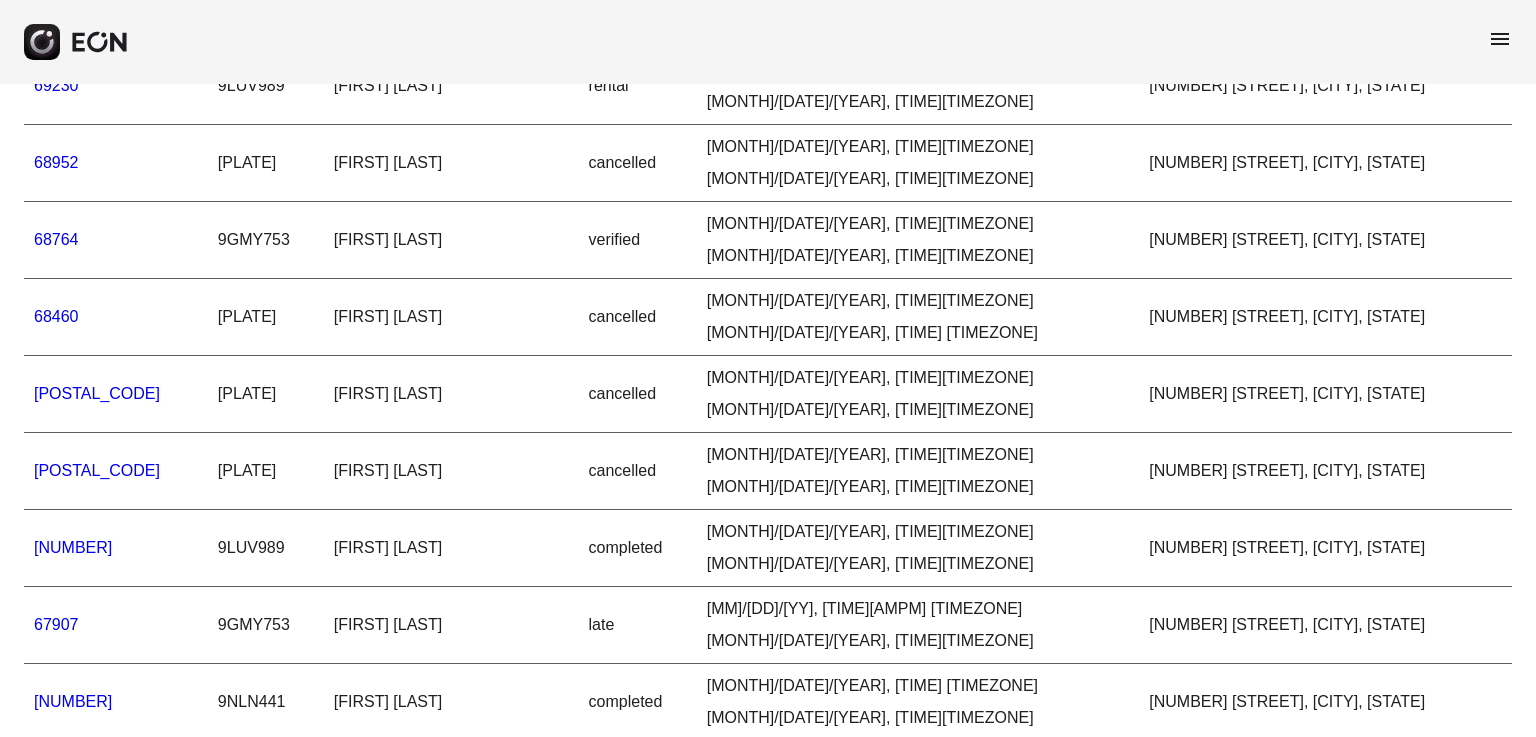 scroll, scrollTop: 240, scrollLeft: 0, axis: vertical 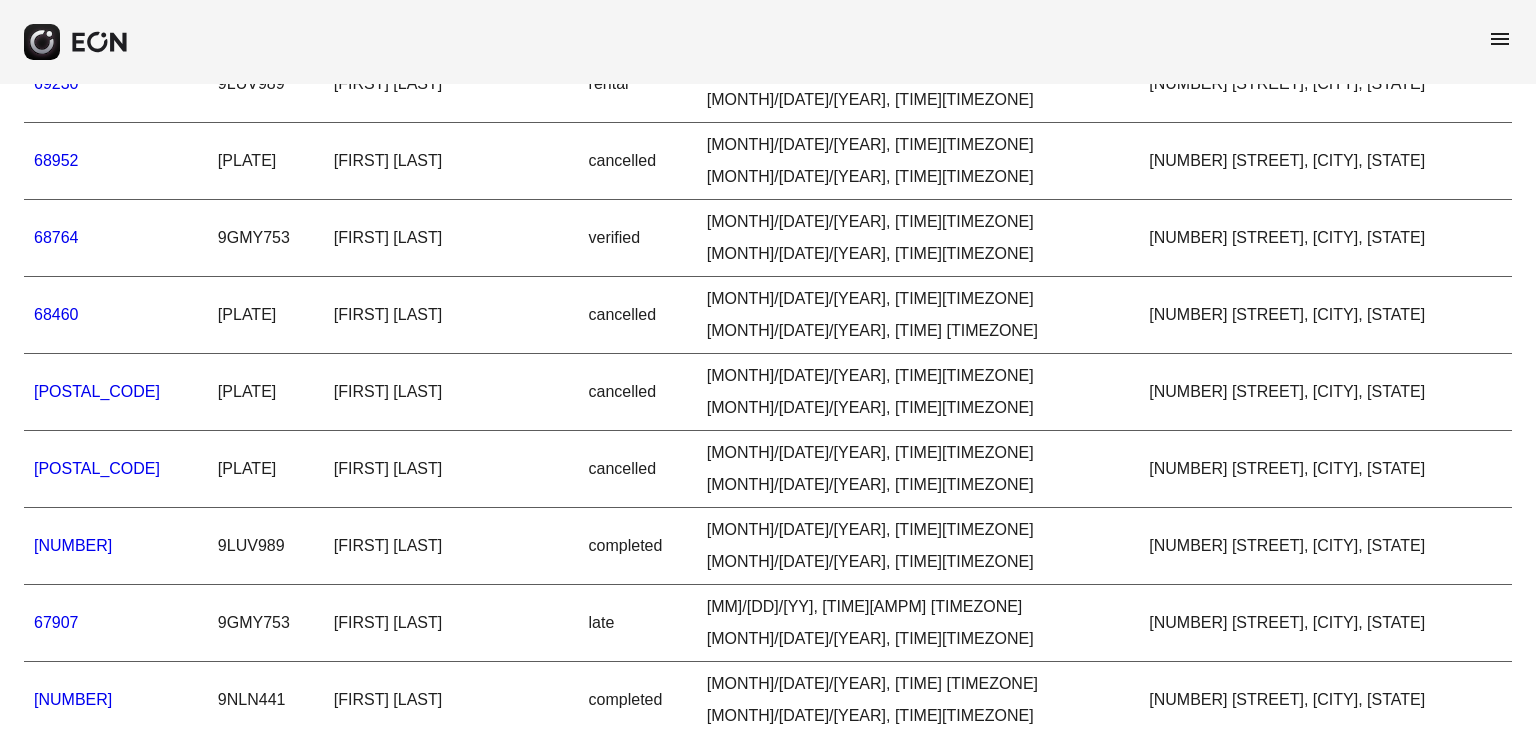 click on "67907" at bounding box center [56, 622] 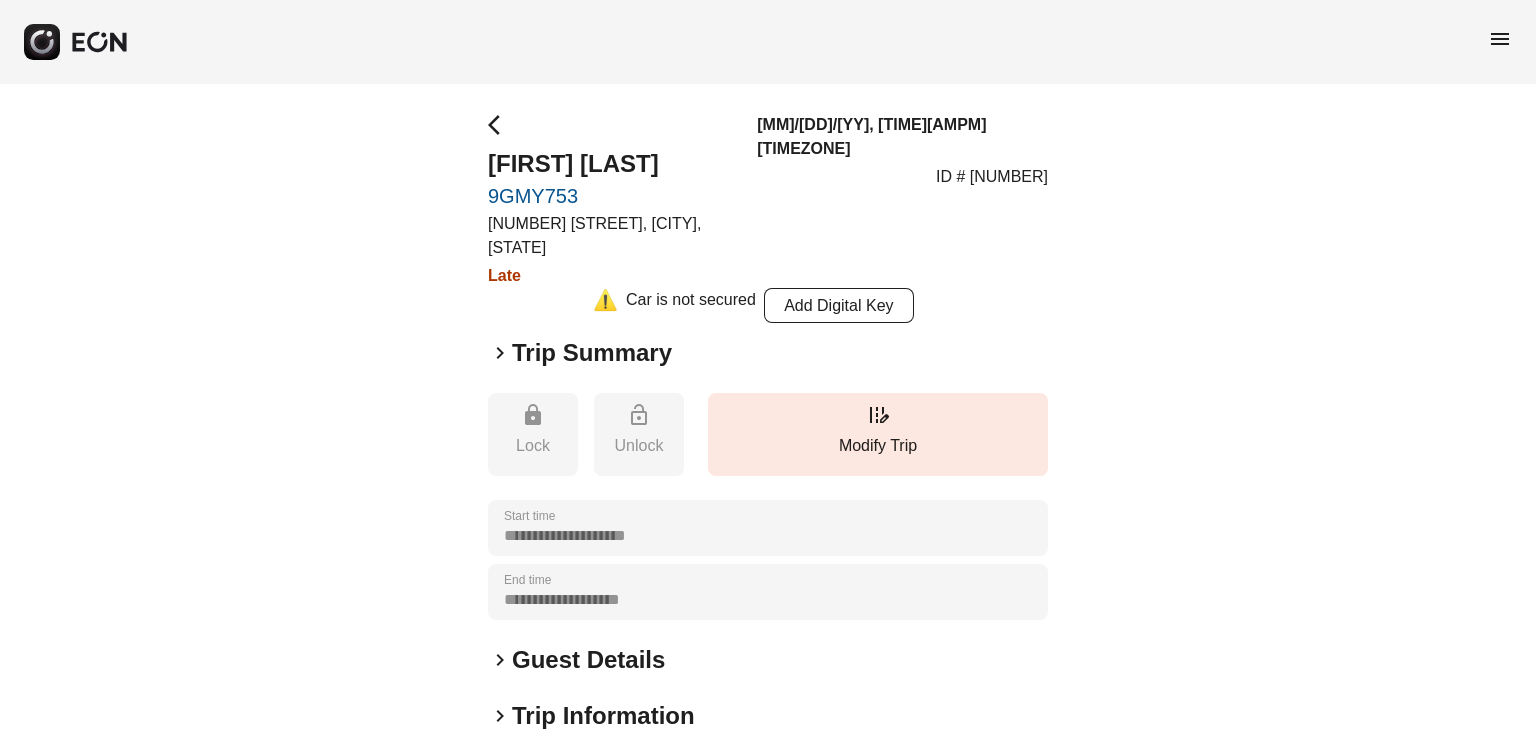 click on "keyboard_arrow_right" at bounding box center (500, 353) 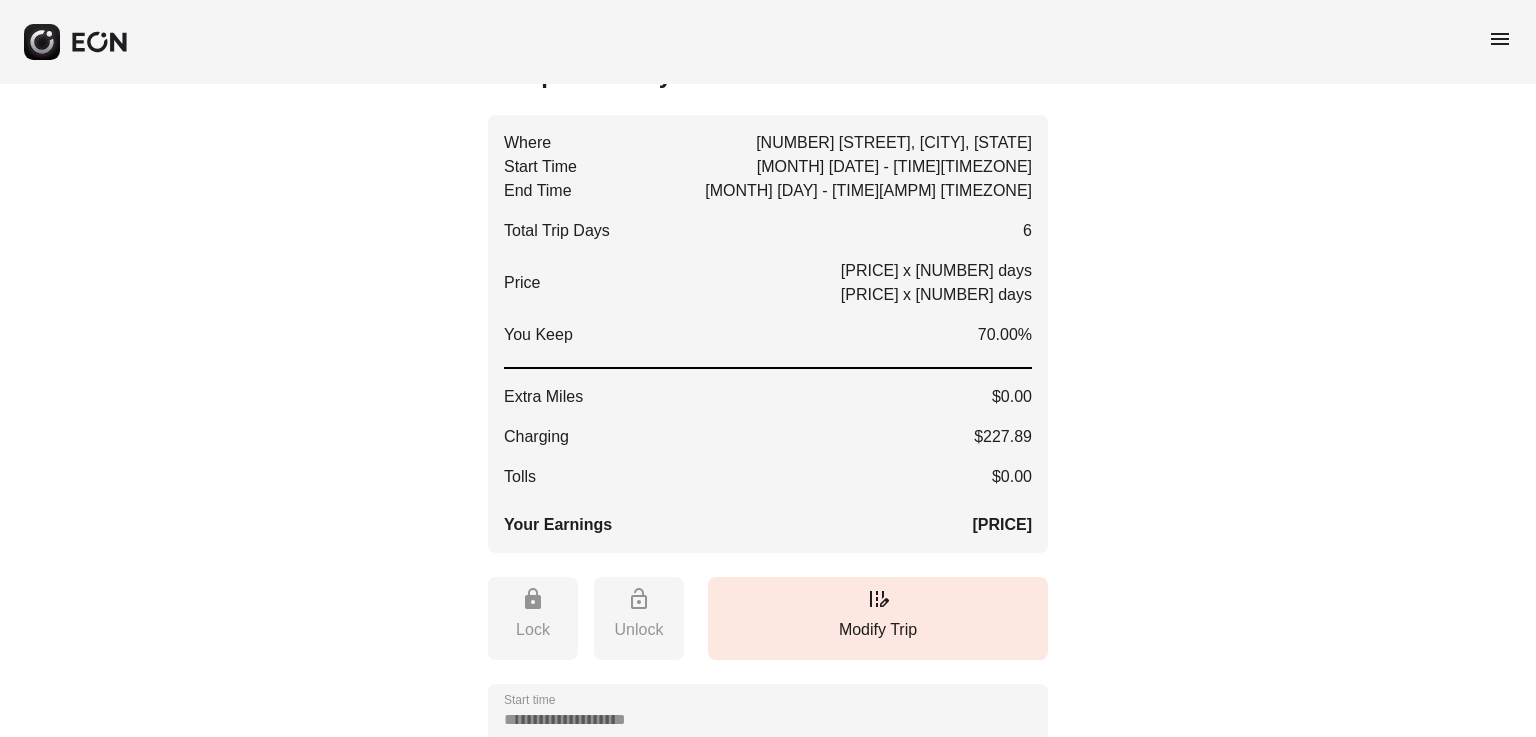 scroll, scrollTop: 483, scrollLeft: 0, axis: vertical 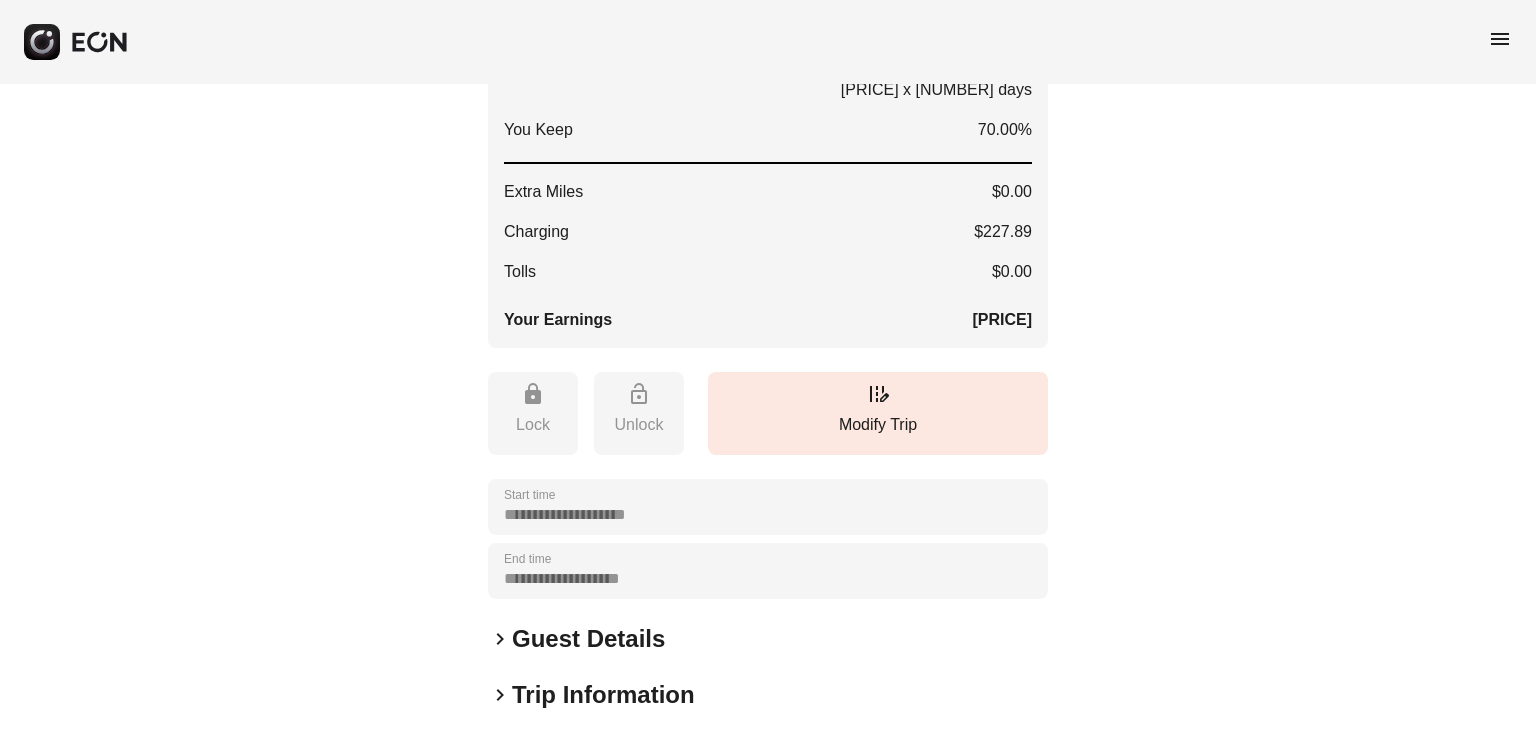 click on "Guest Details" at bounding box center [588, 639] 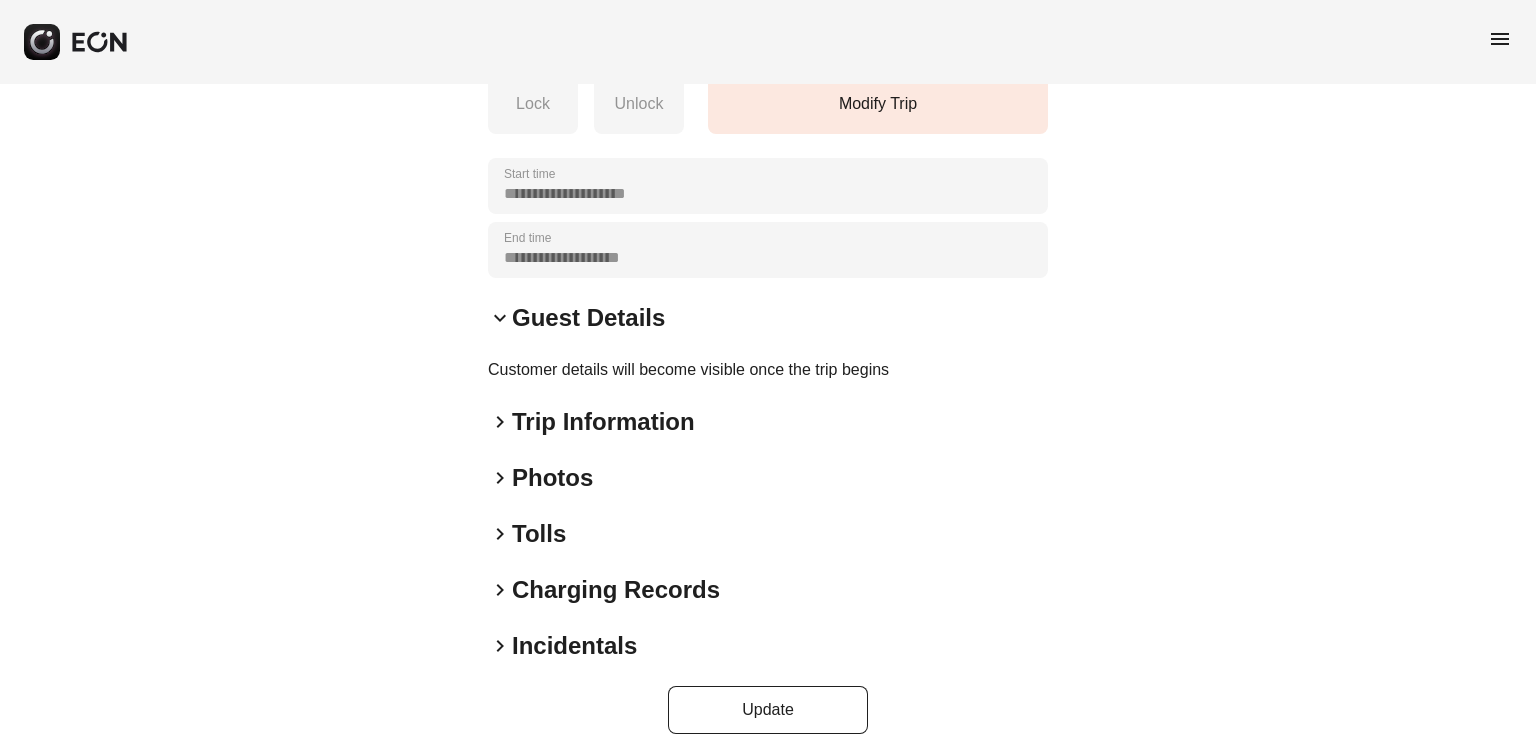 scroll, scrollTop: 804, scrollLeft: 0, axis: vertical 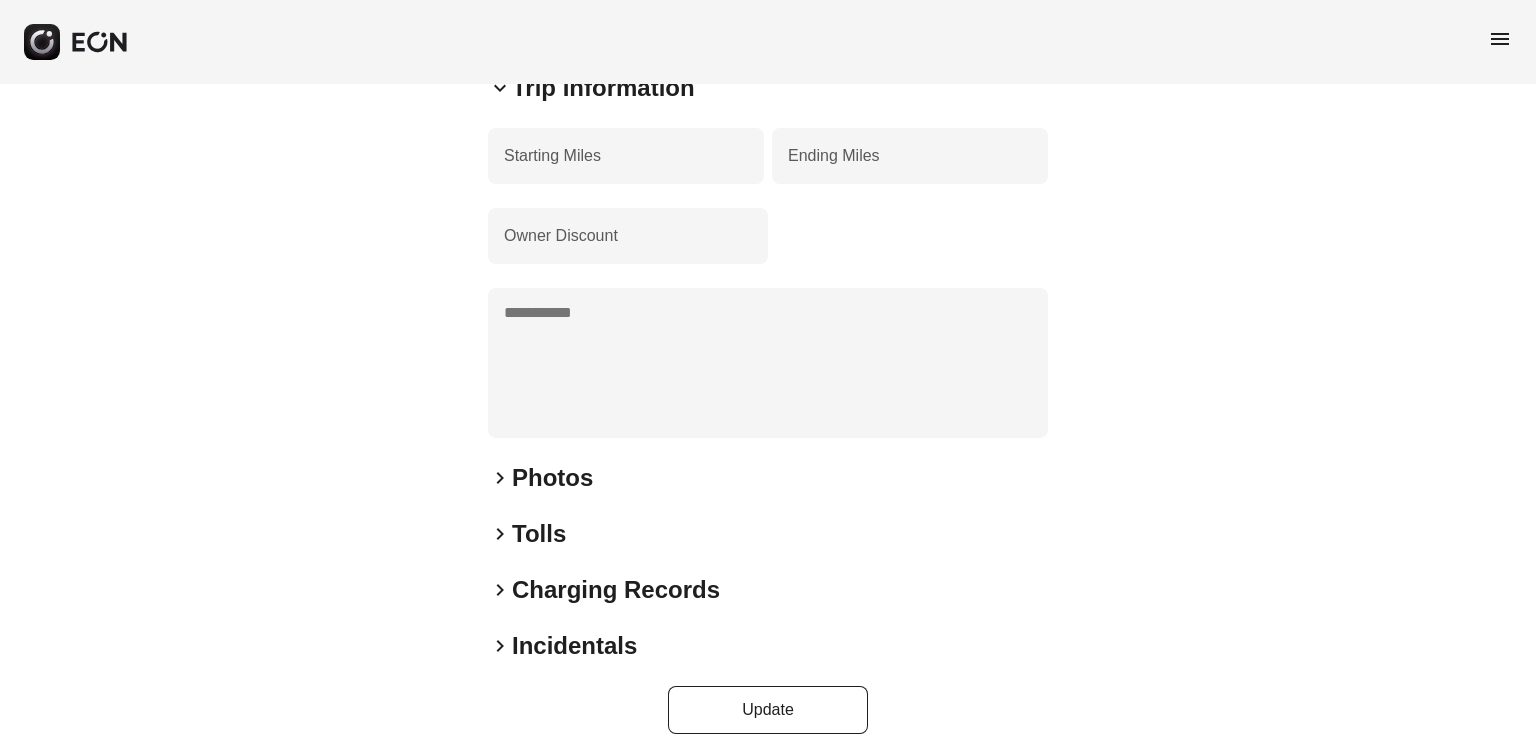 click on "Charging Records" at bounding box center (616, 590) 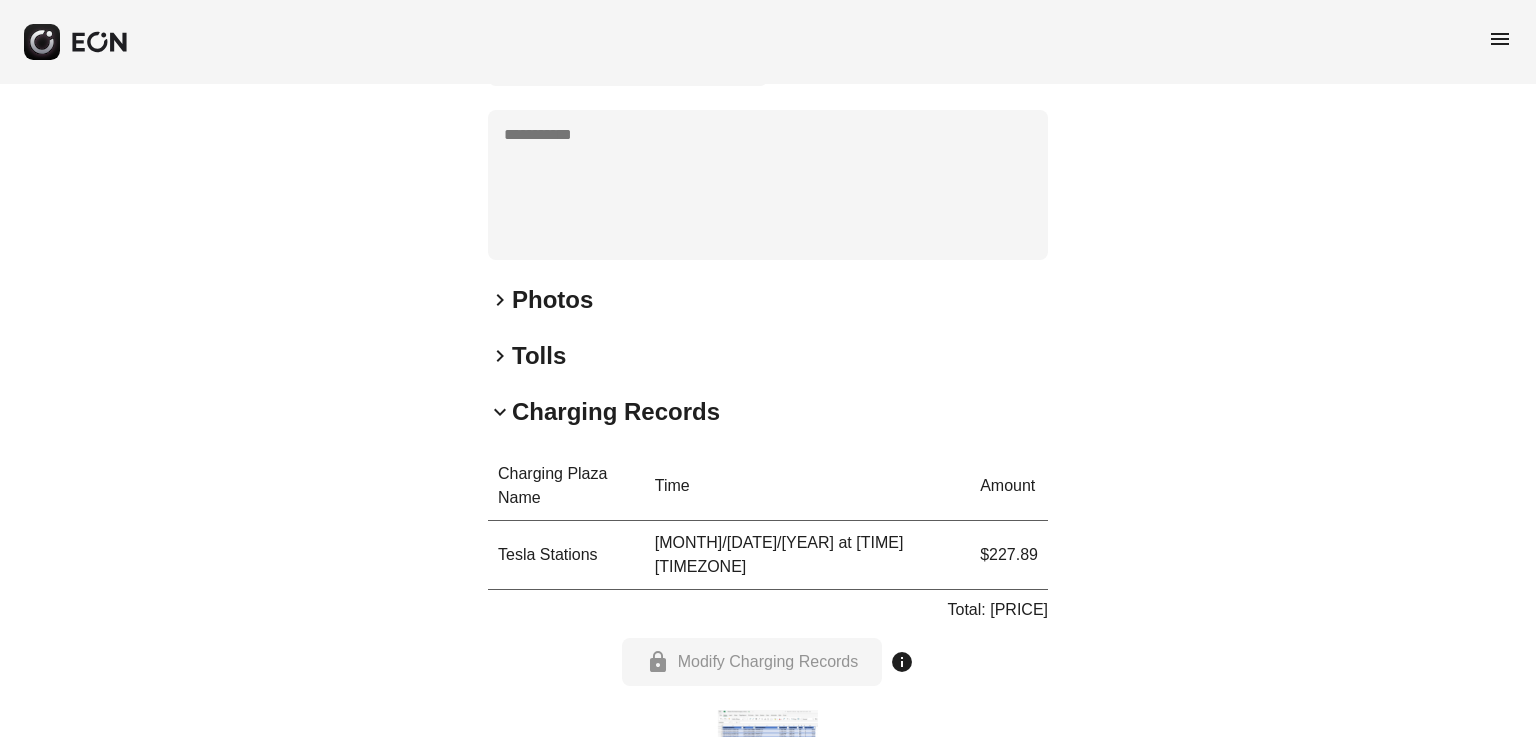 scroll, scrollTop: 1464, scrollLeft: 0, axis: vertical 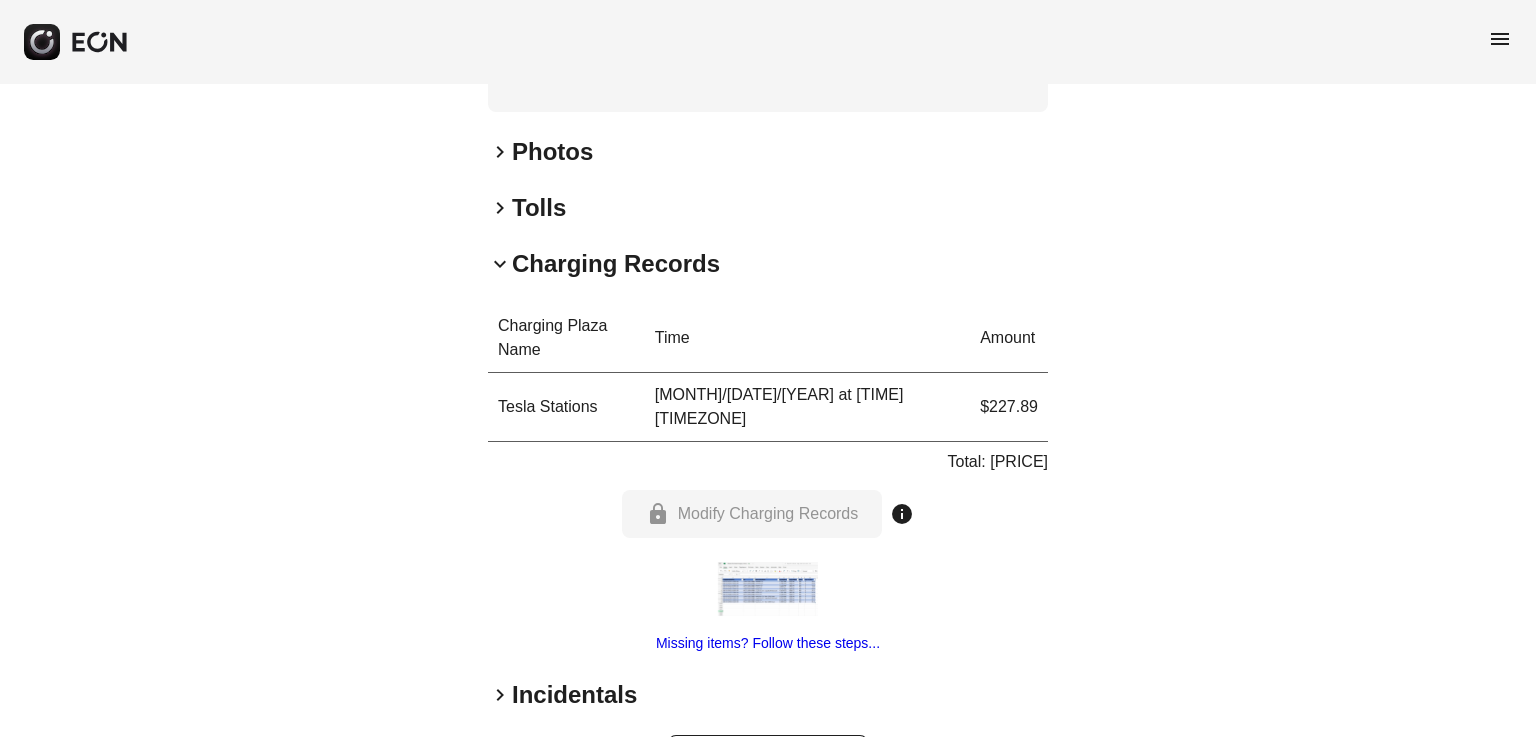 click on "Incidentals" at bounding box center (574, 695) 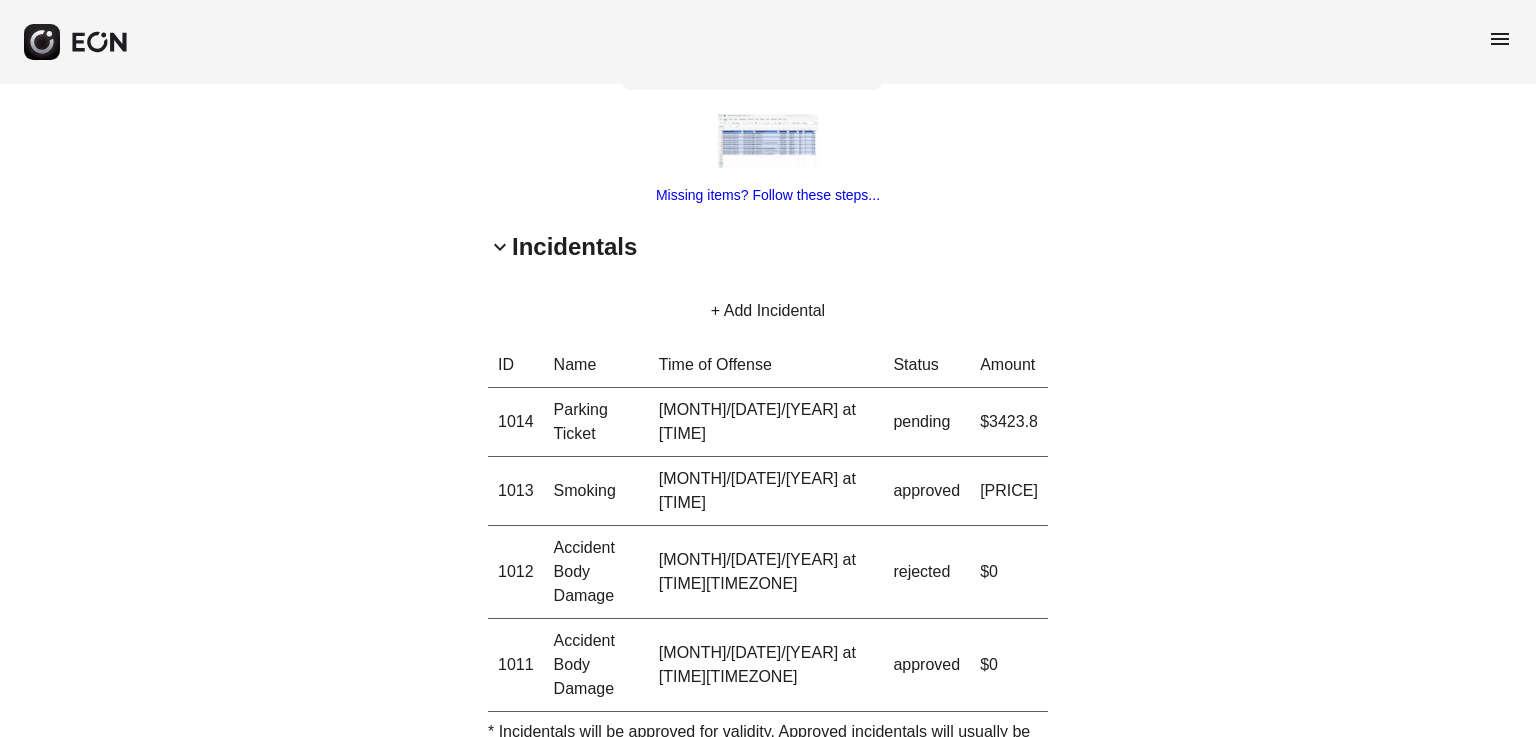 scroll, scrollTop: 1740, scrollLeft: 0, axis: vertical 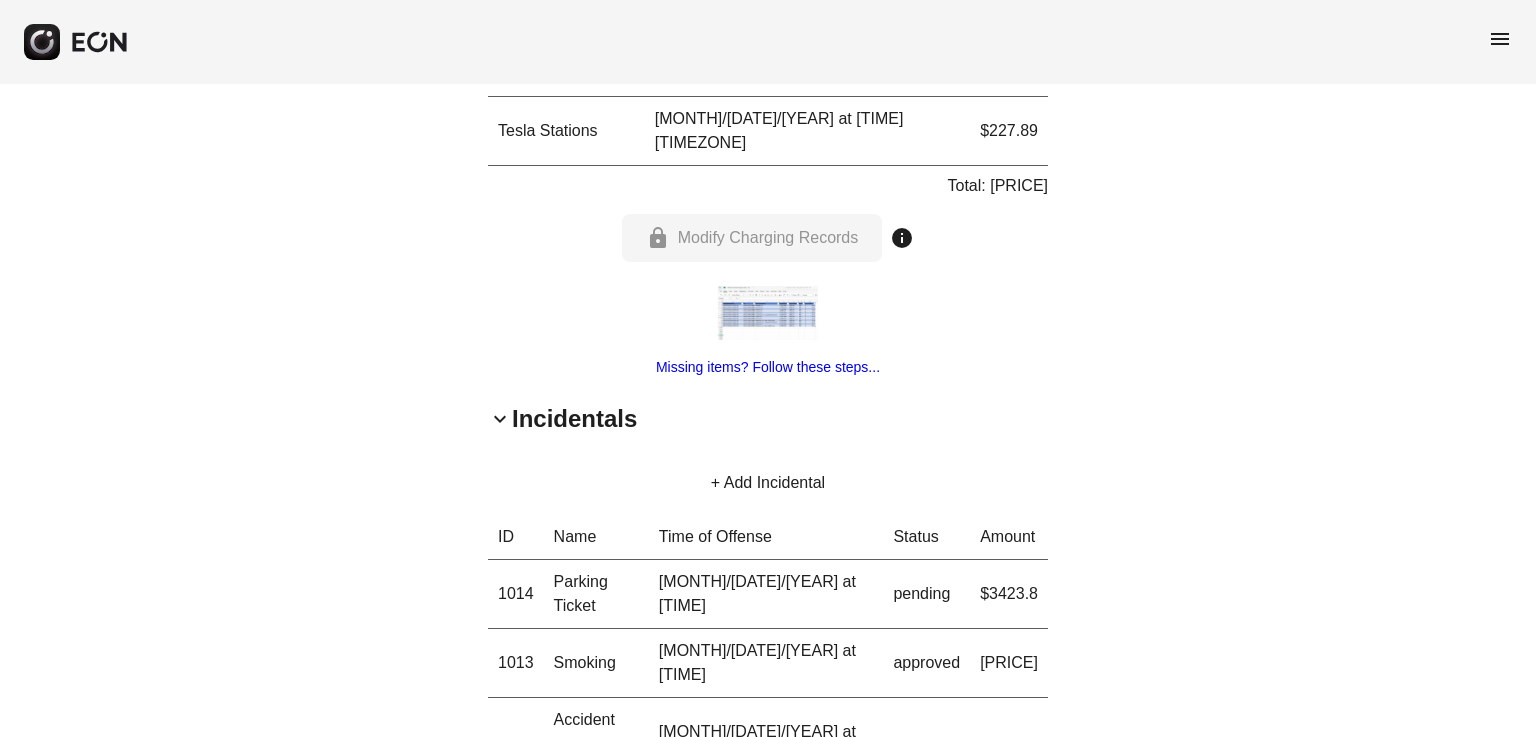 click on "Incidentals" at bounding box center (574, 419) 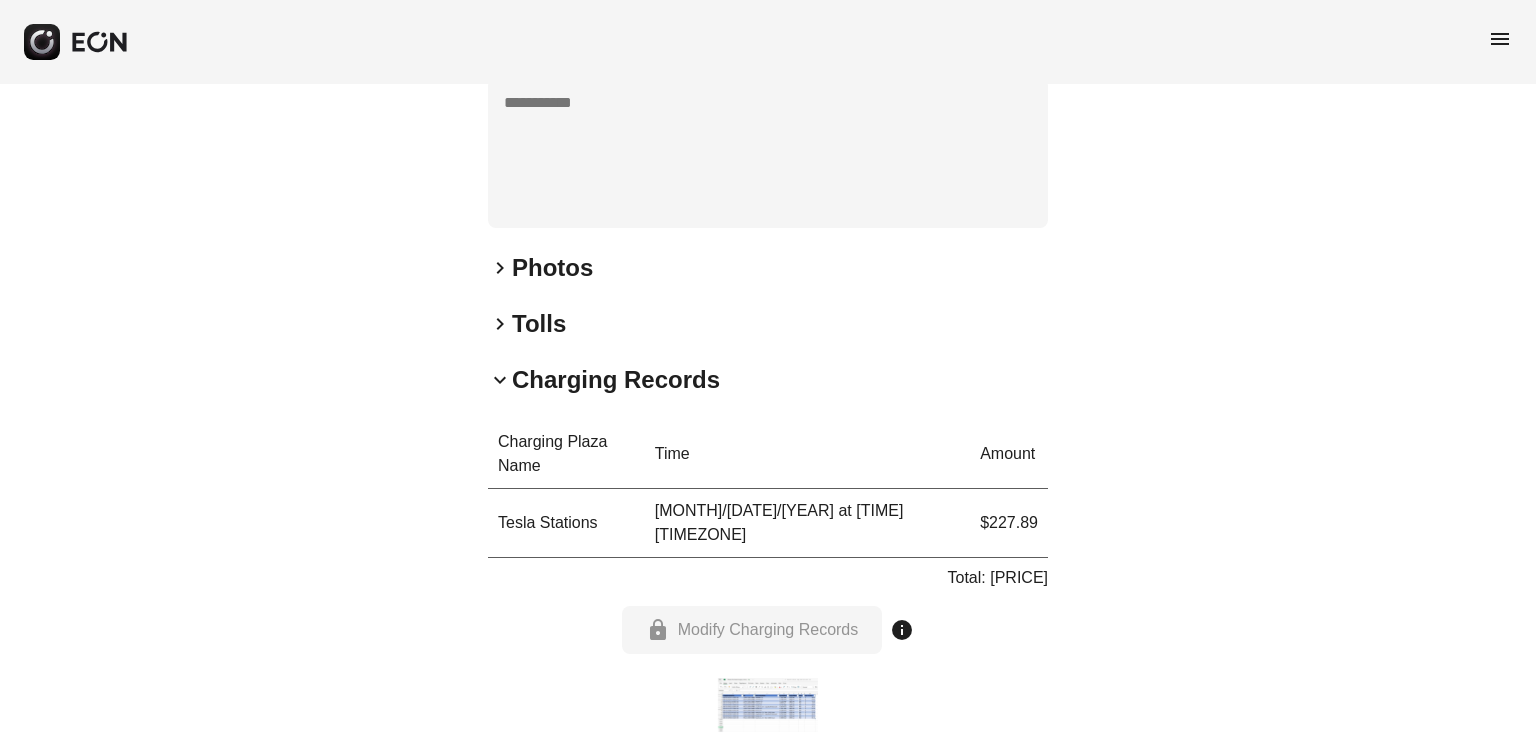 scroll, scrollTop: 1348, scrollLeft: 0, axis: vertical 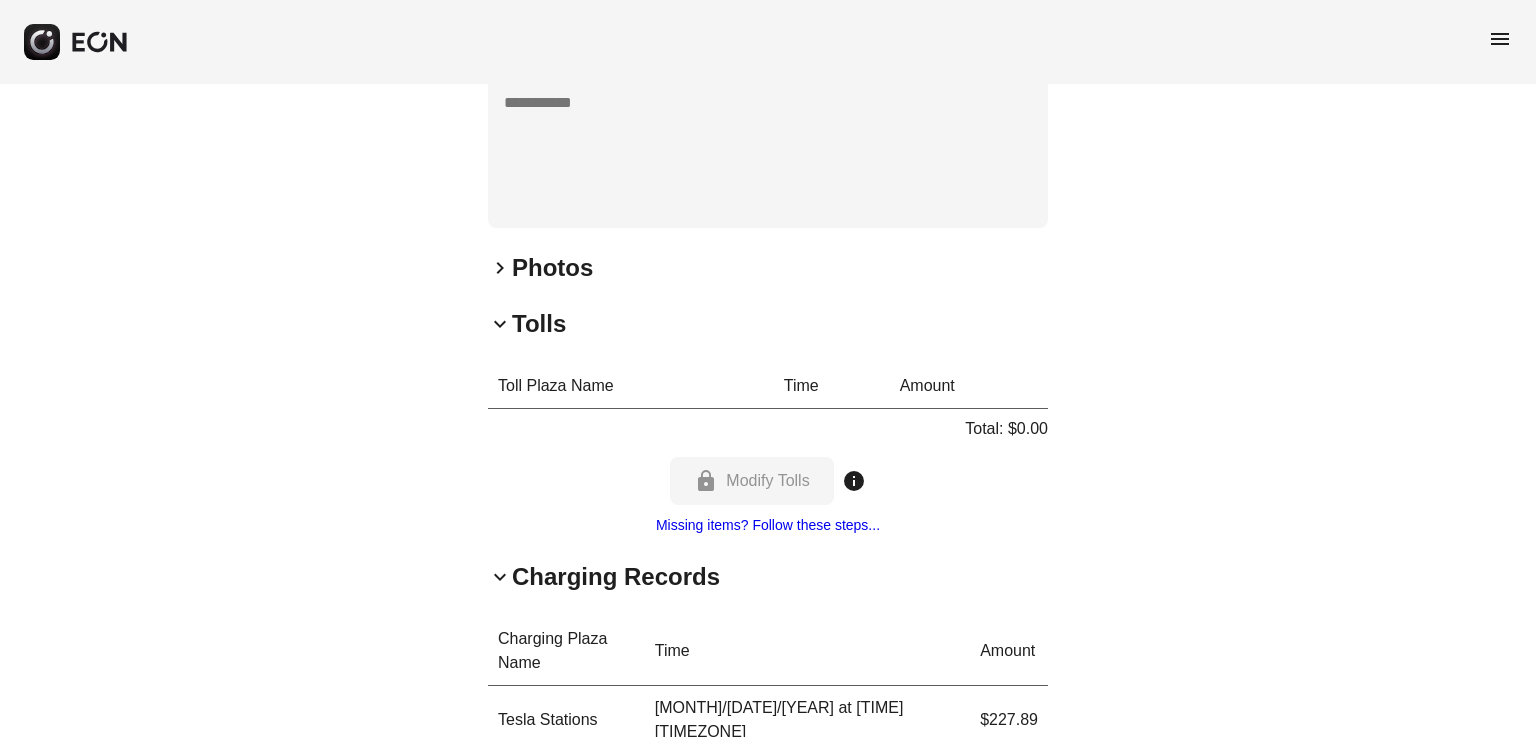 click on "Photos" at bounding box center (552, 268) 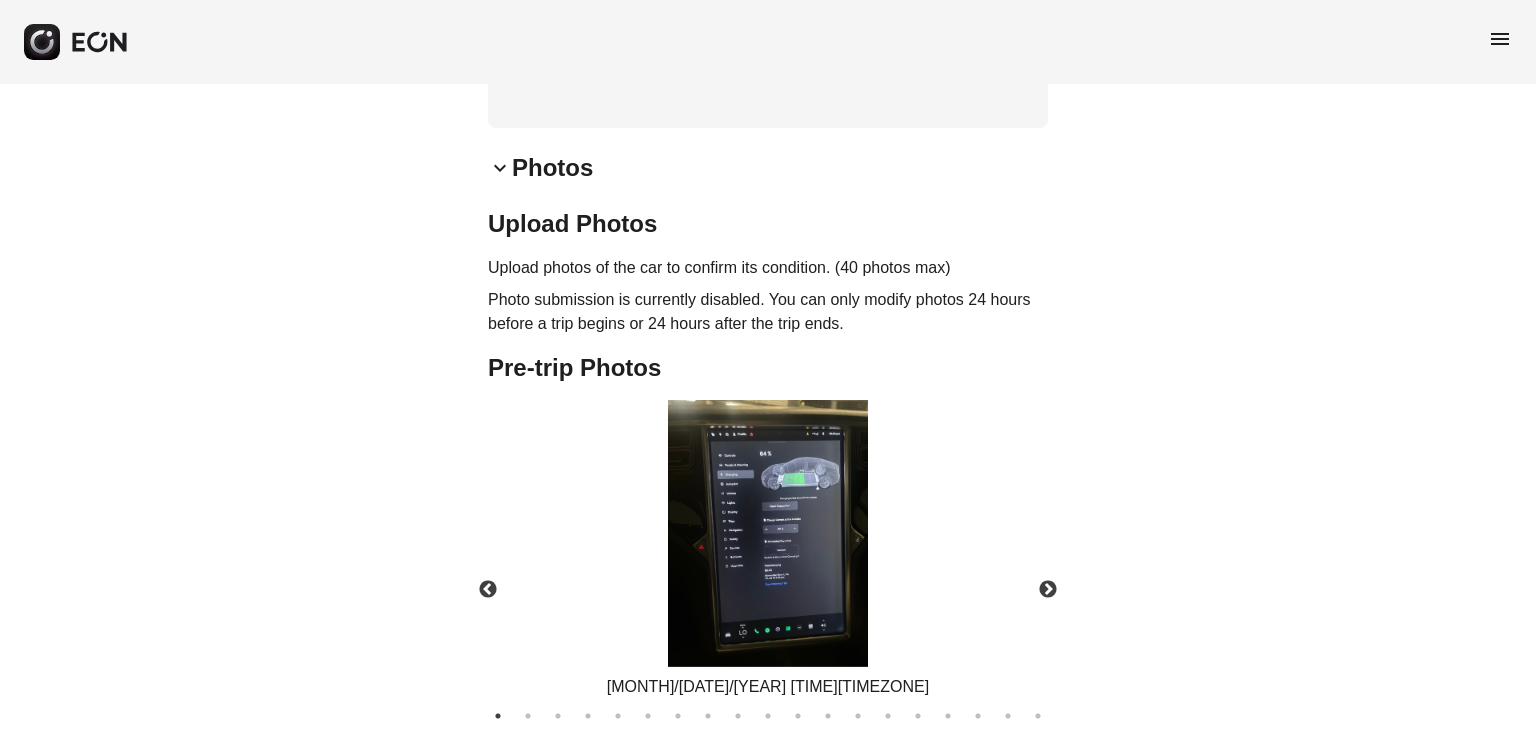 scroll, scrollTop: 1554, scrollLeft: 0, axis: vertical 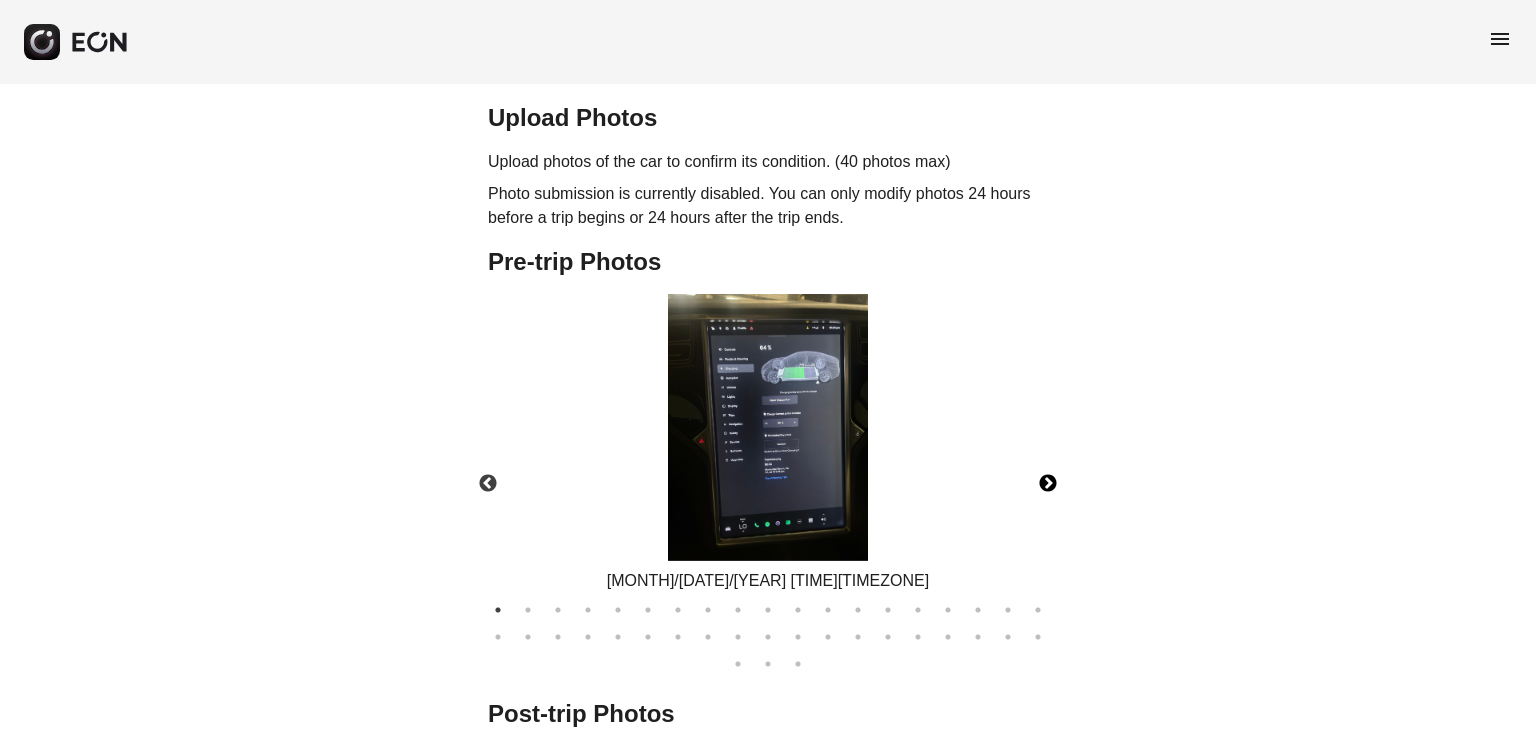 click on "Next" at bounding box center (1048, 484) 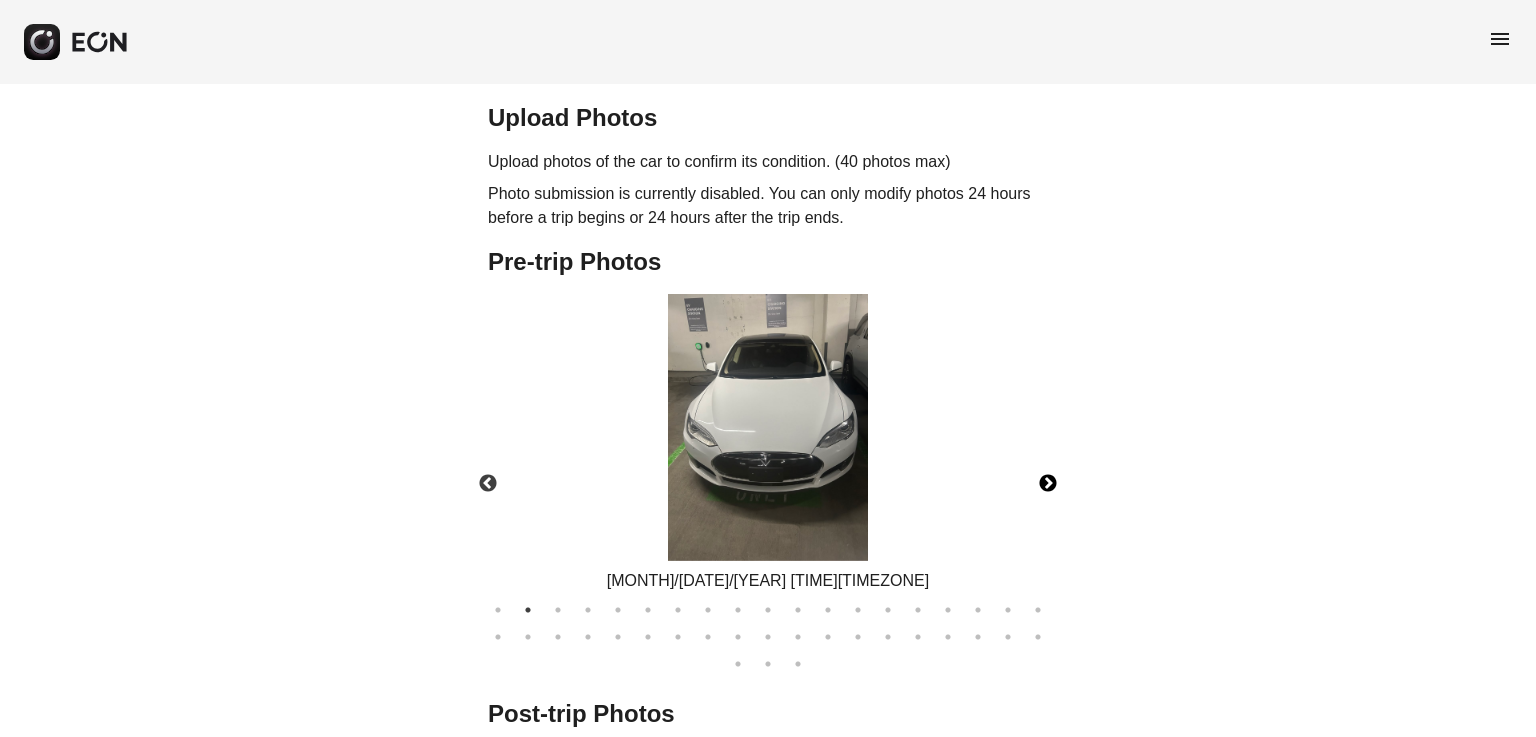 click on "Next" at bounding box center (1048, 484) 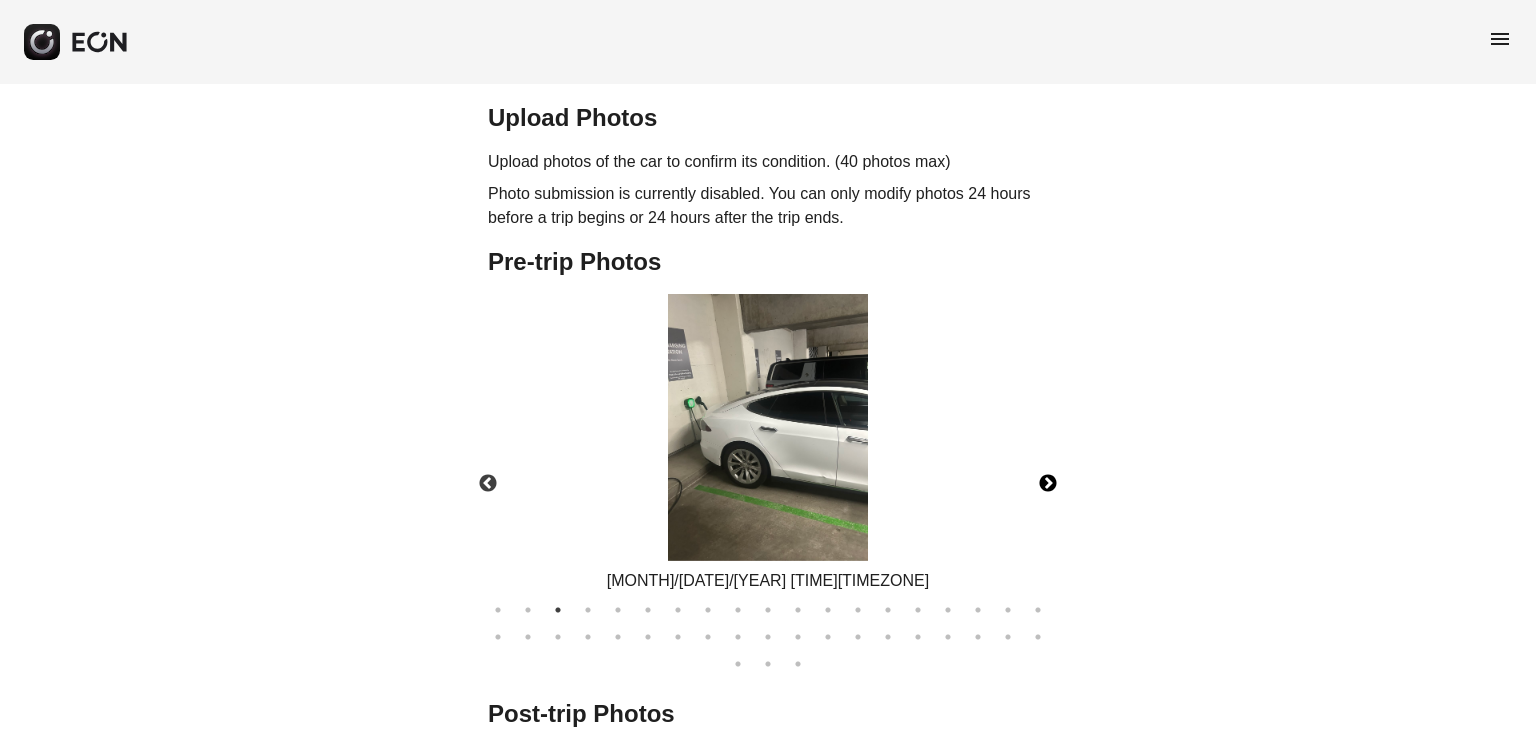 click on "Next" at bounding box center (1048, 484) 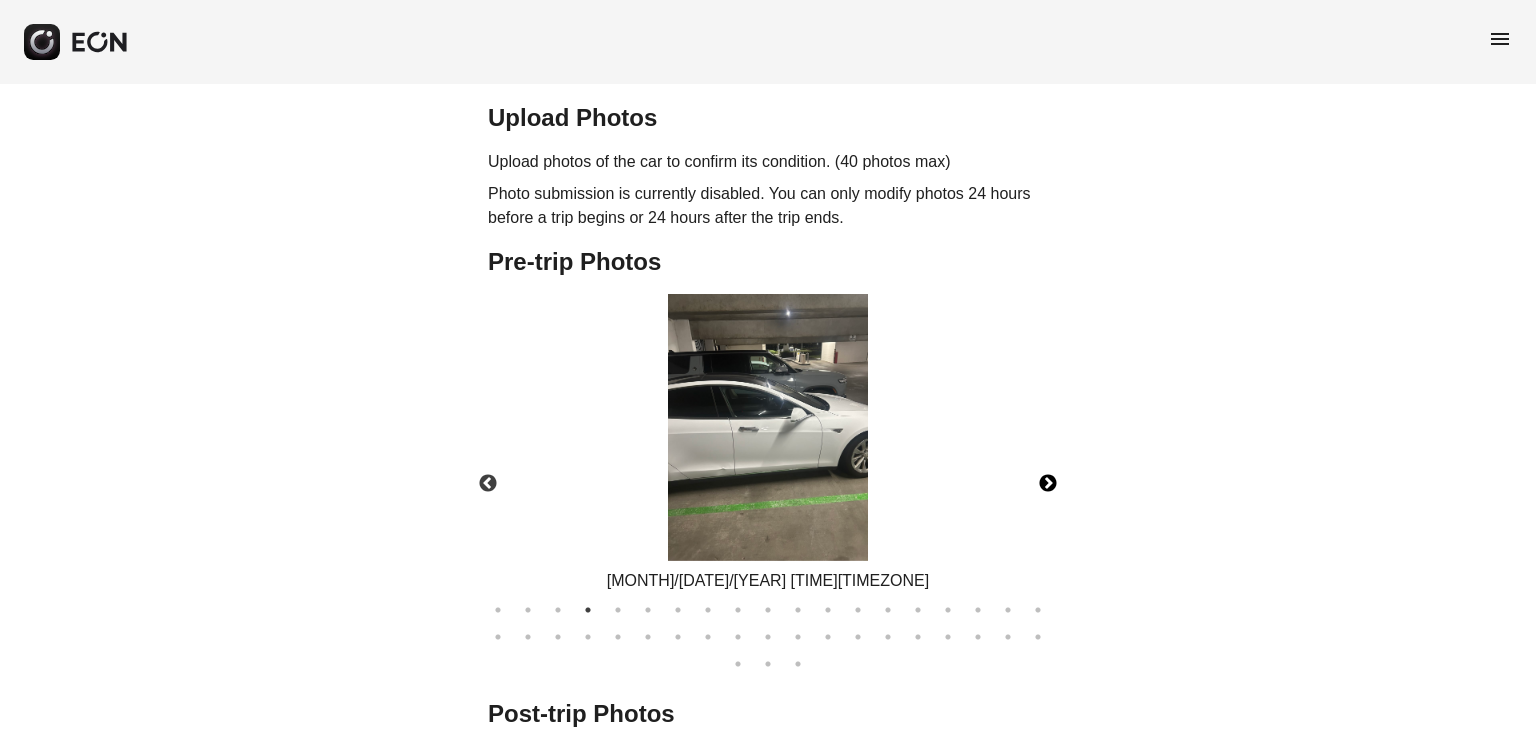 click on "Next" at bounding box center (1048, 484) 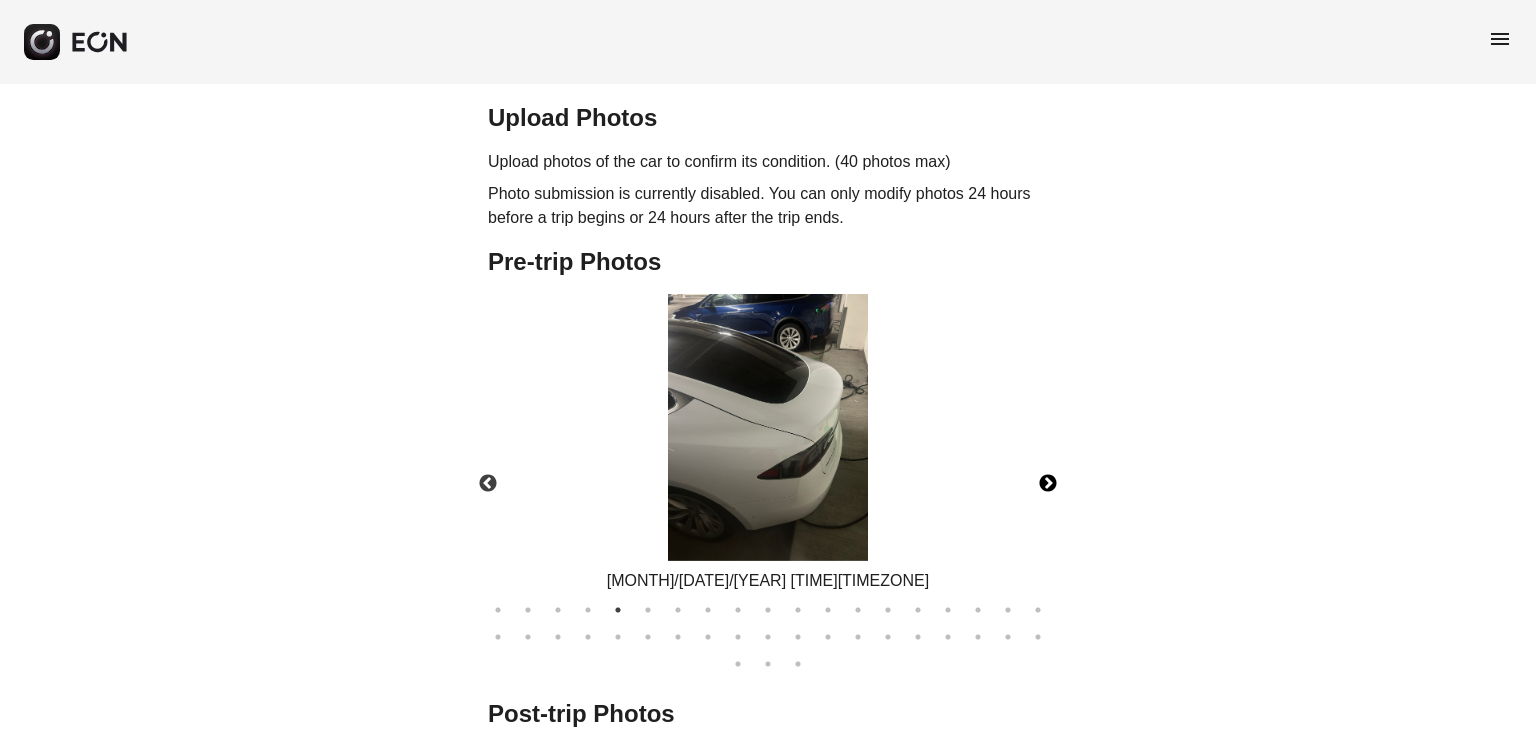 click on "Next" at bounding box center [1048, 484] 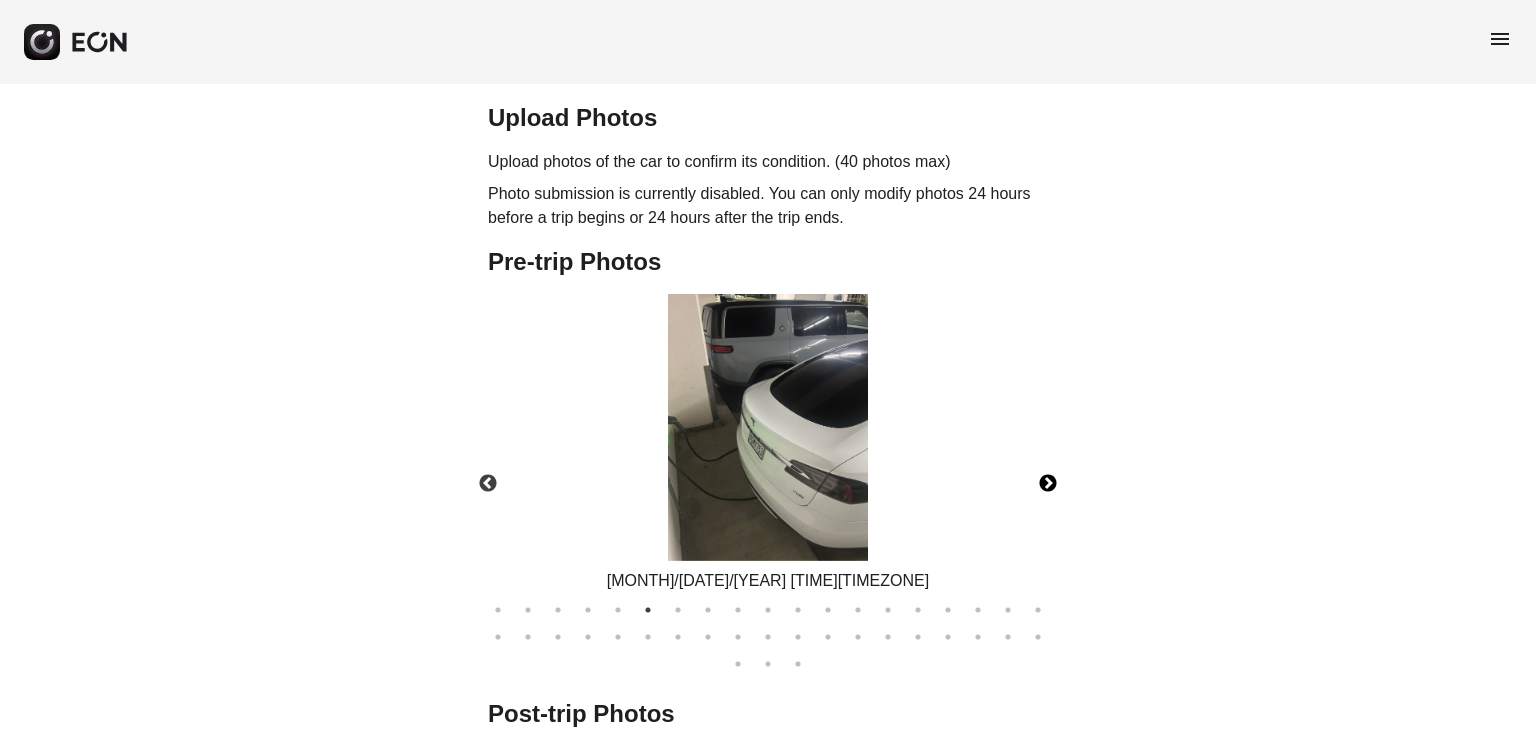 click on "Next" at bounding box center (1048, 484) 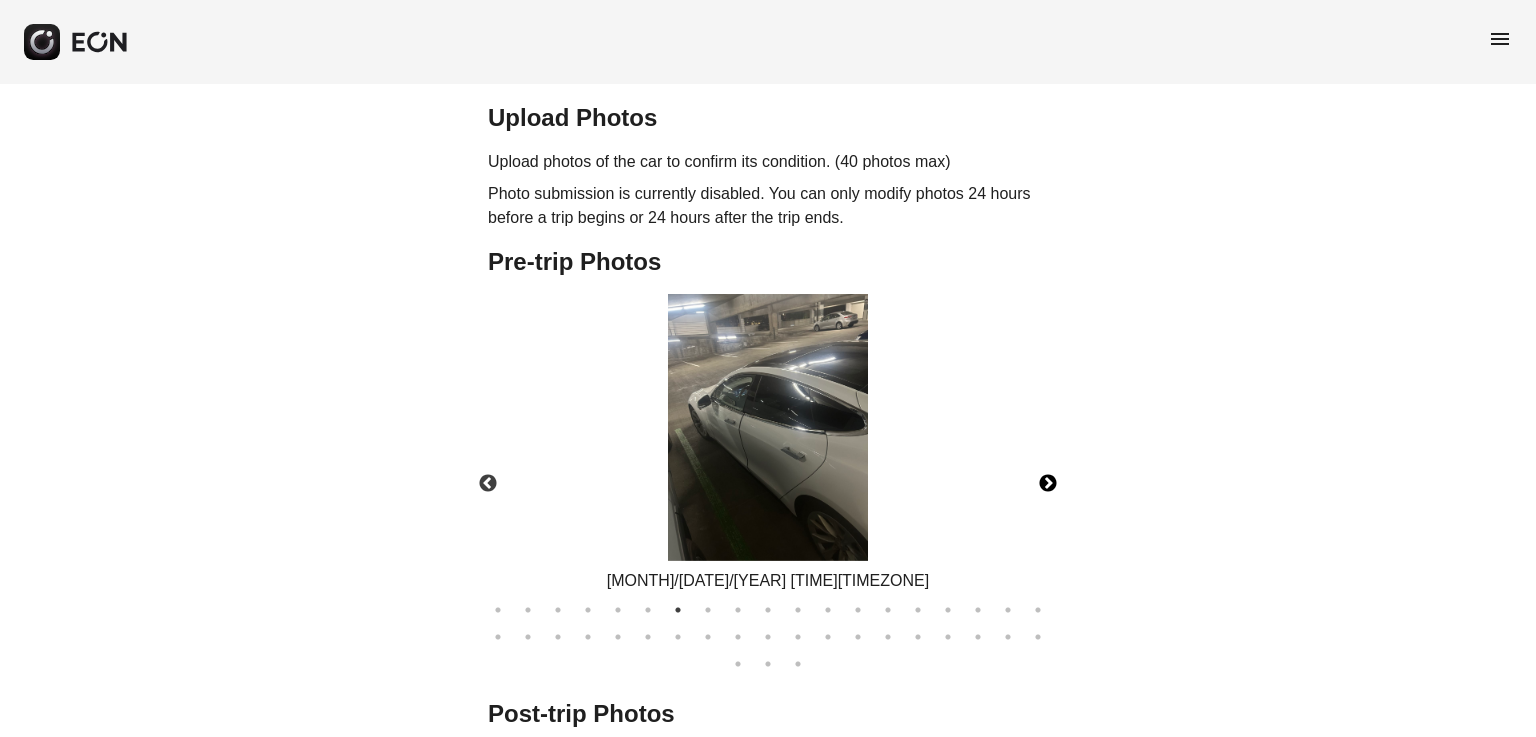 click on "Next" at bounding box center (1048, 484) 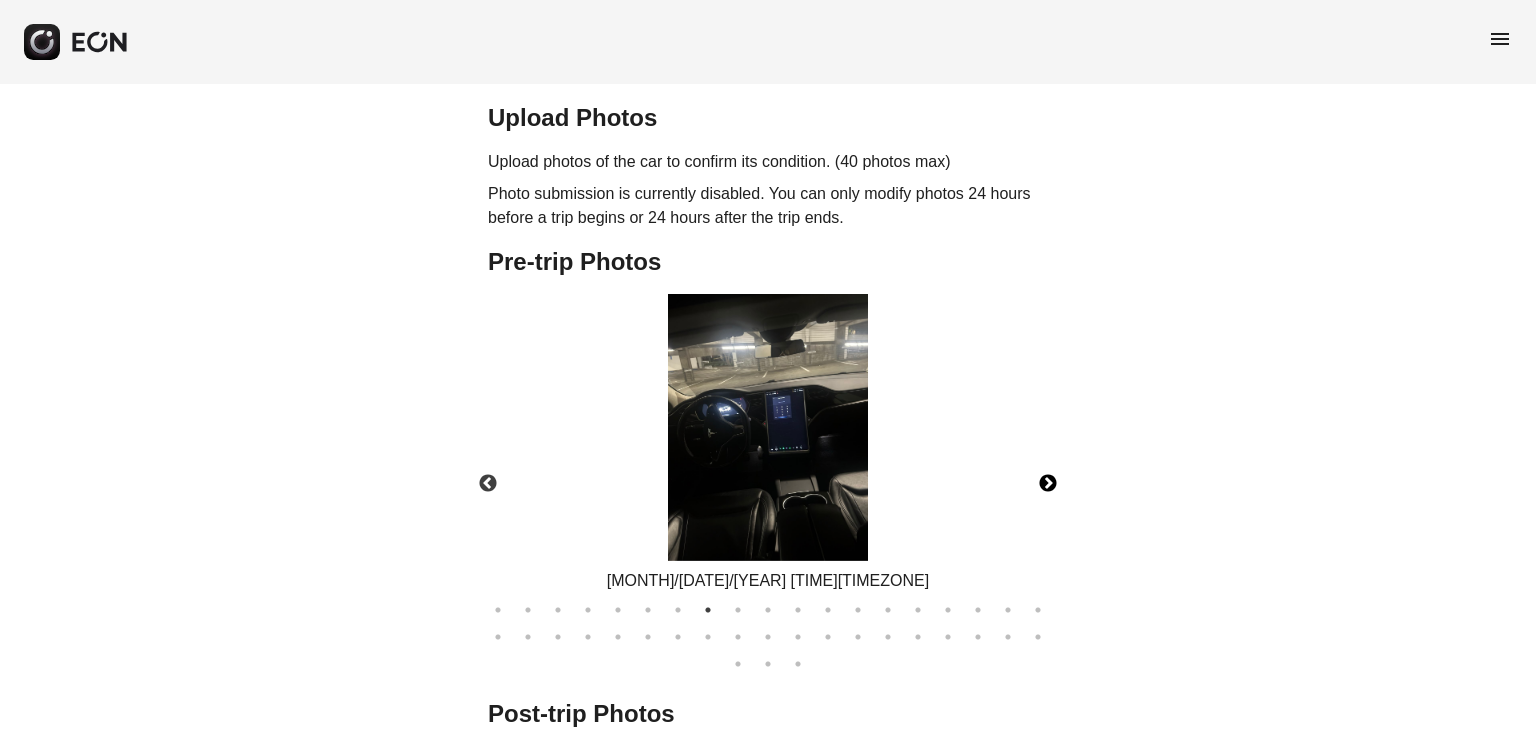 click on "Next" at bounding box center [1048, 484] 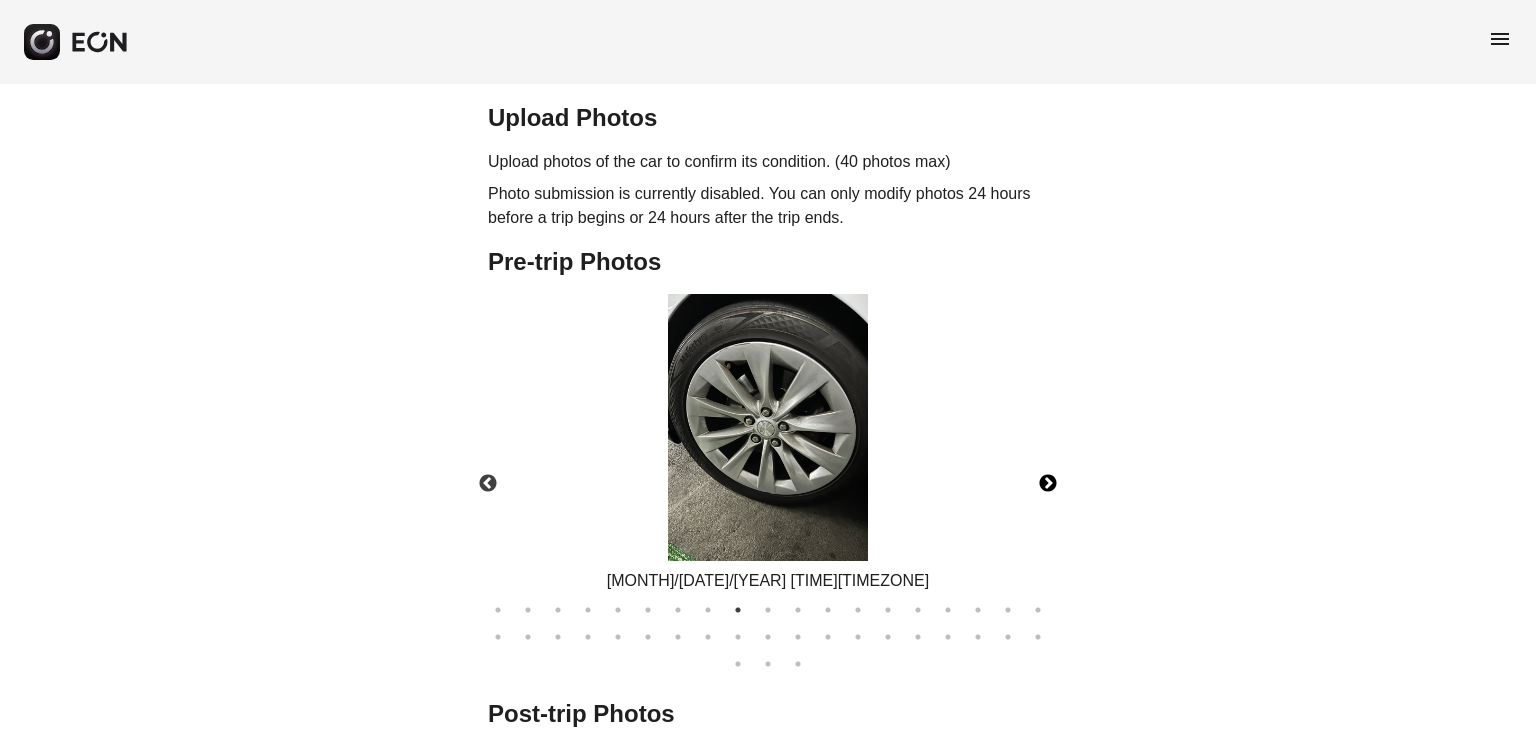 click on "Next" at bounding box center [1048, 484] 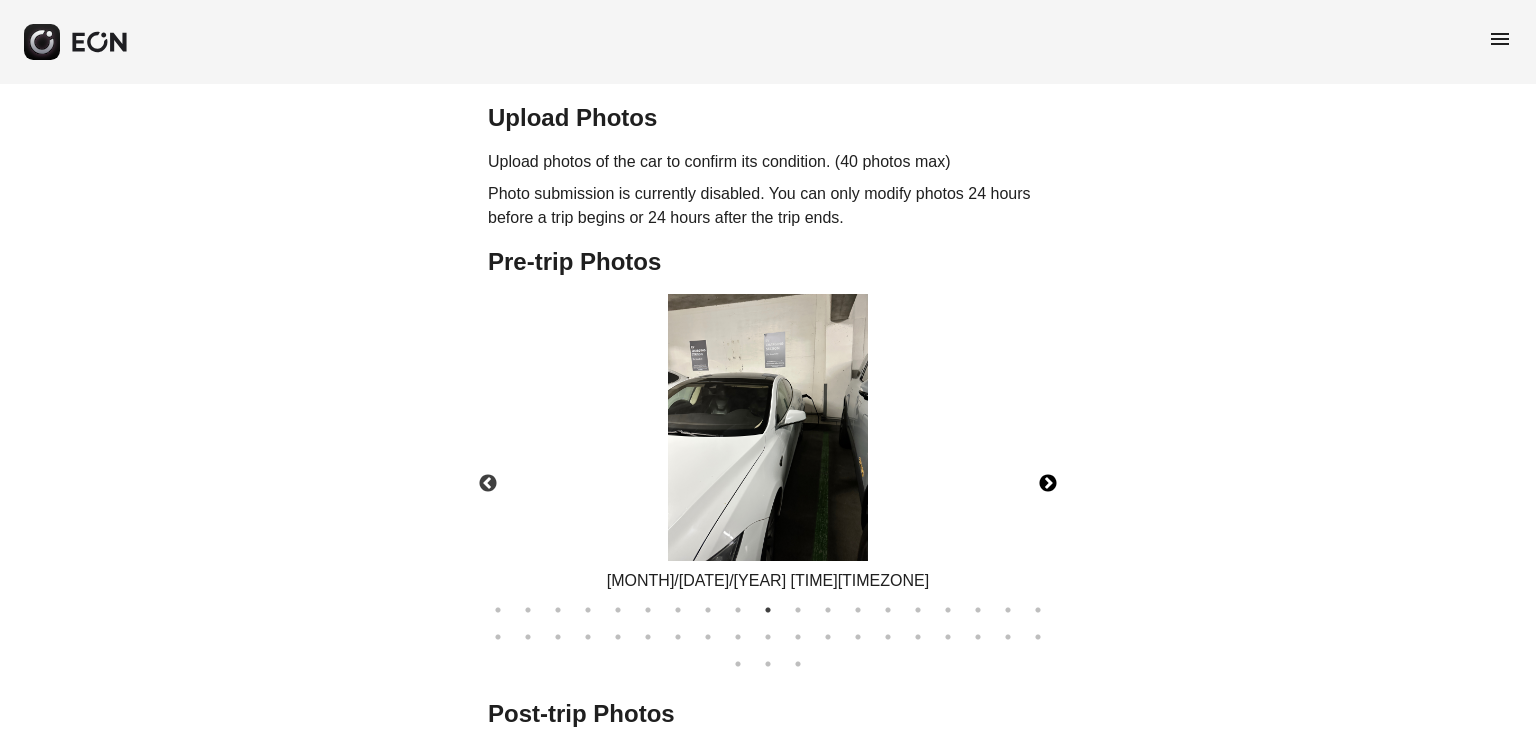 click on "Next" at bounding box center (1048, 484) 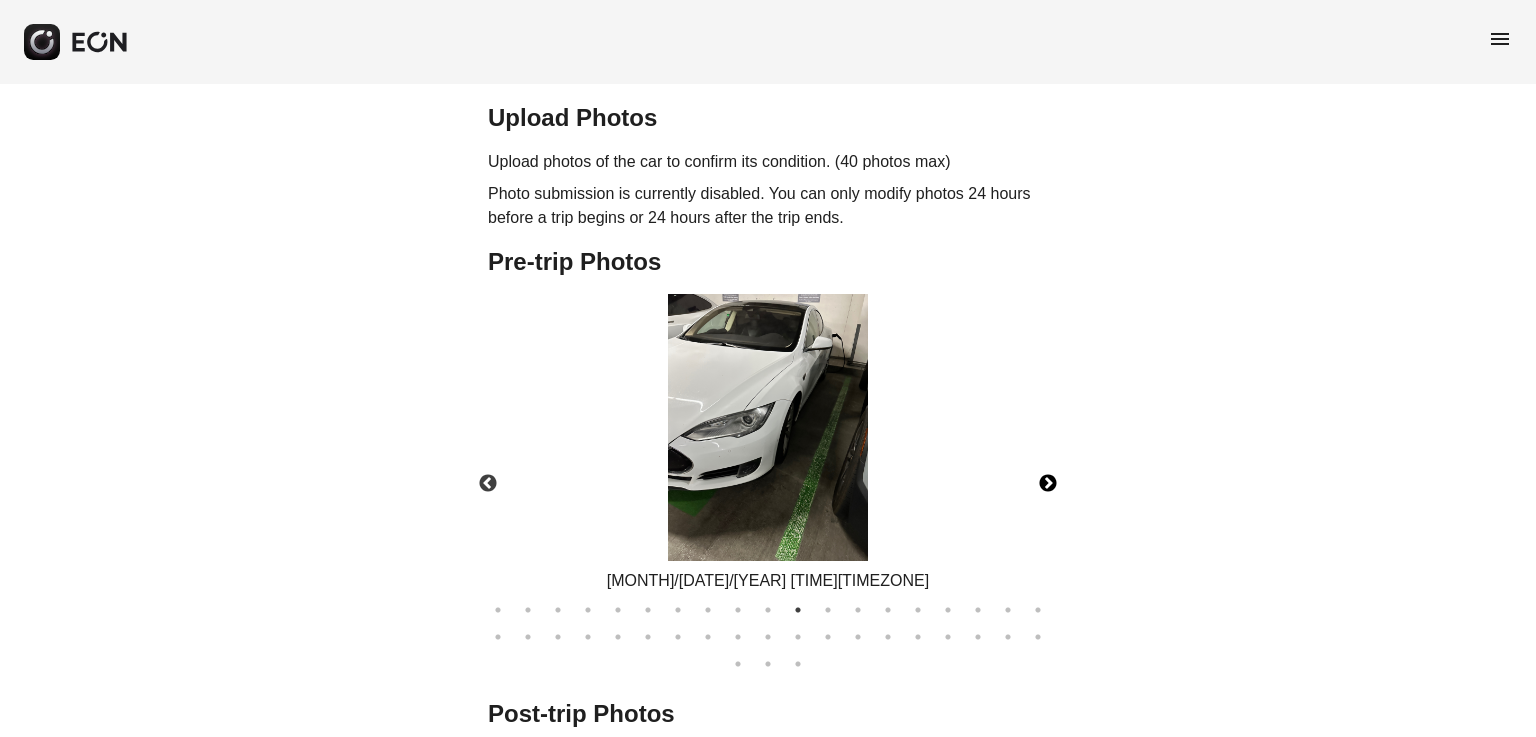click on "Next" at bounding box center [1048, 484] 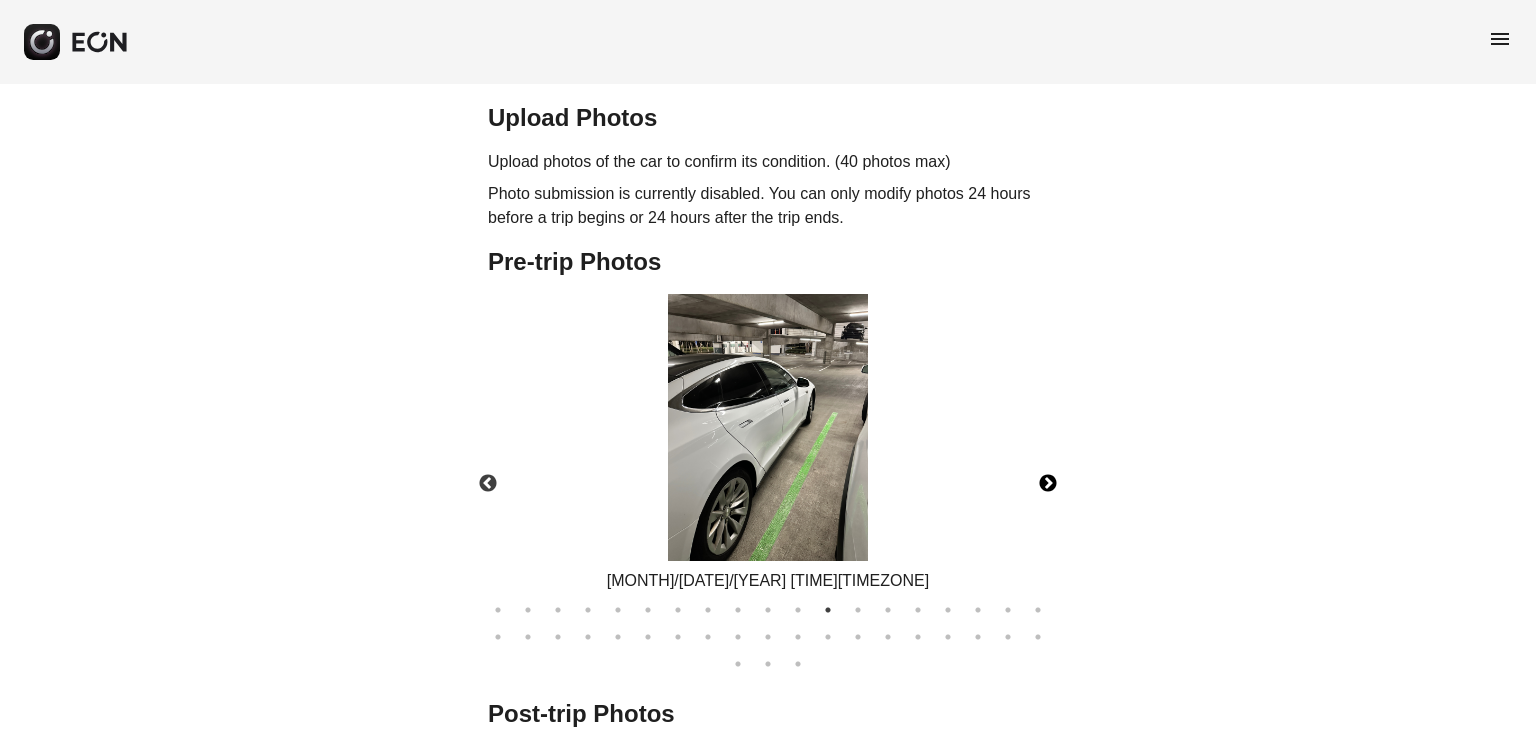 click on "Next" at bounding box center [1048, 484] 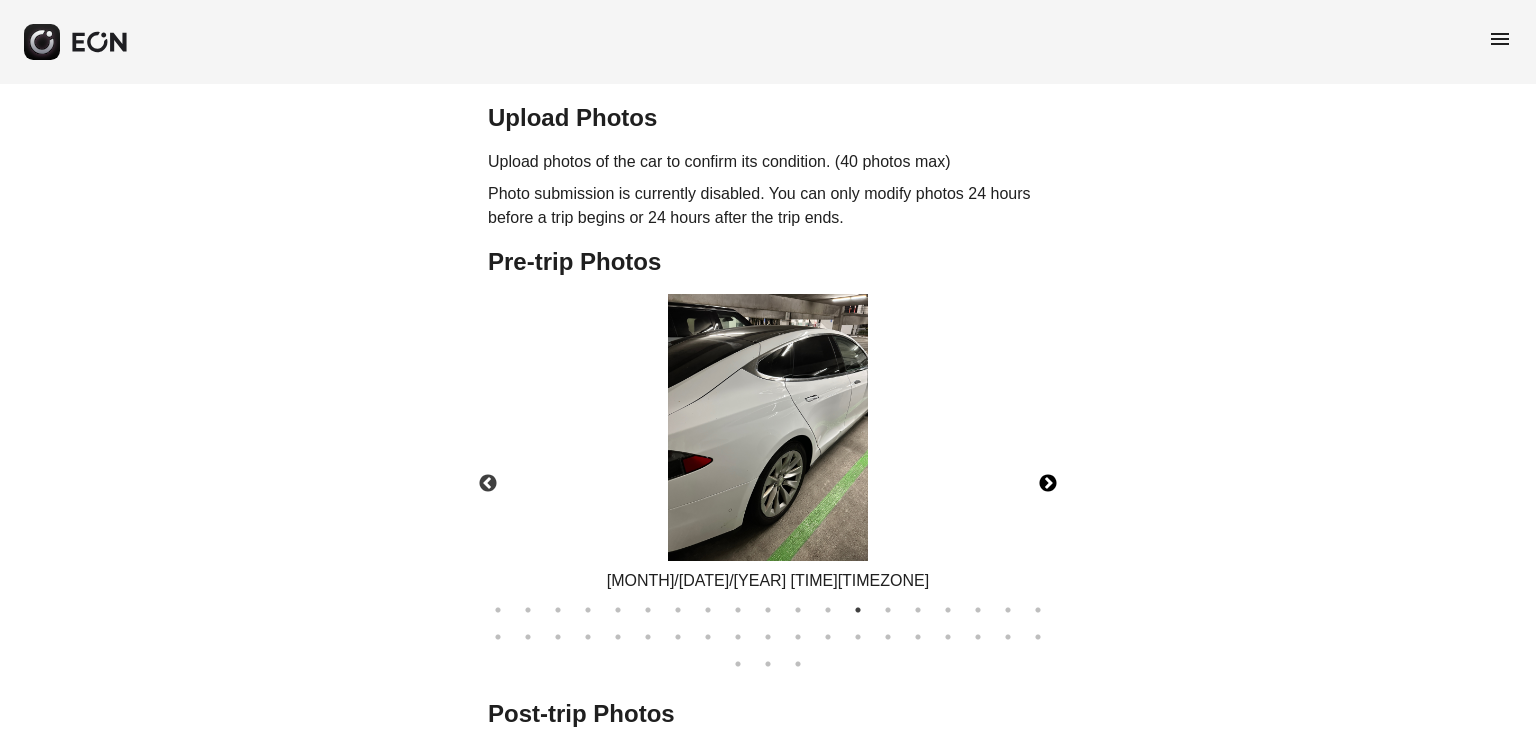 click on "Next" at bounding box center [1048, 484] 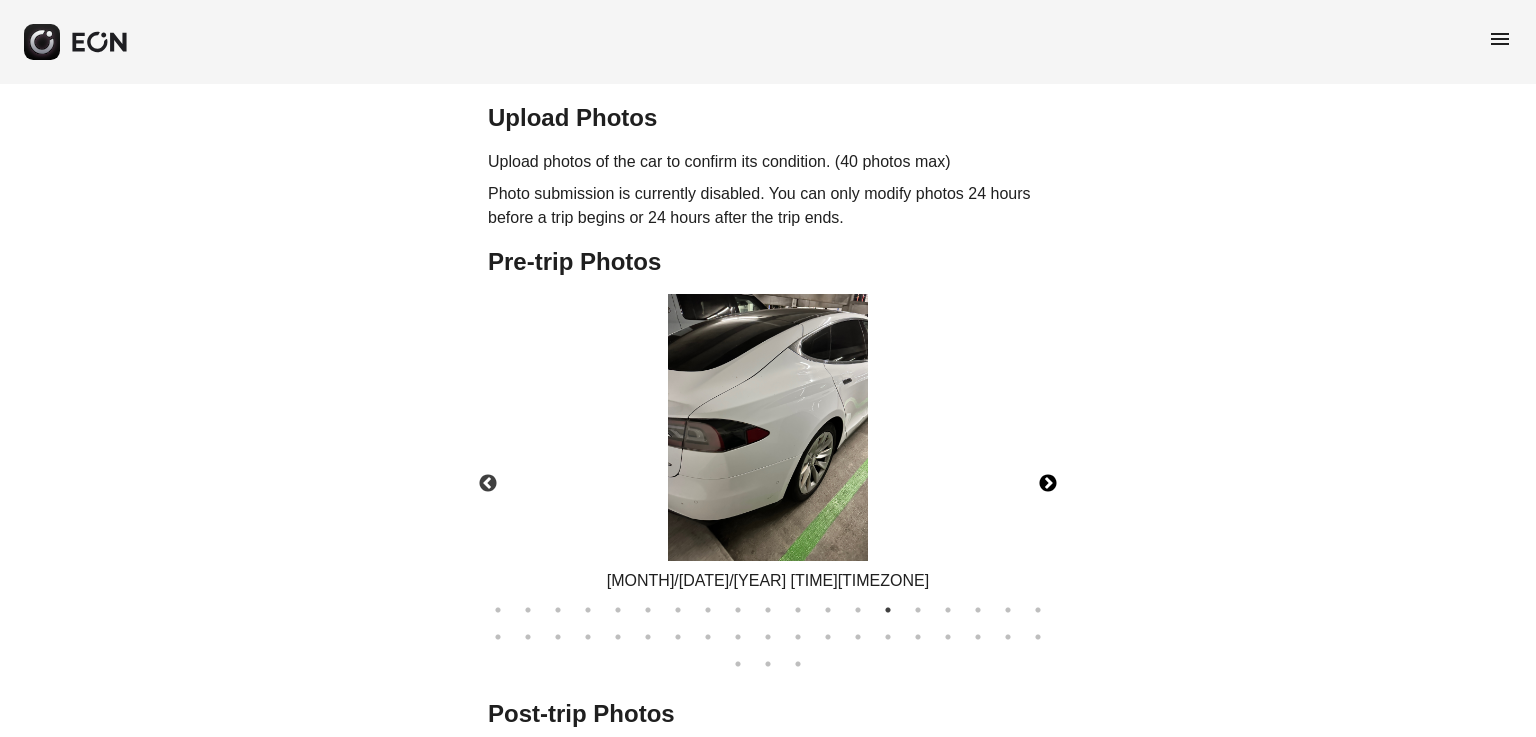 click on "Next" at bounding box center (1048, 484) 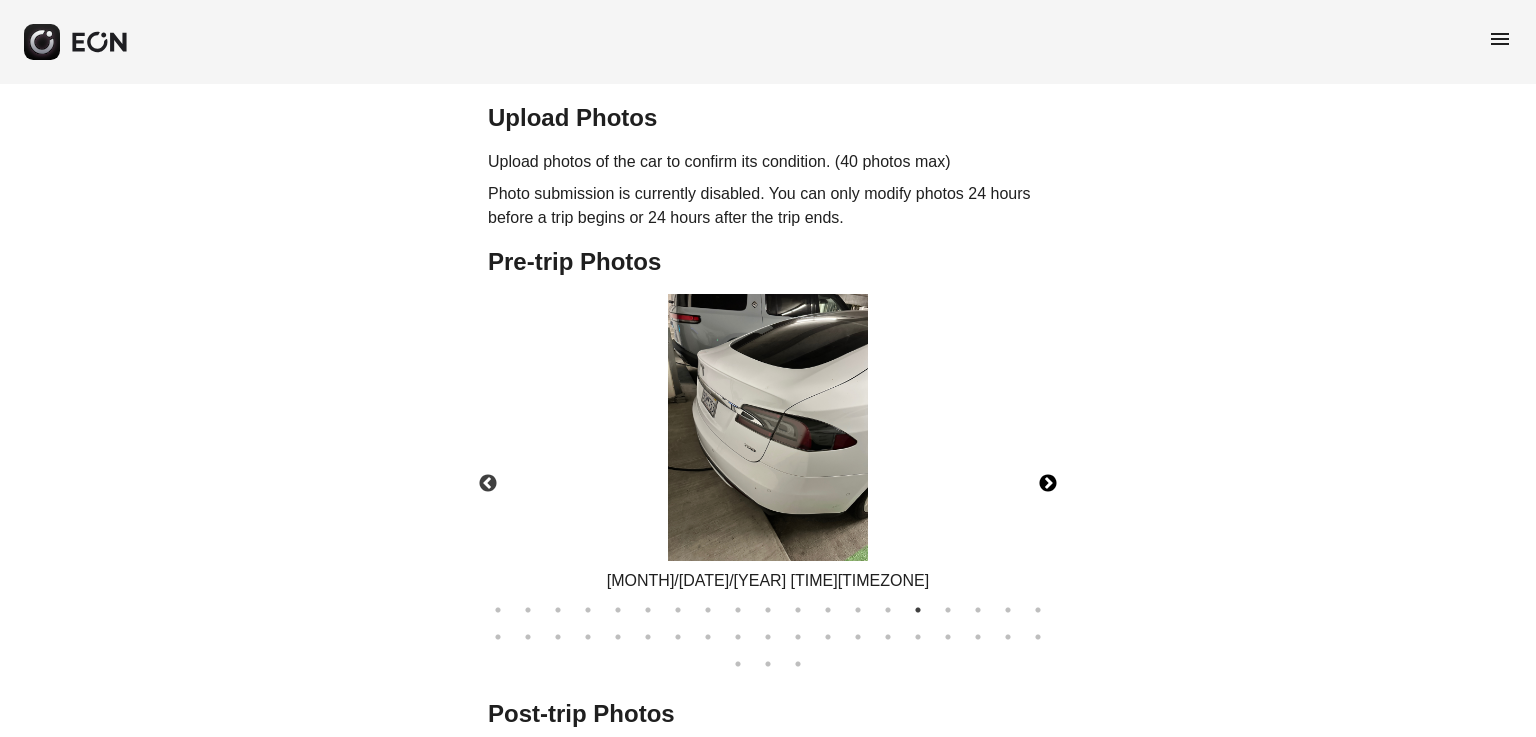 click on "Next" at bounding box center (1048, 484) 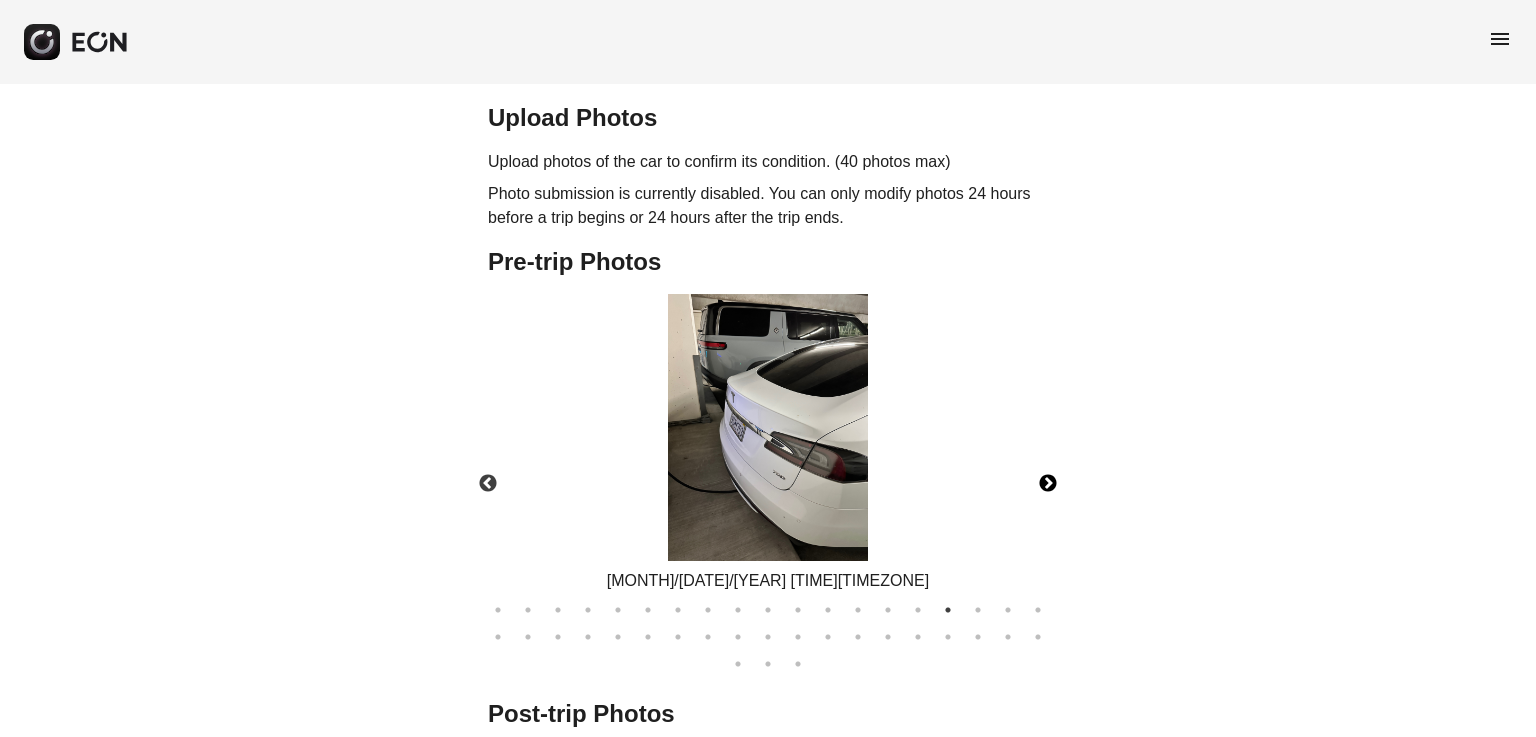 click on "Next" at bounding box center (1048, 484) 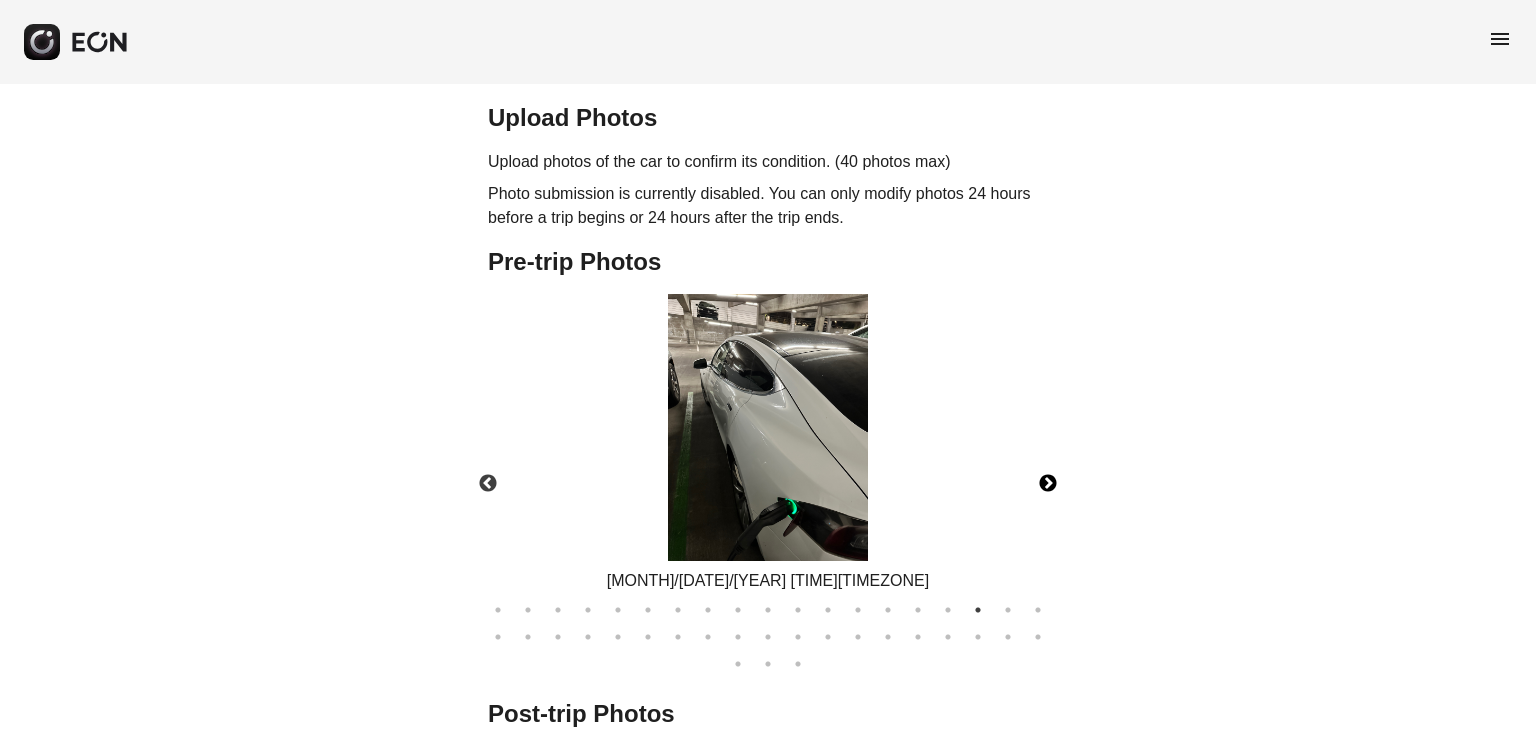 click on "Next" at bounding box center [1048, 484] 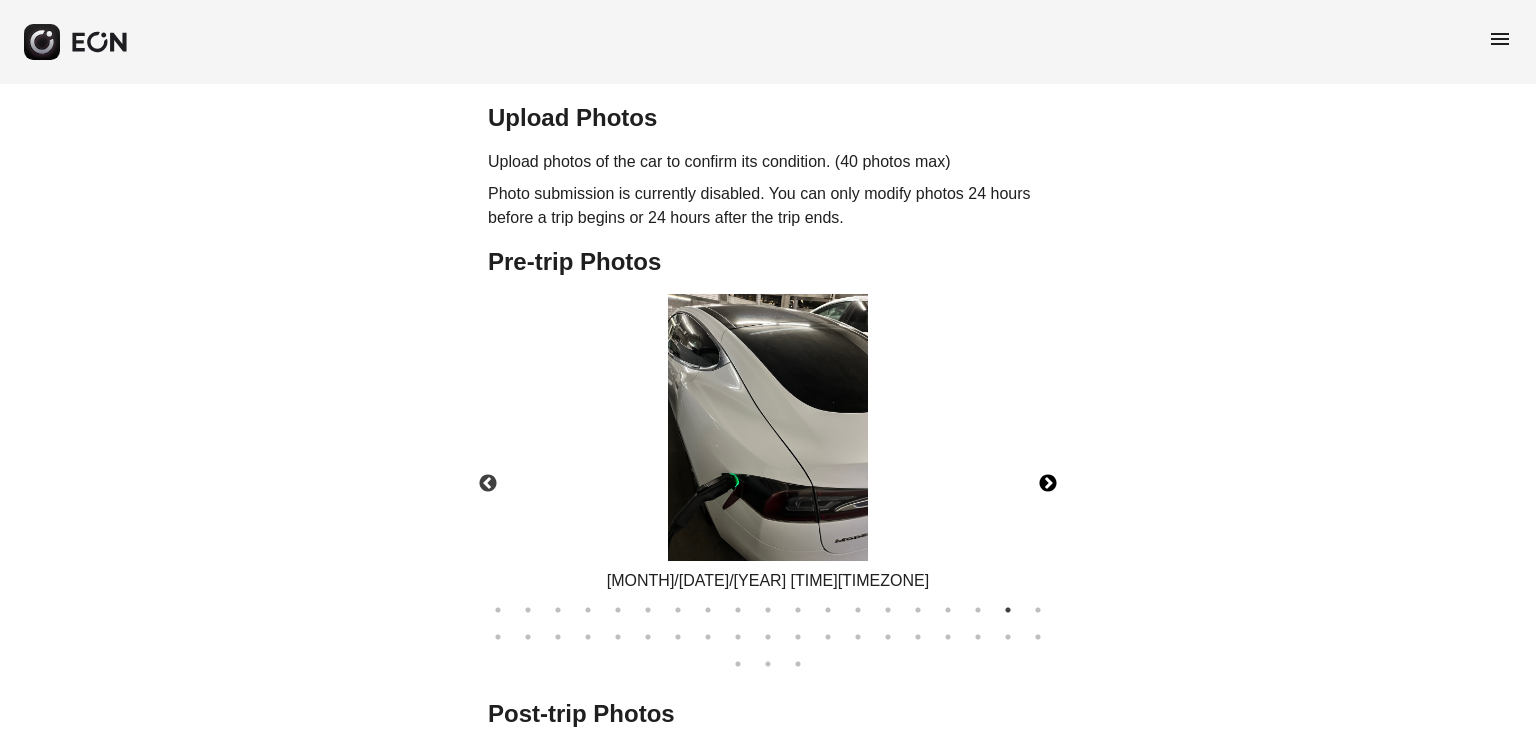 click on "Next" at bounding box center (1048, 484) 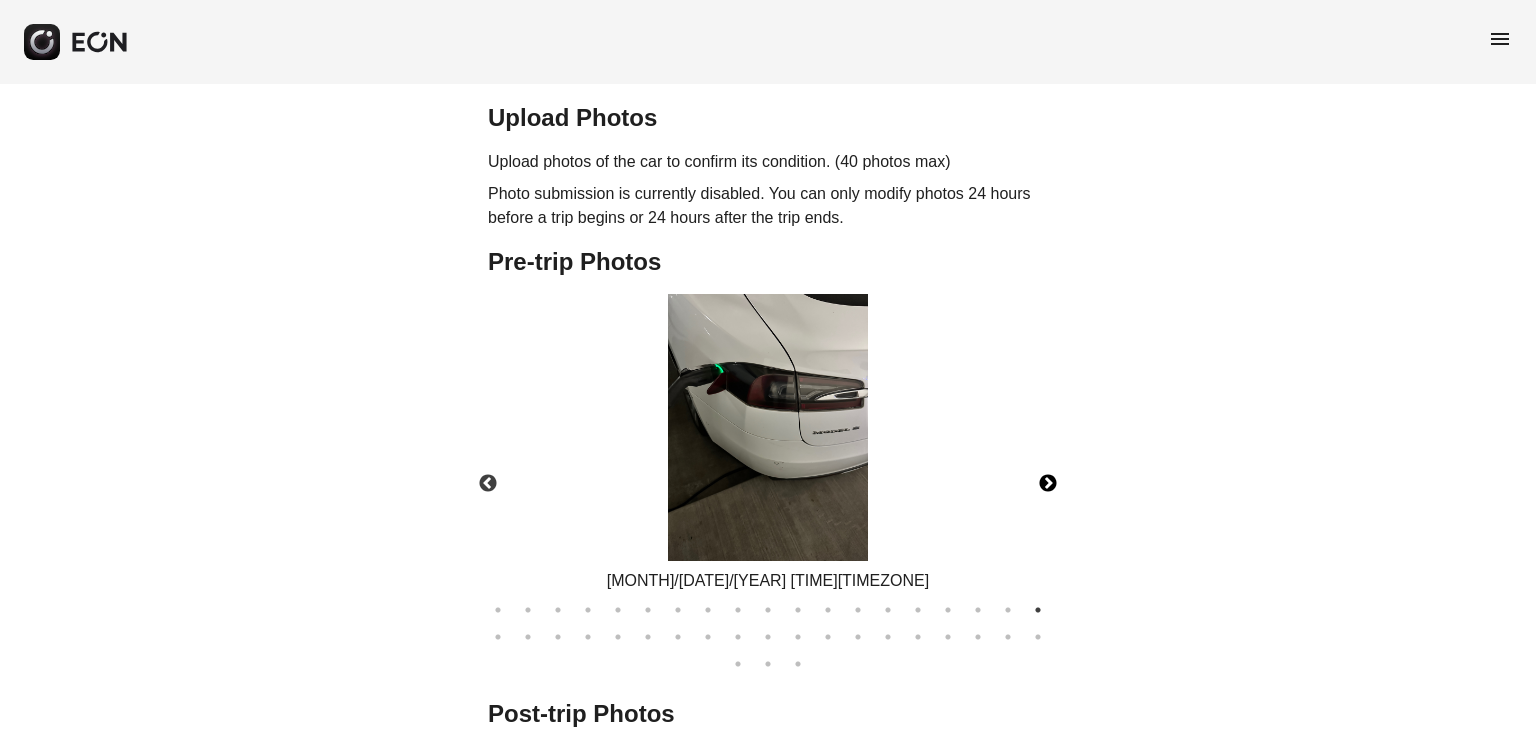 click on "Next" at bounding box center (1048, 484) 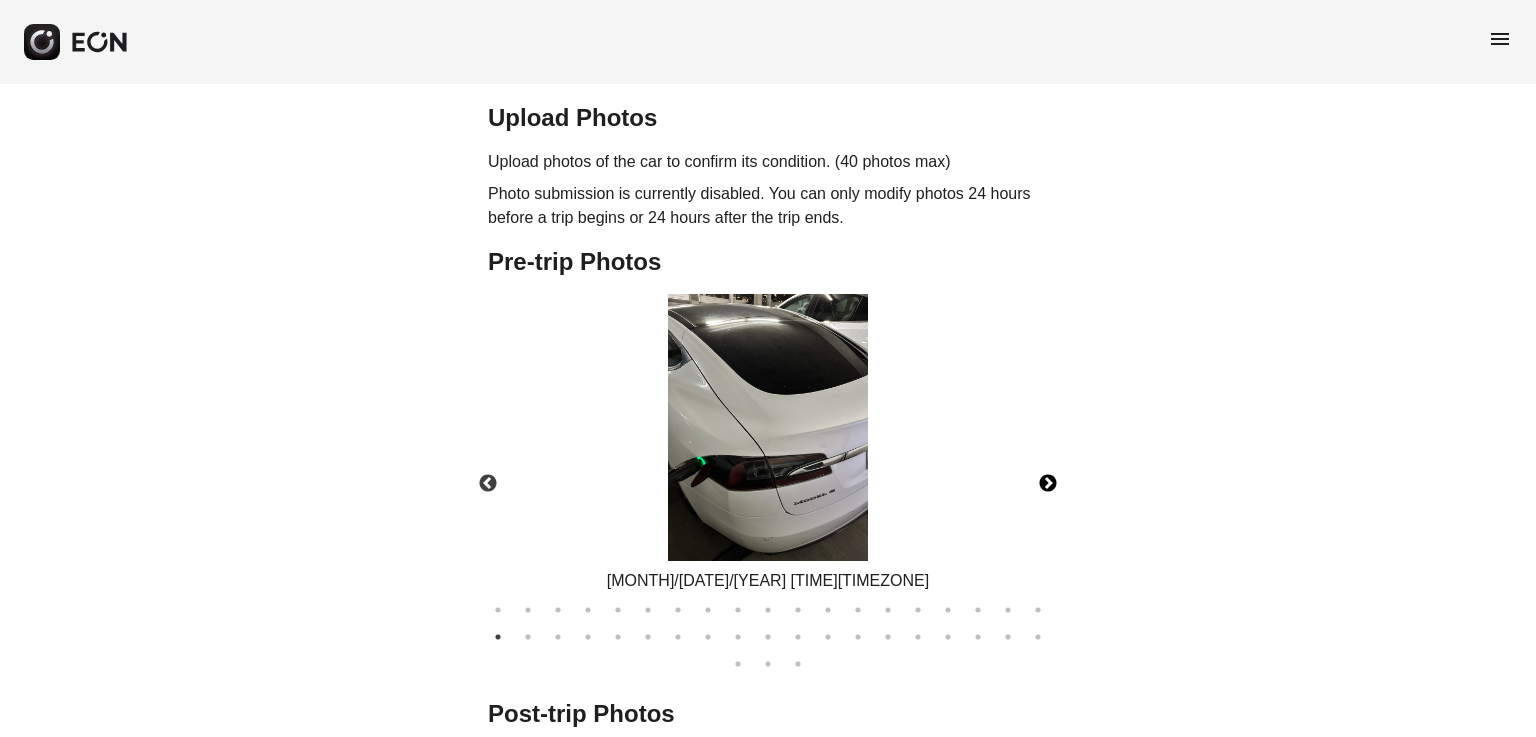 click on "Next" at bounding box center (1048, 484) 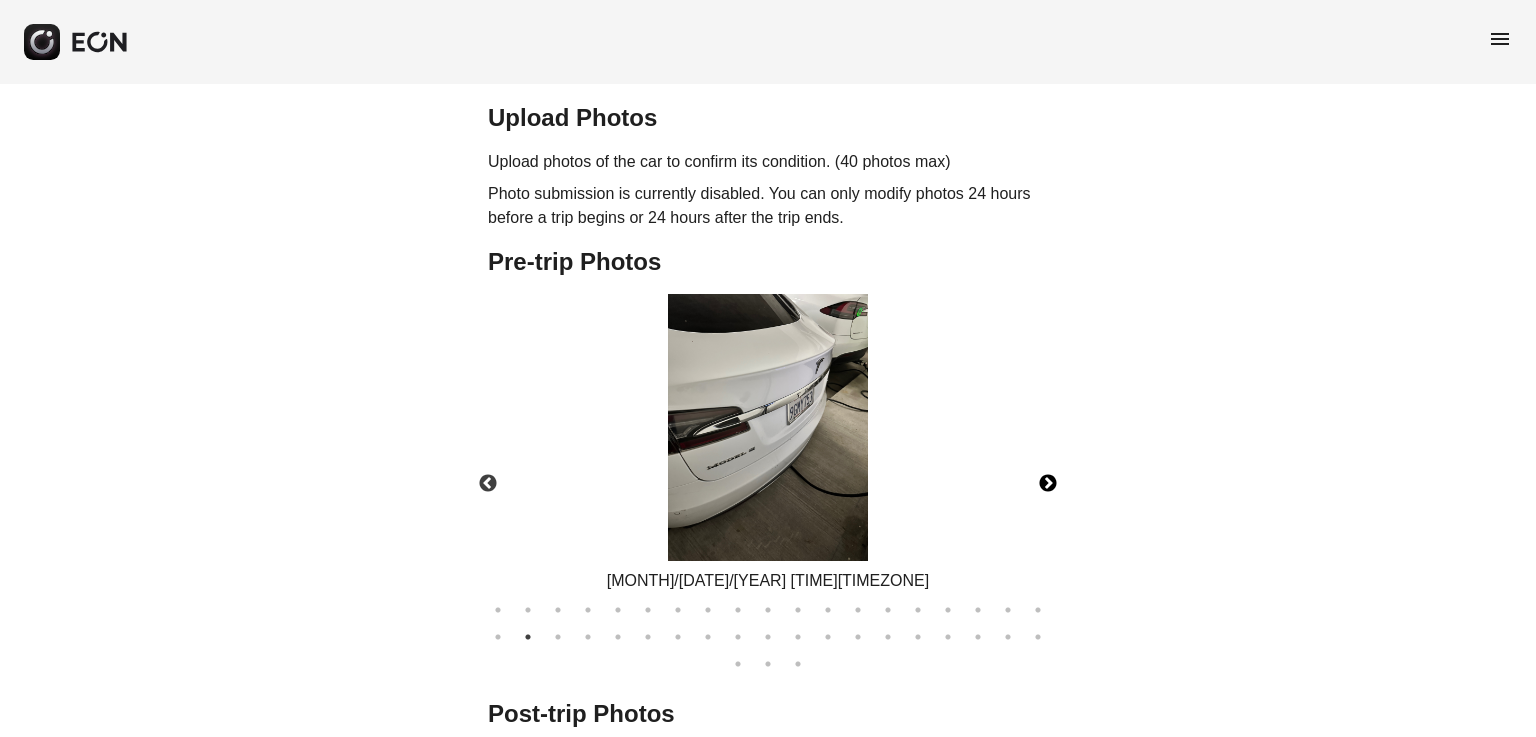 click on "Next" at bounding box center [1048, 484] 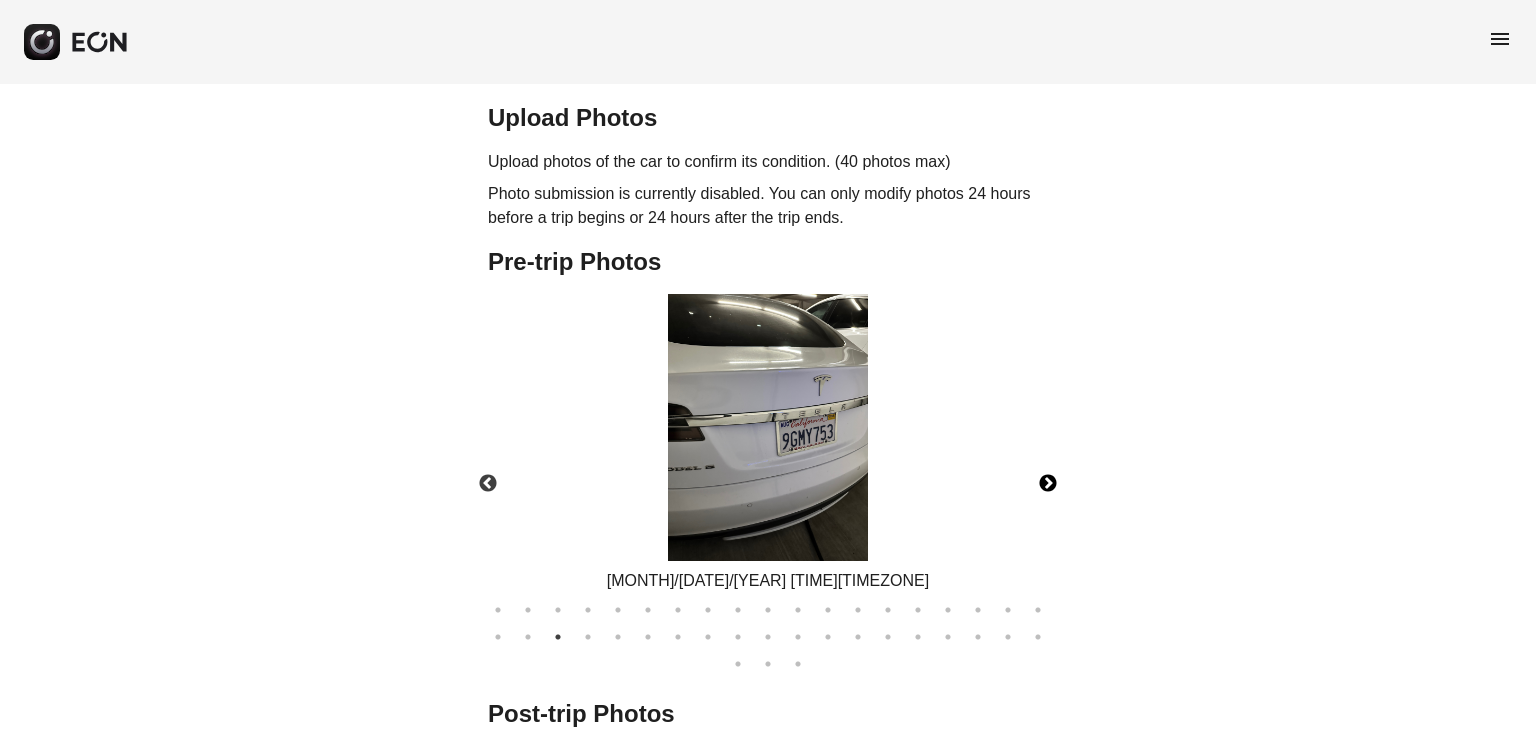 click on "Next" at bounding box center [1048, 484] 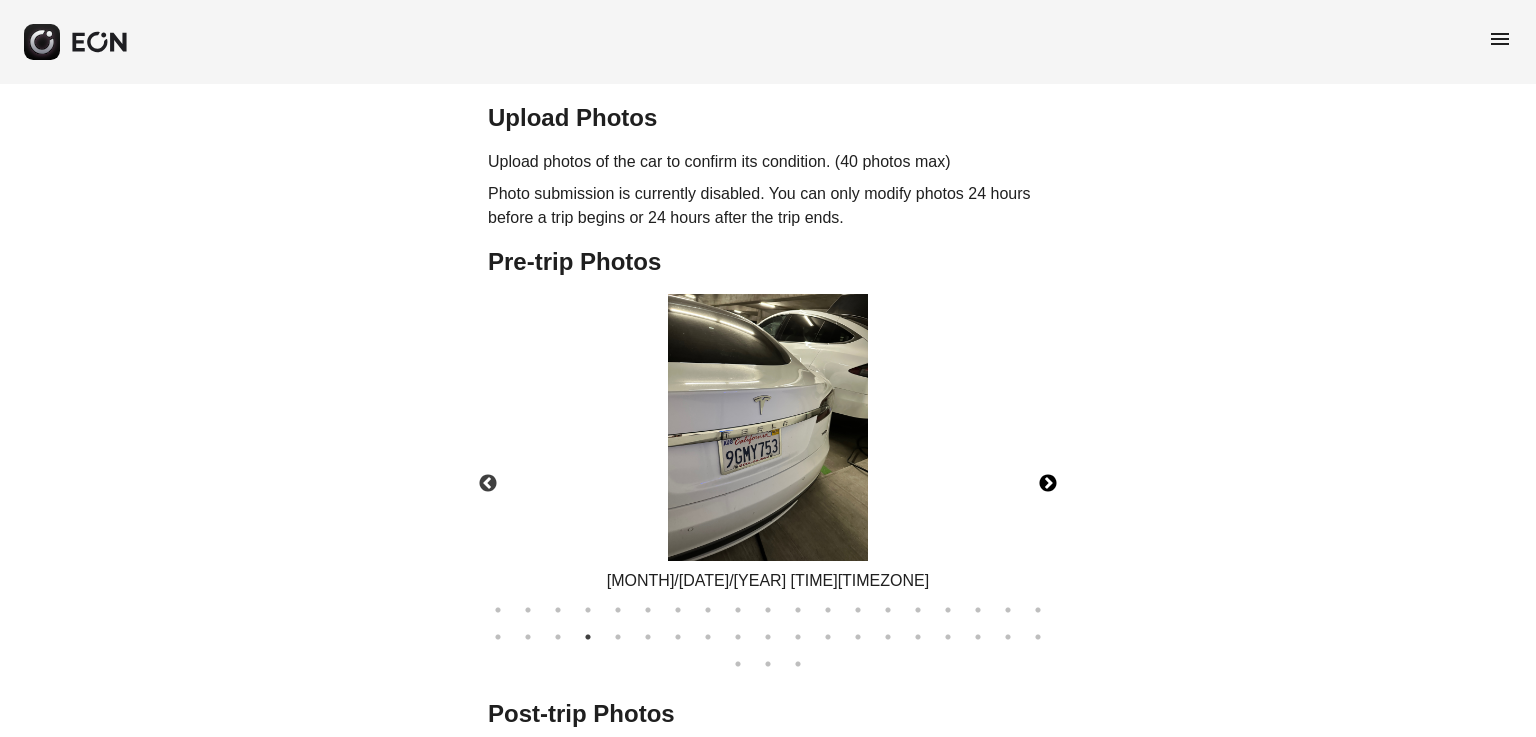 click on "Next" at bounding box center [1048, 484] 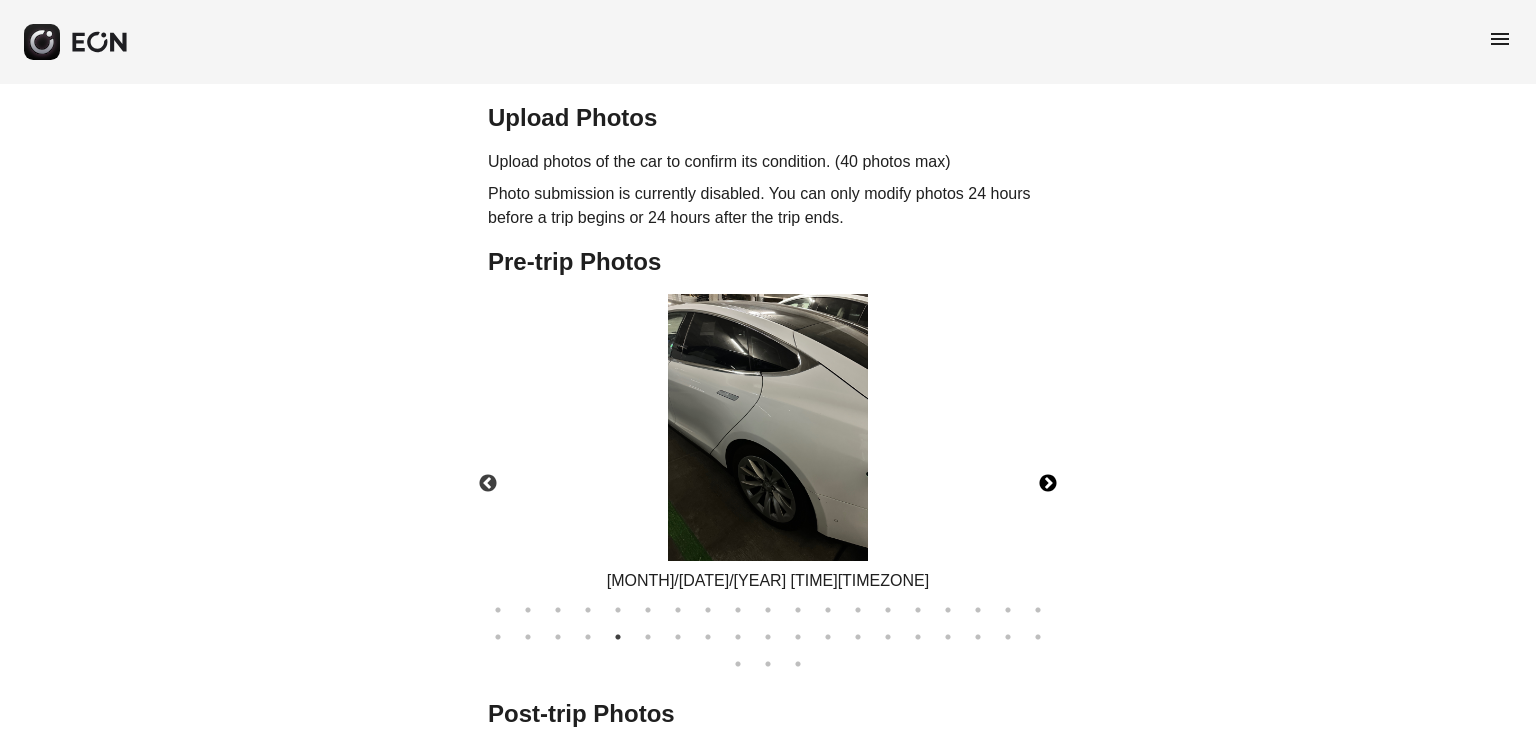 click on "Next" at bounding box center (1048, 484) 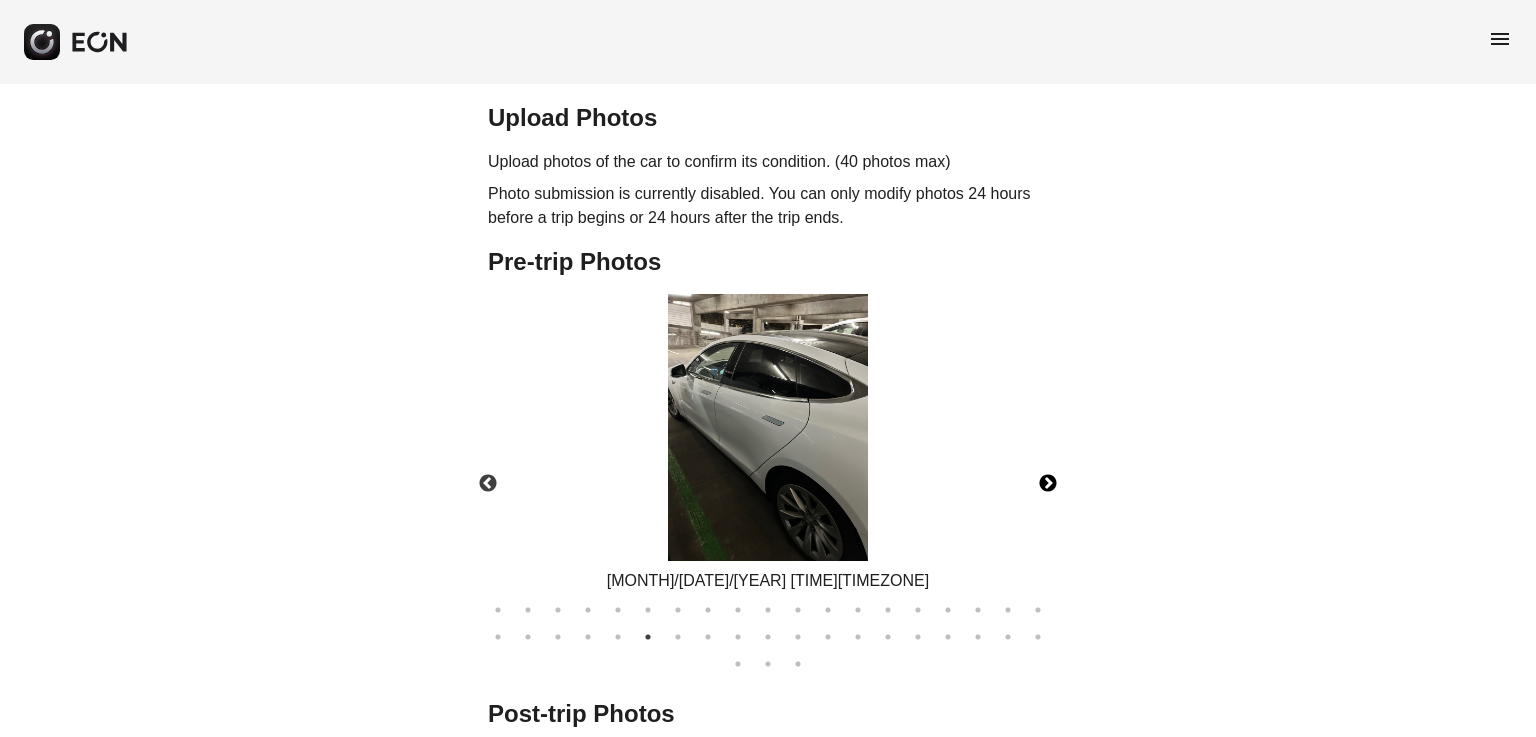 click on "Next" at bounding box center [1048, 484] 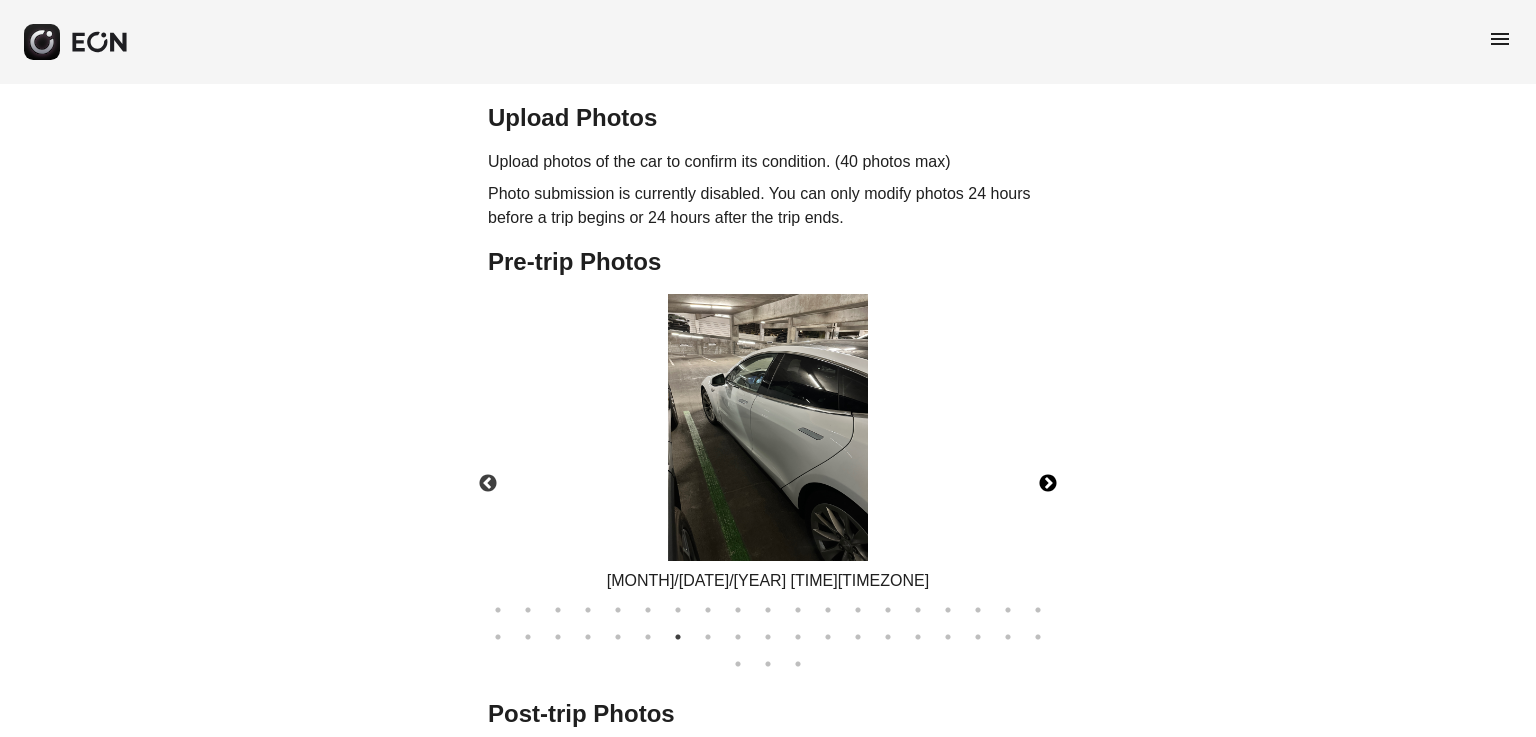 click on "Next" at bounding box center (1048, 484) 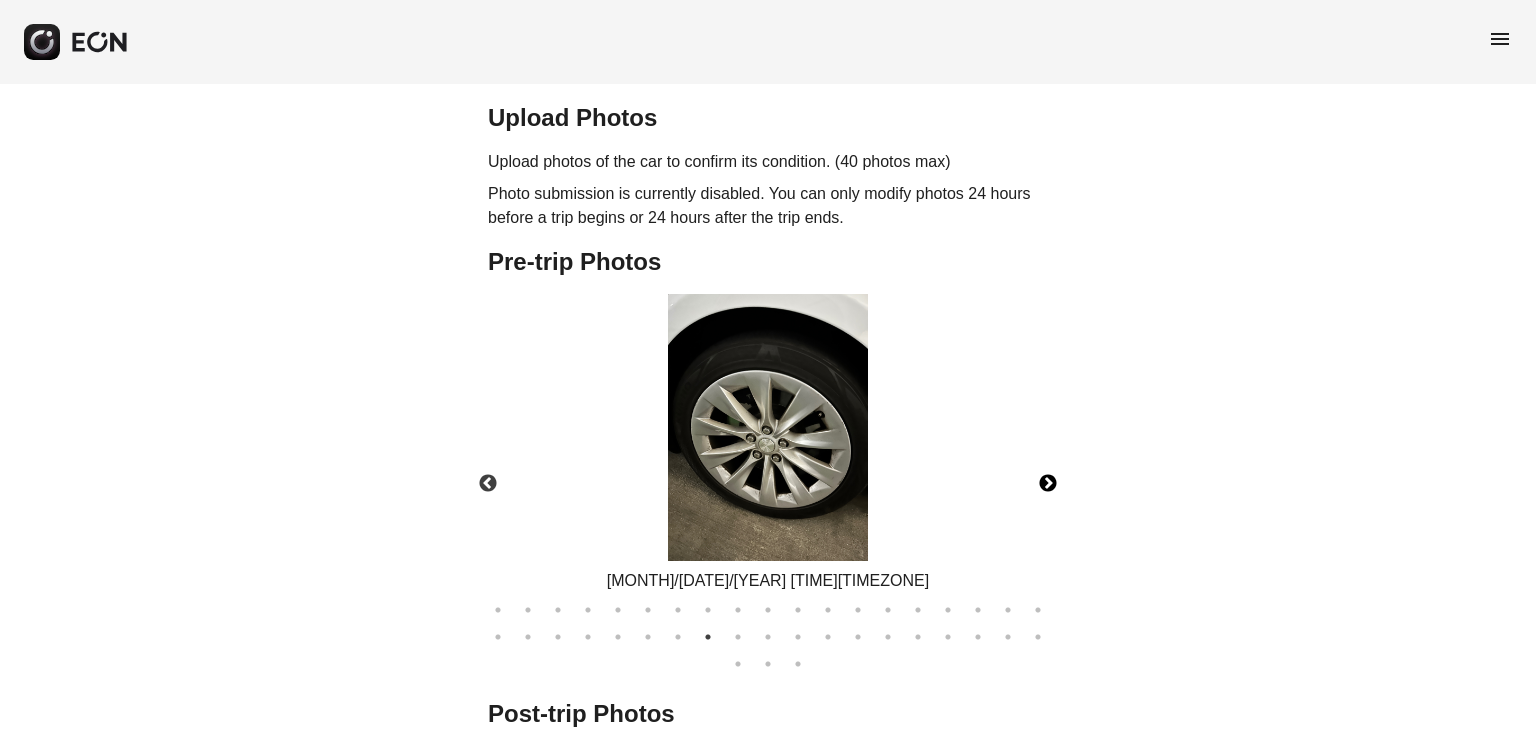 click on "Next" at bounding box center (1048, 484) 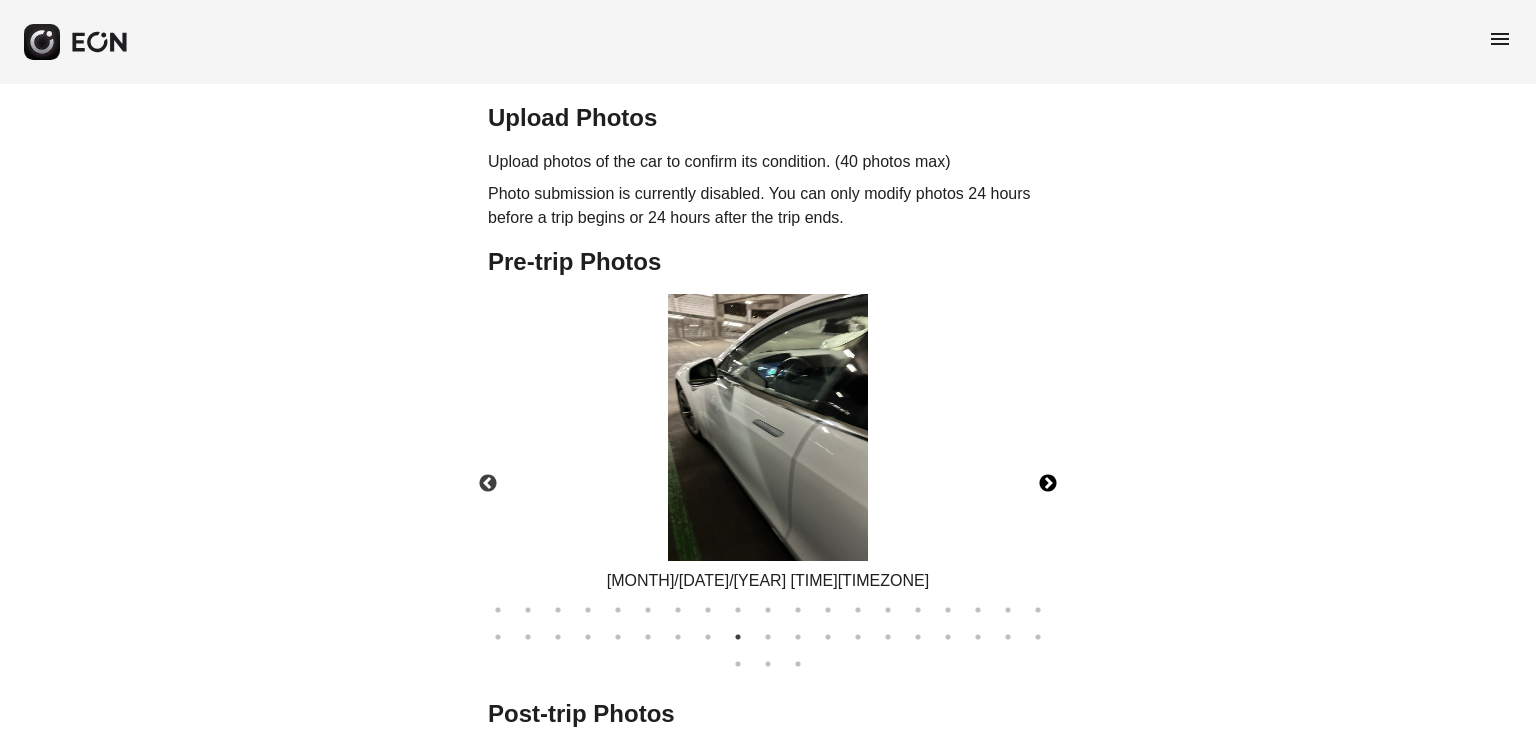 click on "Next" at bounding box center (1048, 484) 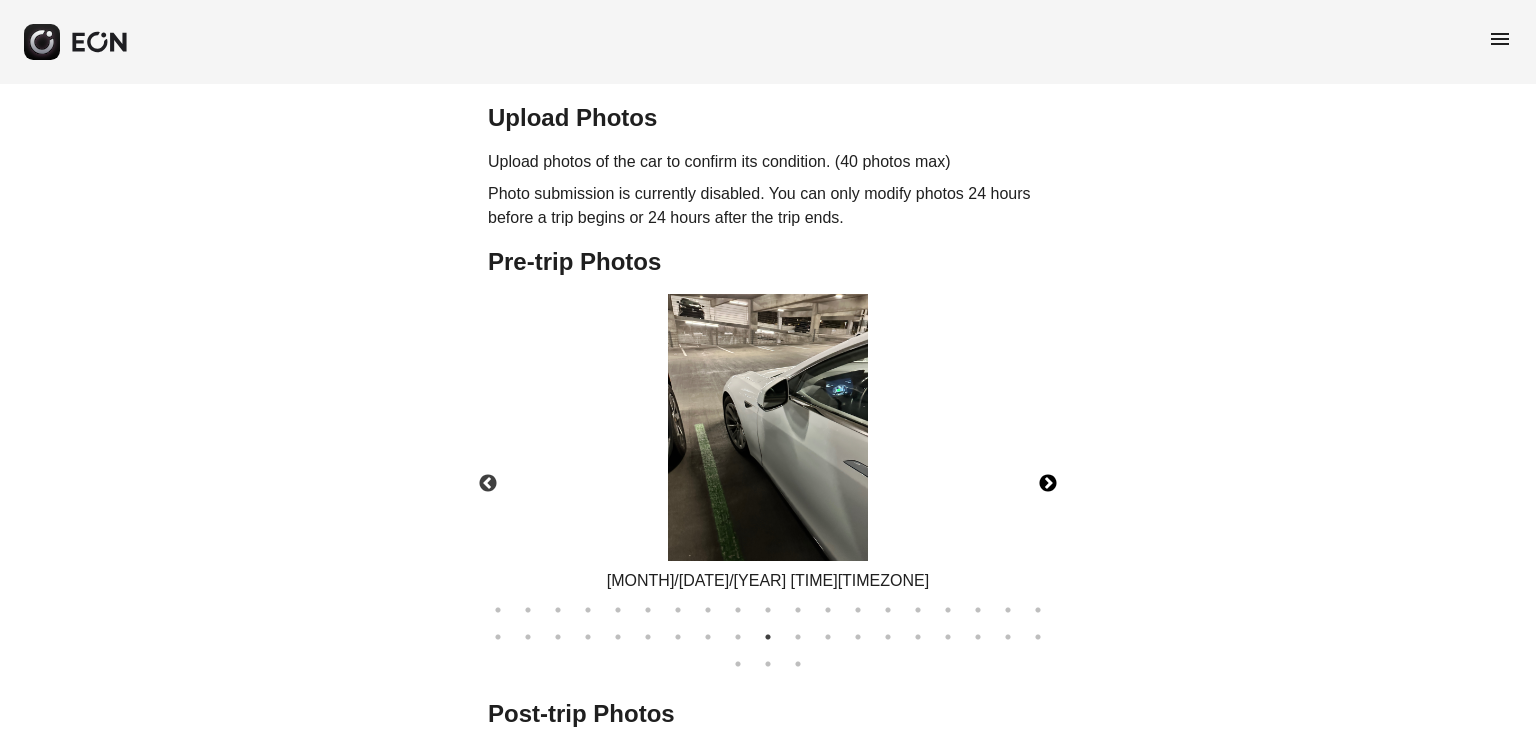 click on "Next" at bounding box center [1048, 484] 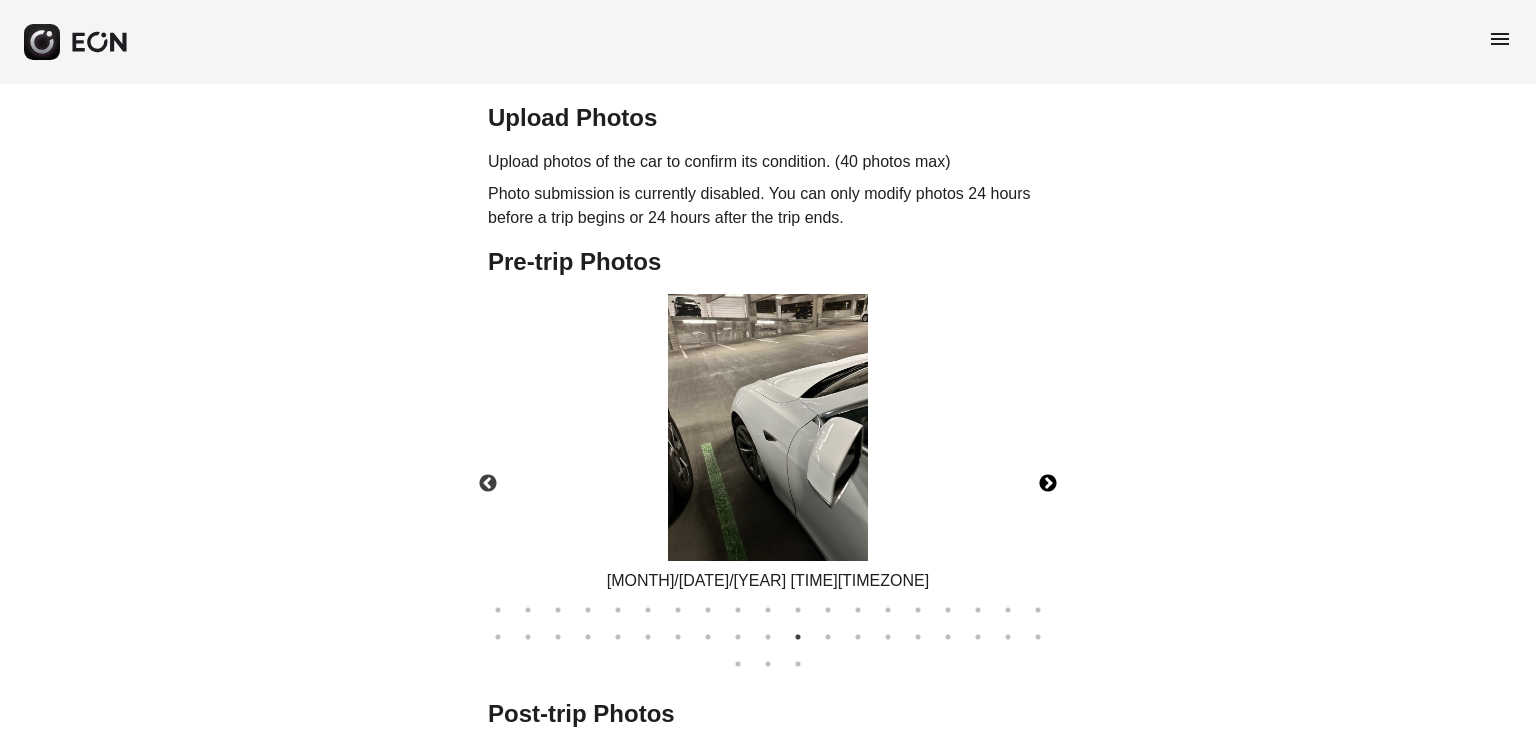 click on "Next" at bounding box center [1048, 484] 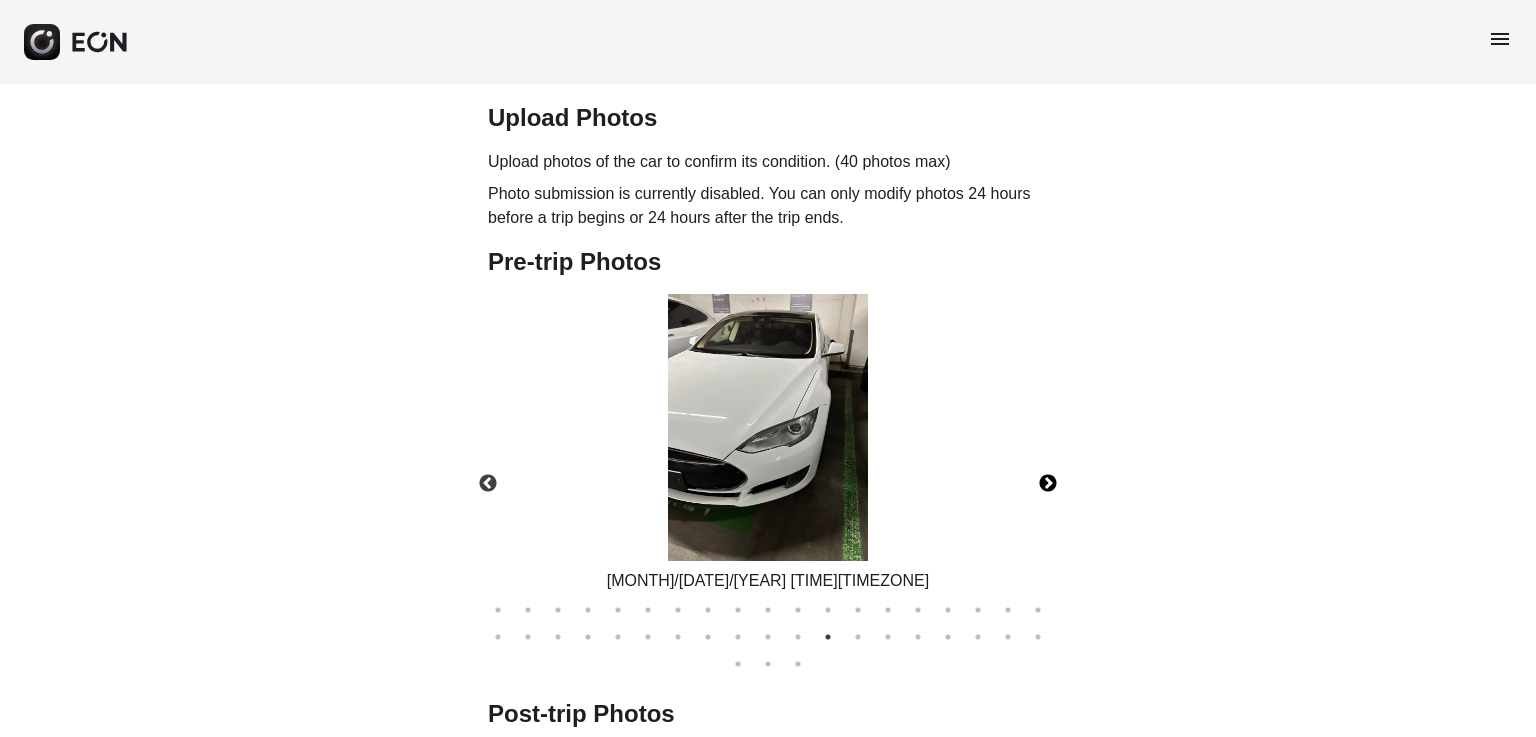 click on "Next" at bounding box center (1048, 484) 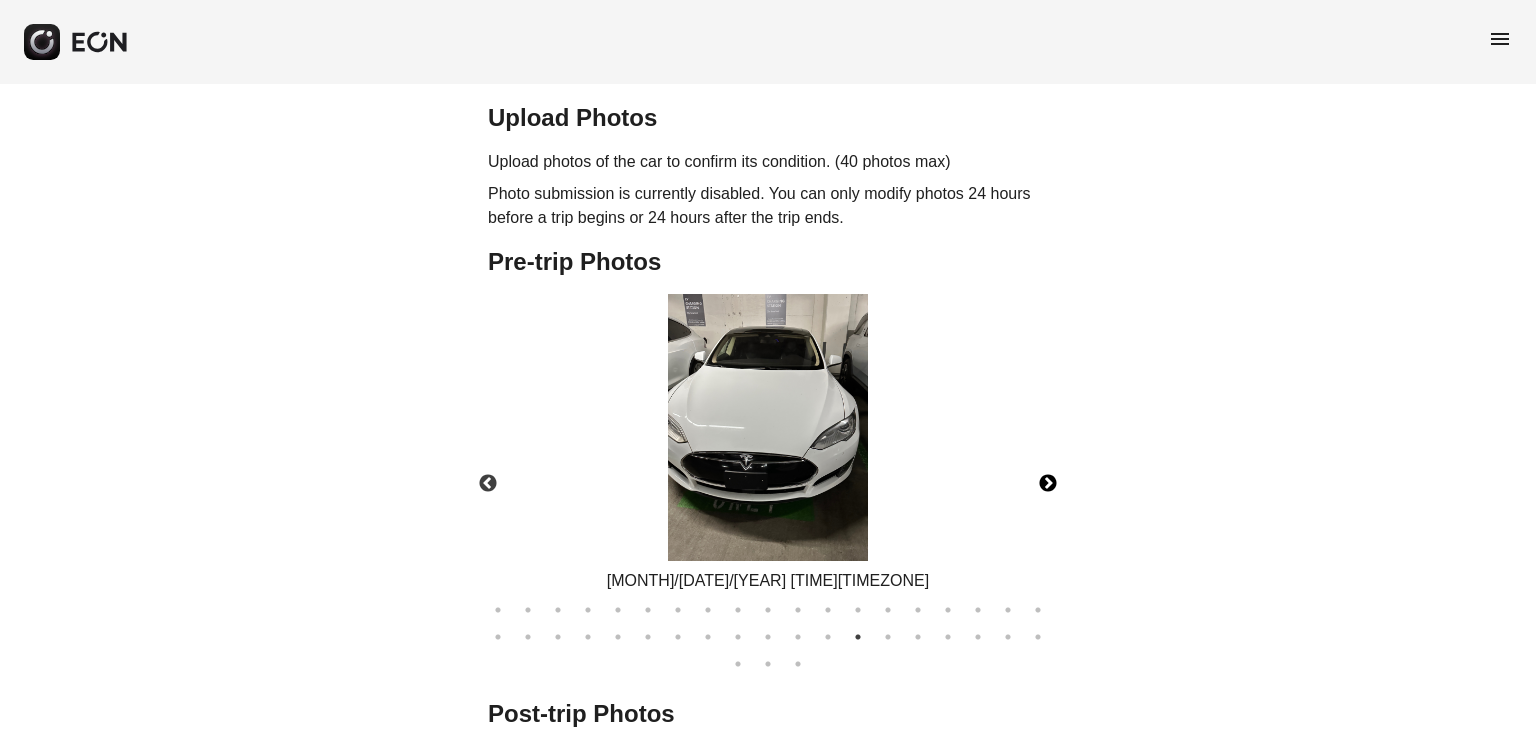 click on "Next" at bounding box center [1048, 484] 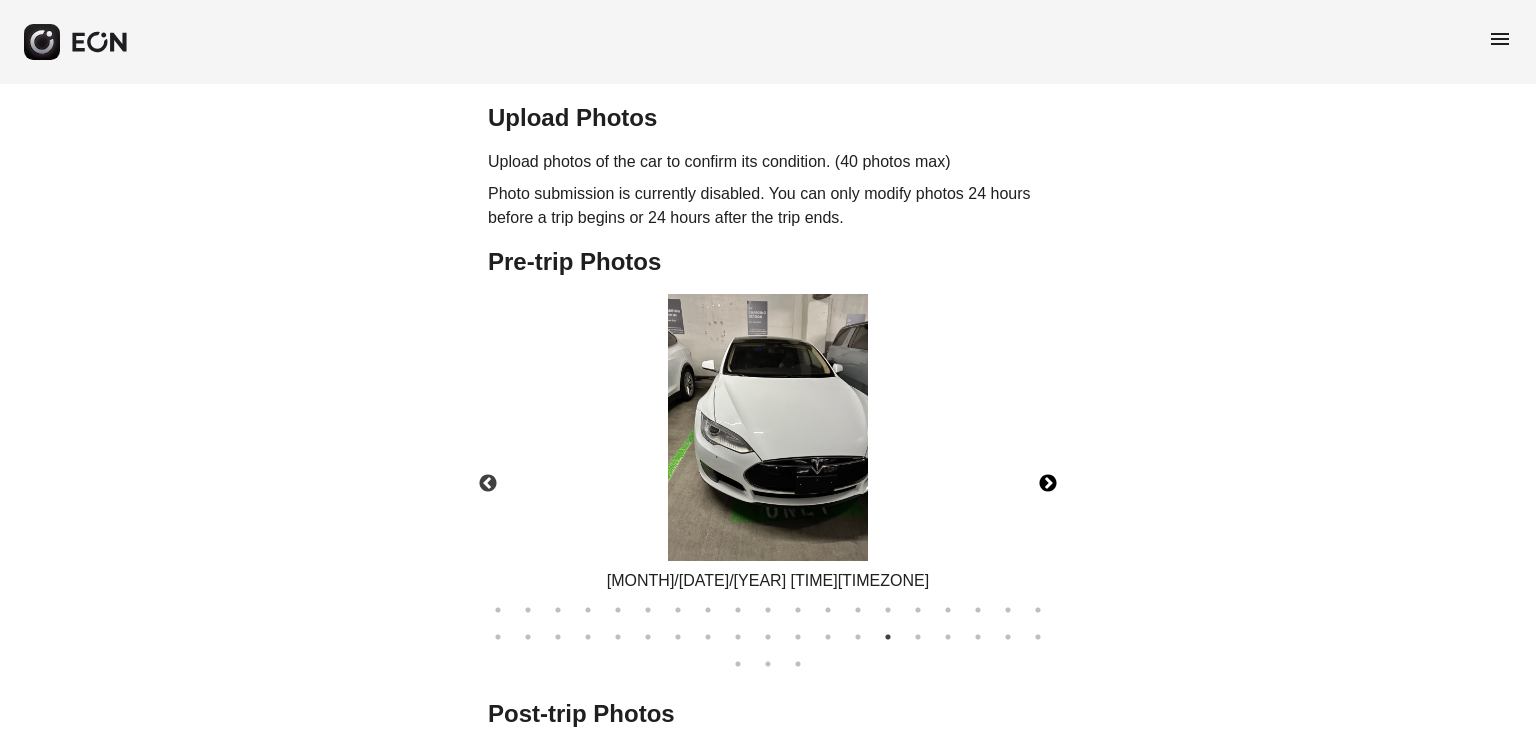 click on "Next" at bounding box center [1048, 484] 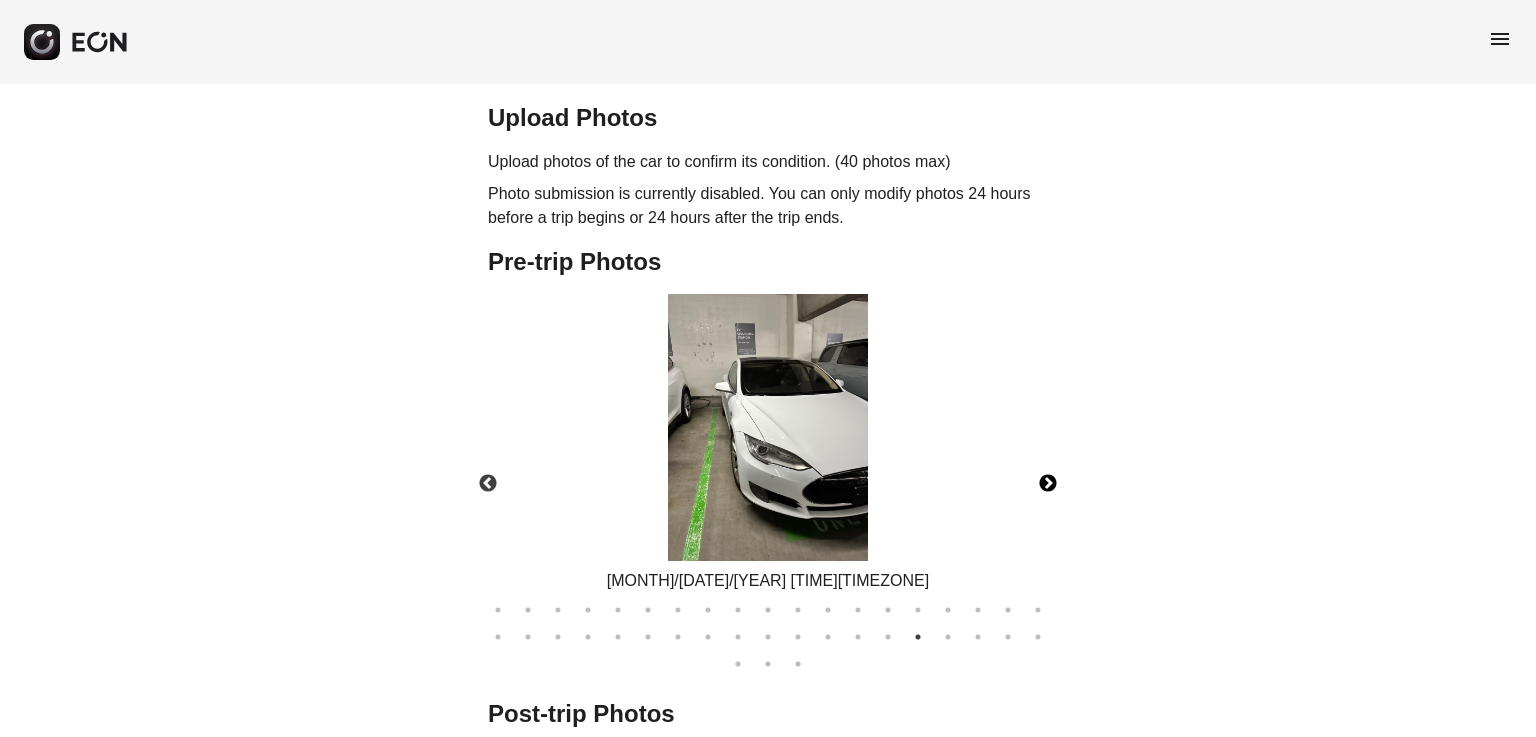 click on "Next" at bounding box center (1048, 484) 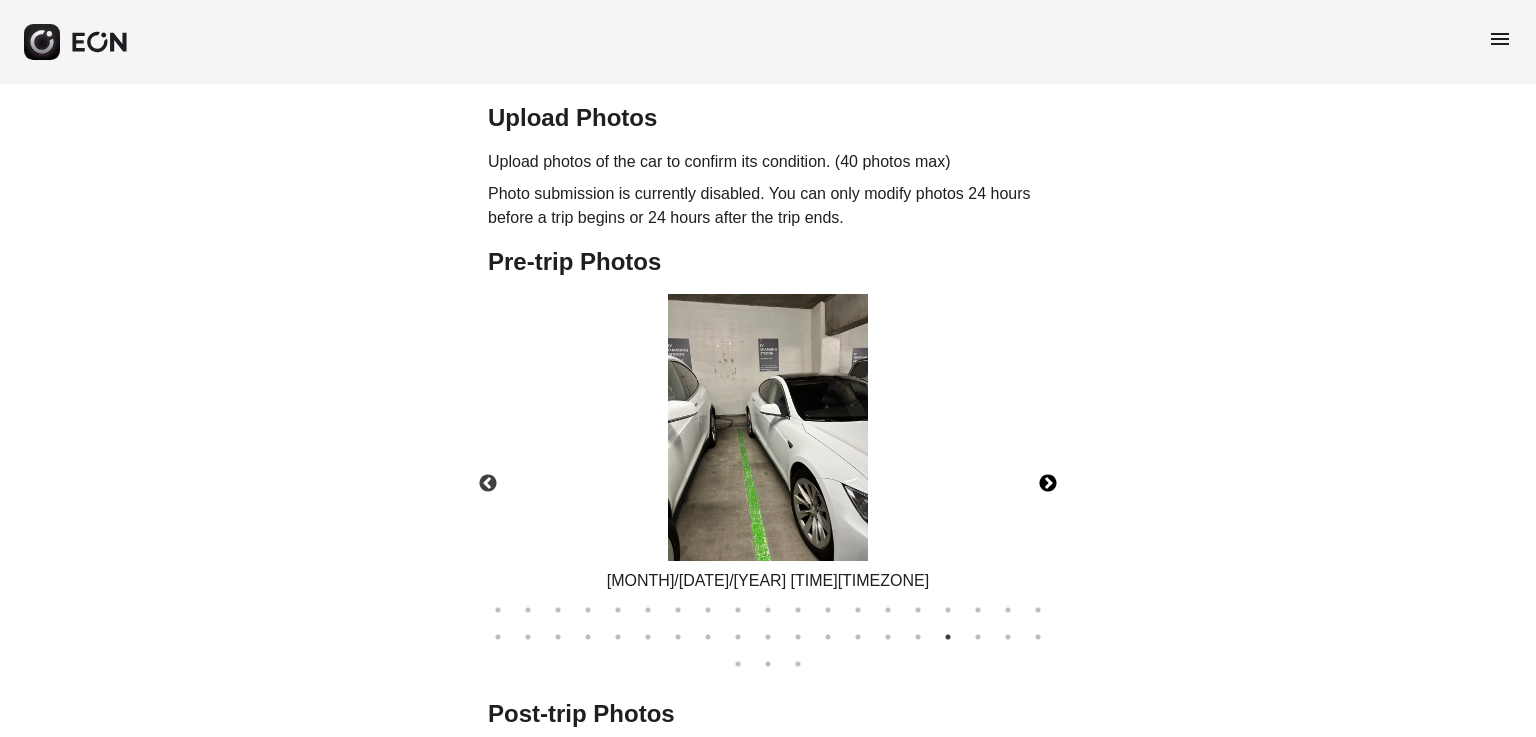 click on "Next" at bounding box center (1048, 484) 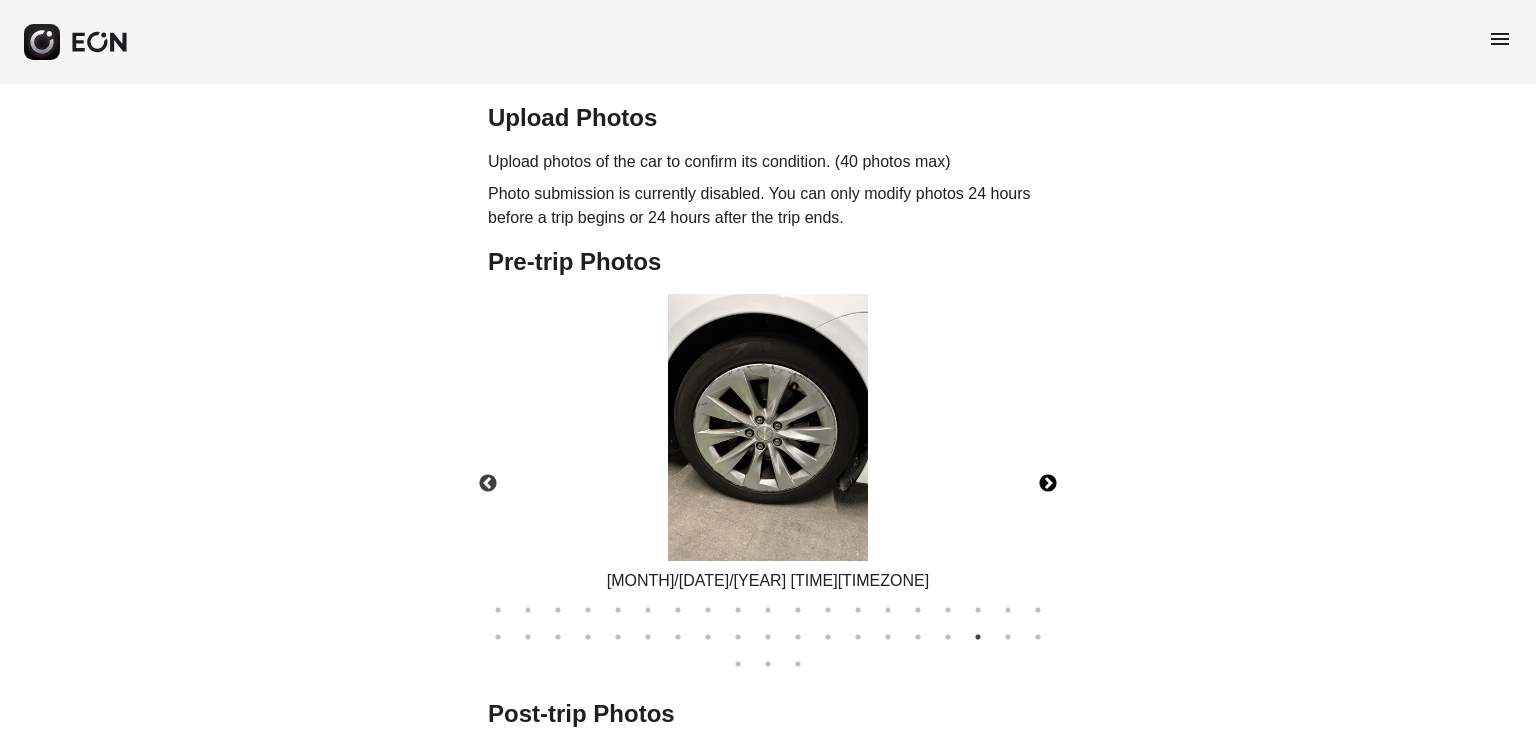 click on "Next" at bounding box center [1048, 484] 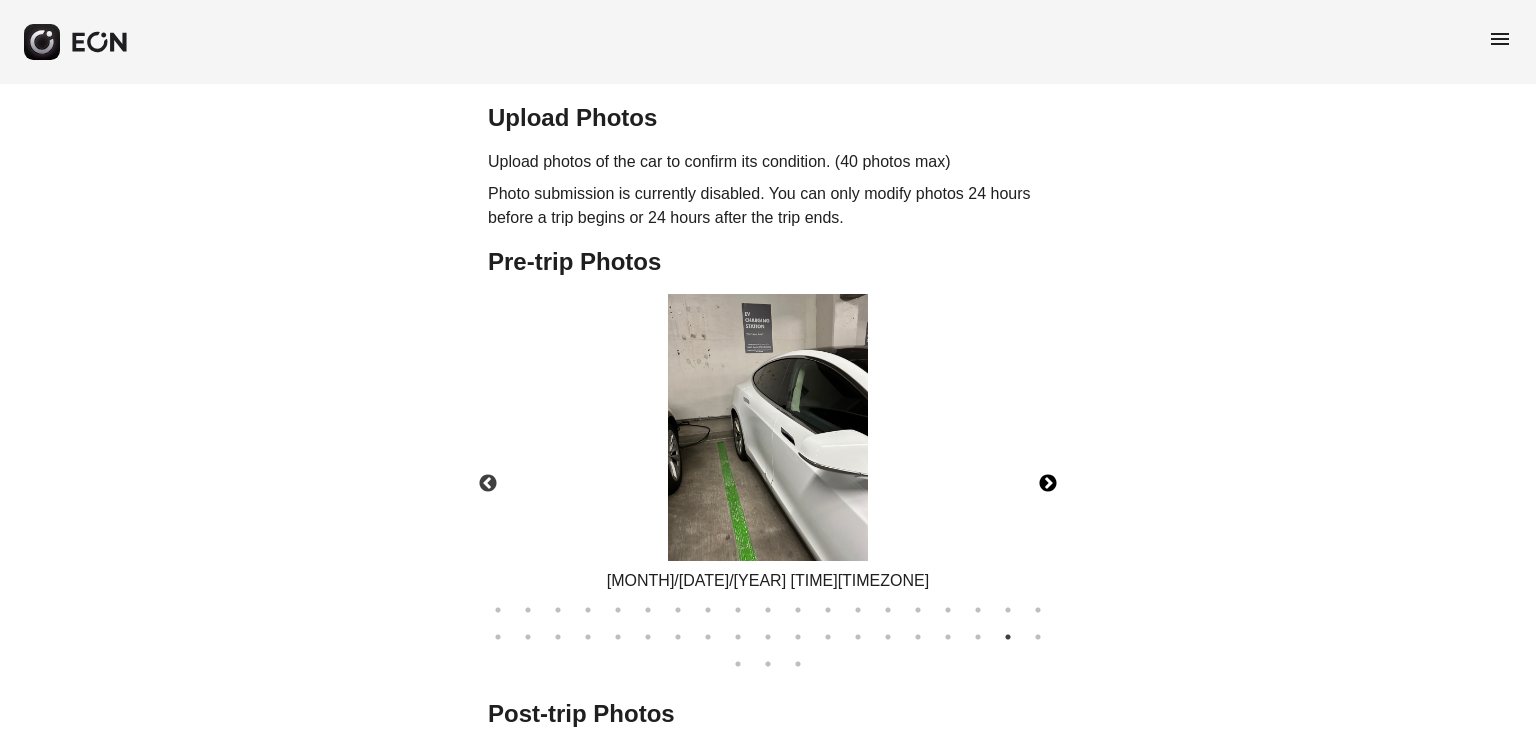 click on "Next" at bounding box center [1048, 484] 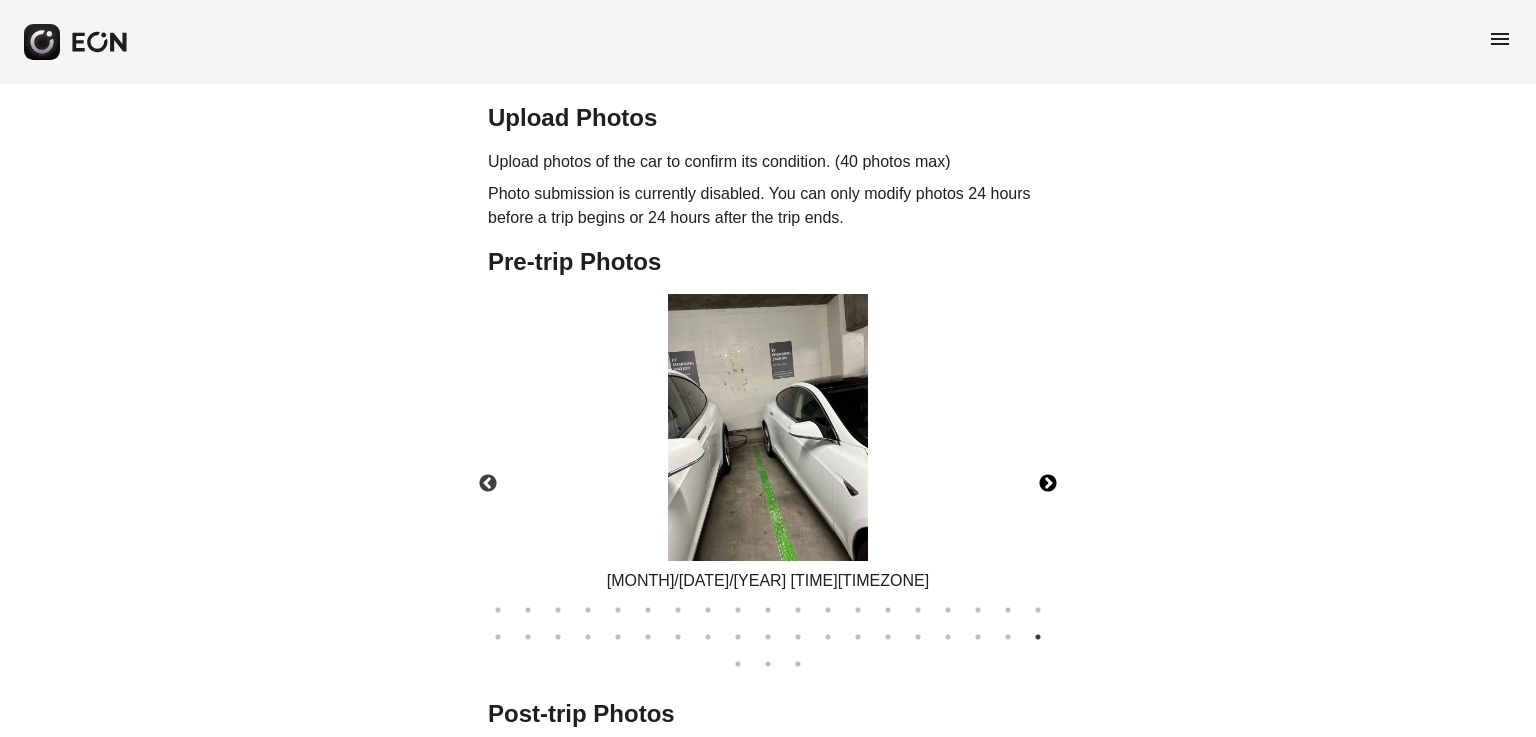 click on "Next" at bounding box center [1048, 484] 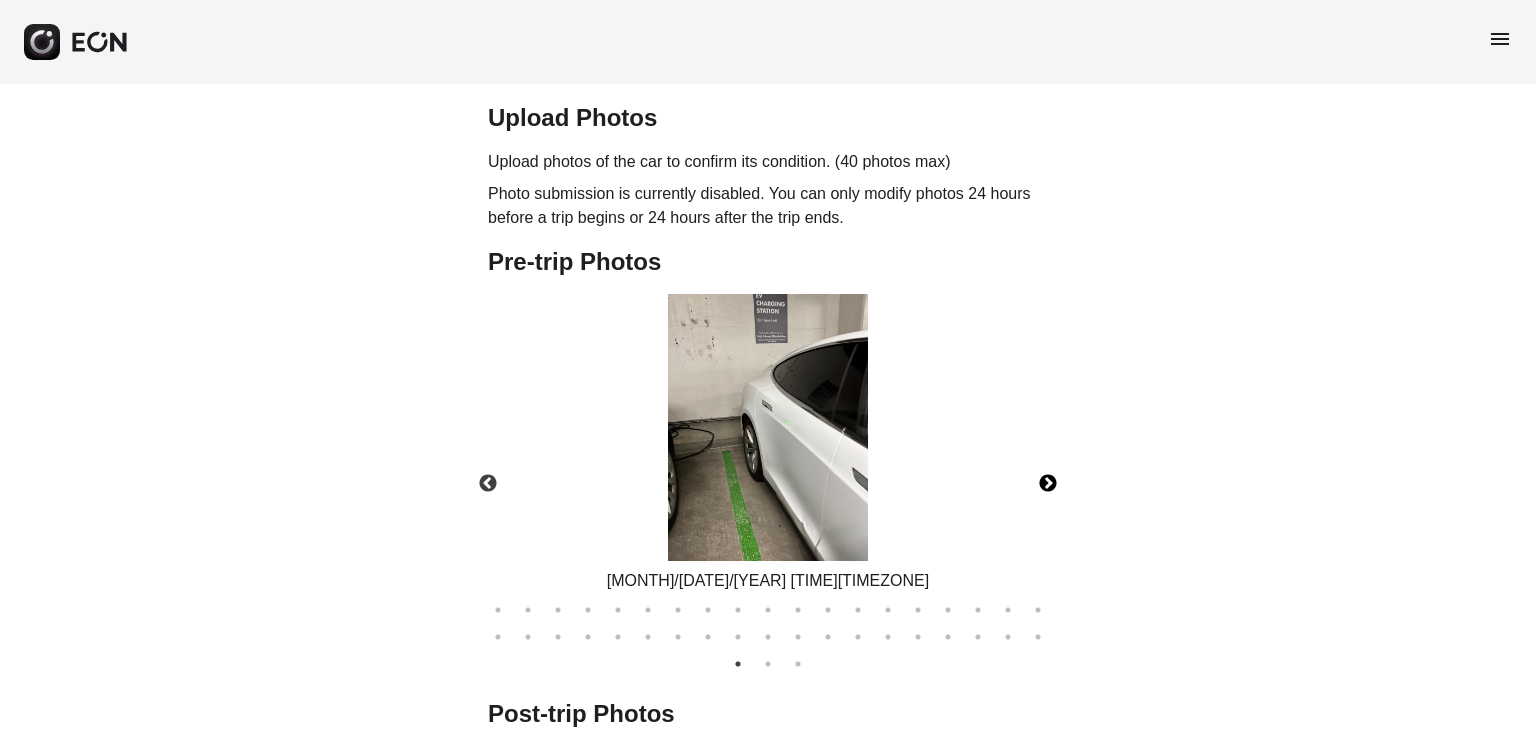 click on "Next" at bounding box center (1048, 484) 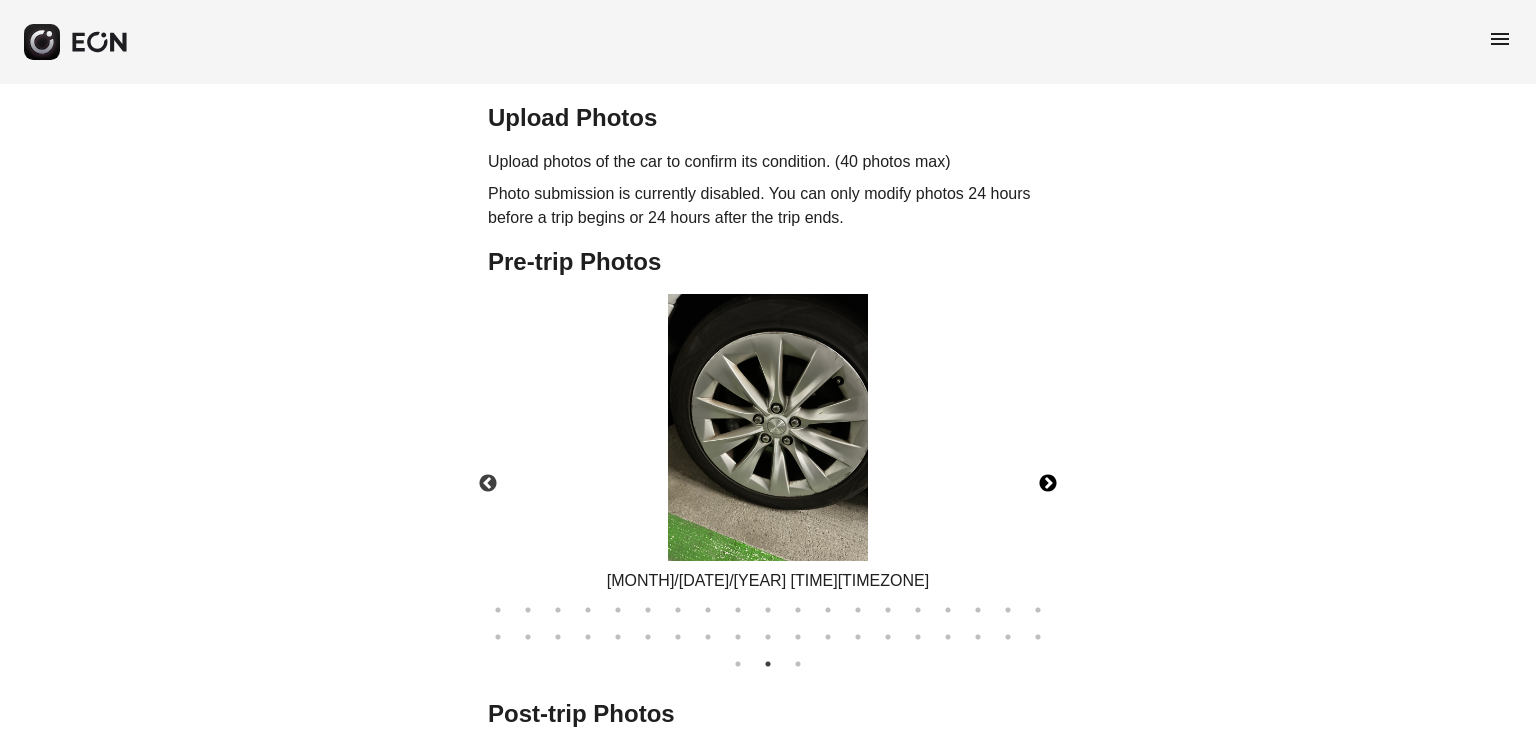 click on "Next" at bounding box center (1048, 484) 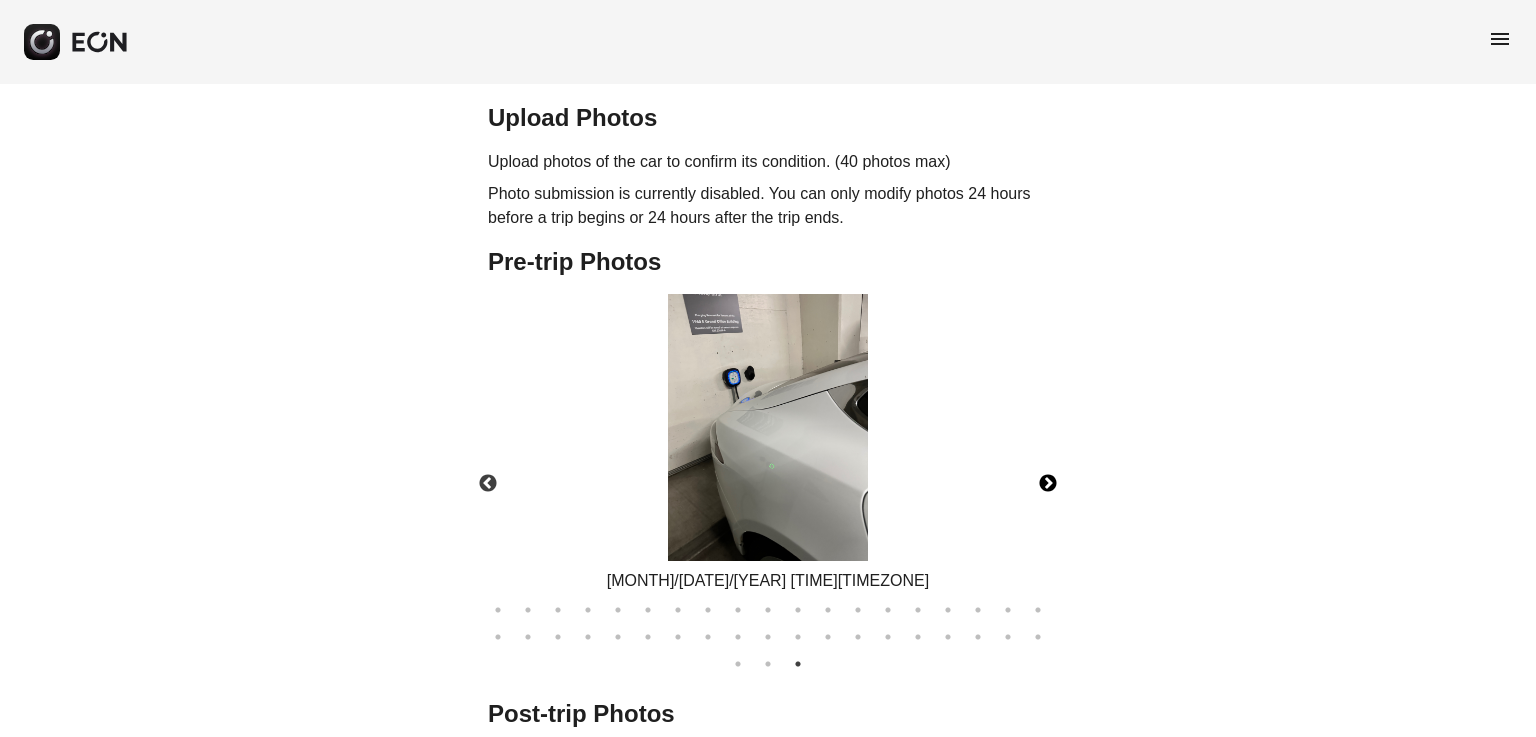 click on "Next" at bounding box center (1048, 484) 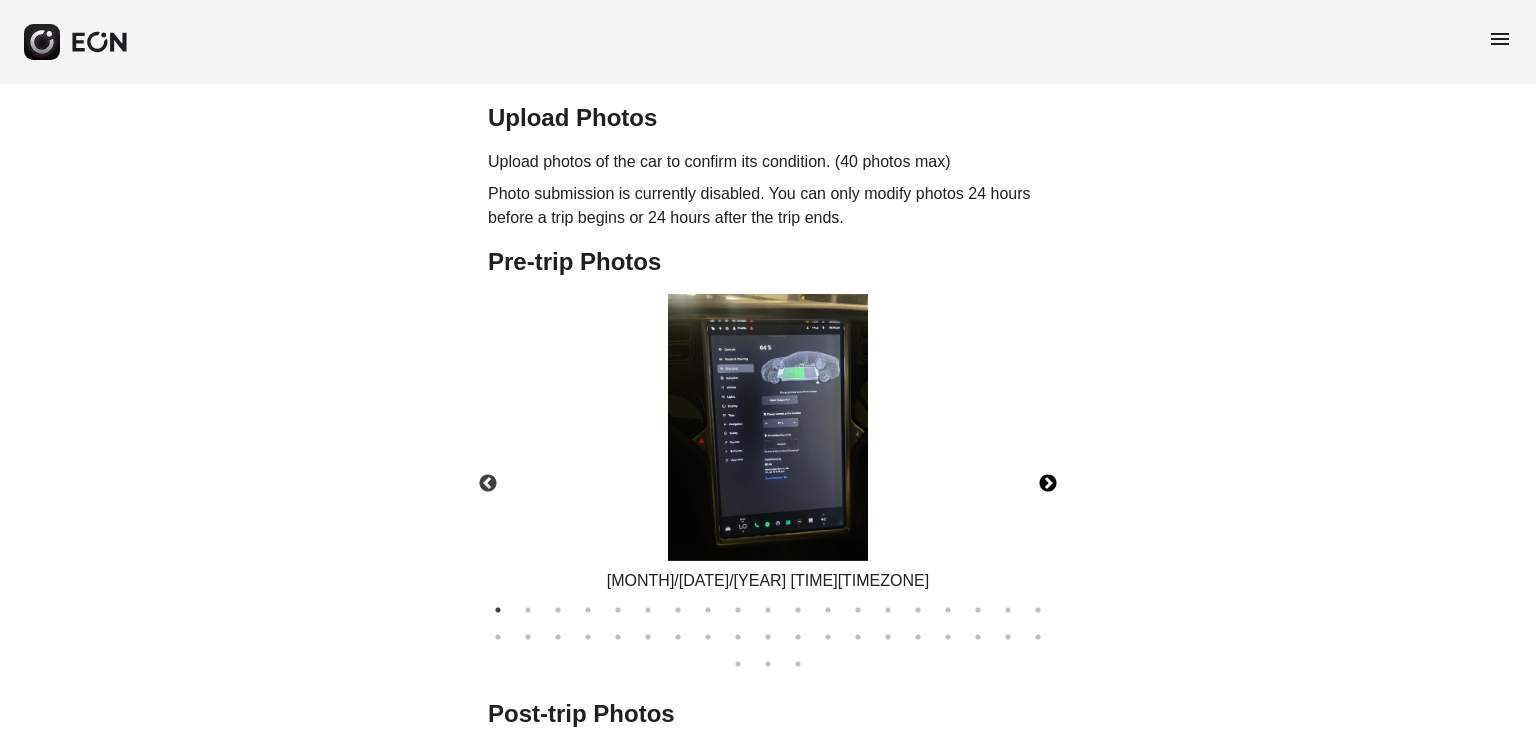 click on "Next" at bounding box center (1048, 484) 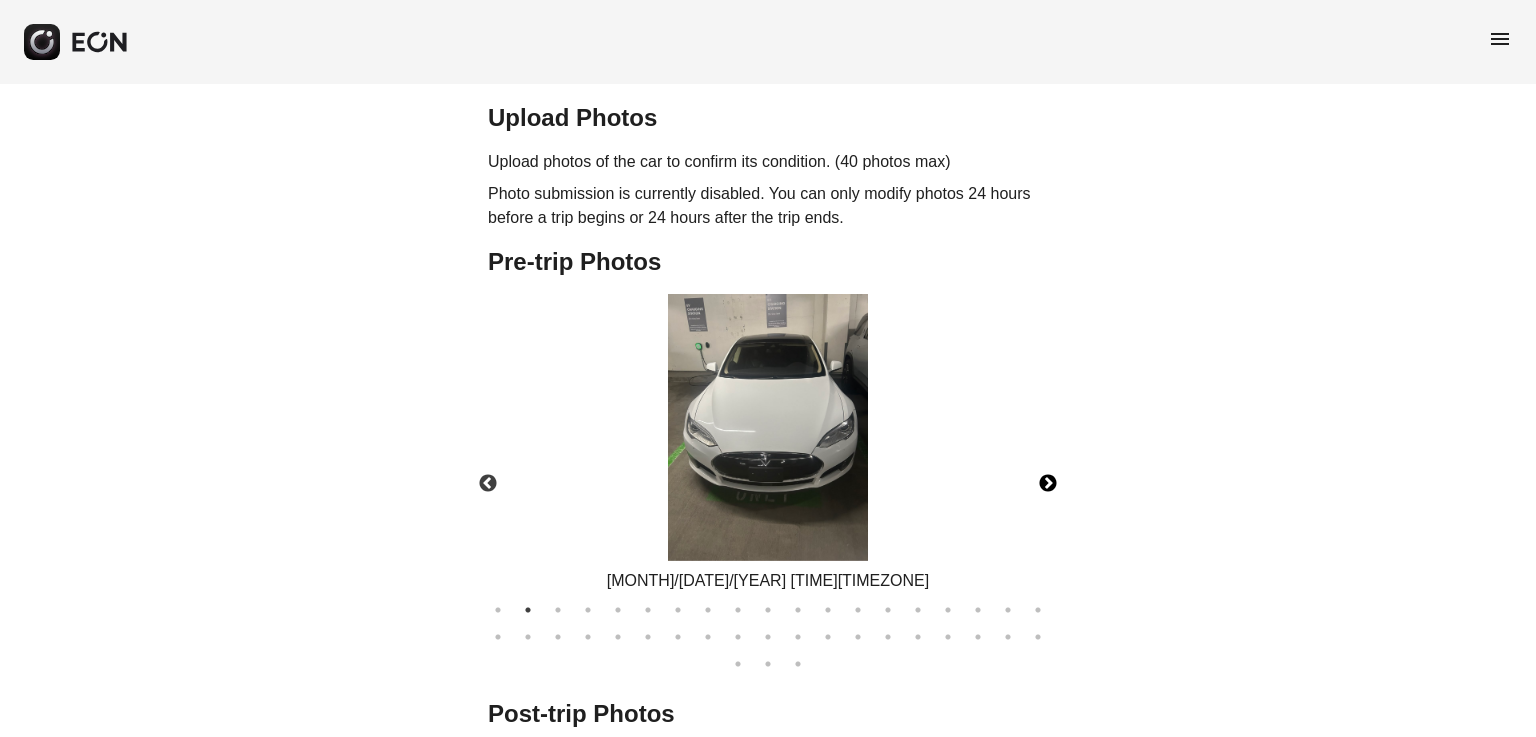 click on "Next" at bounding box center (1048, 484) 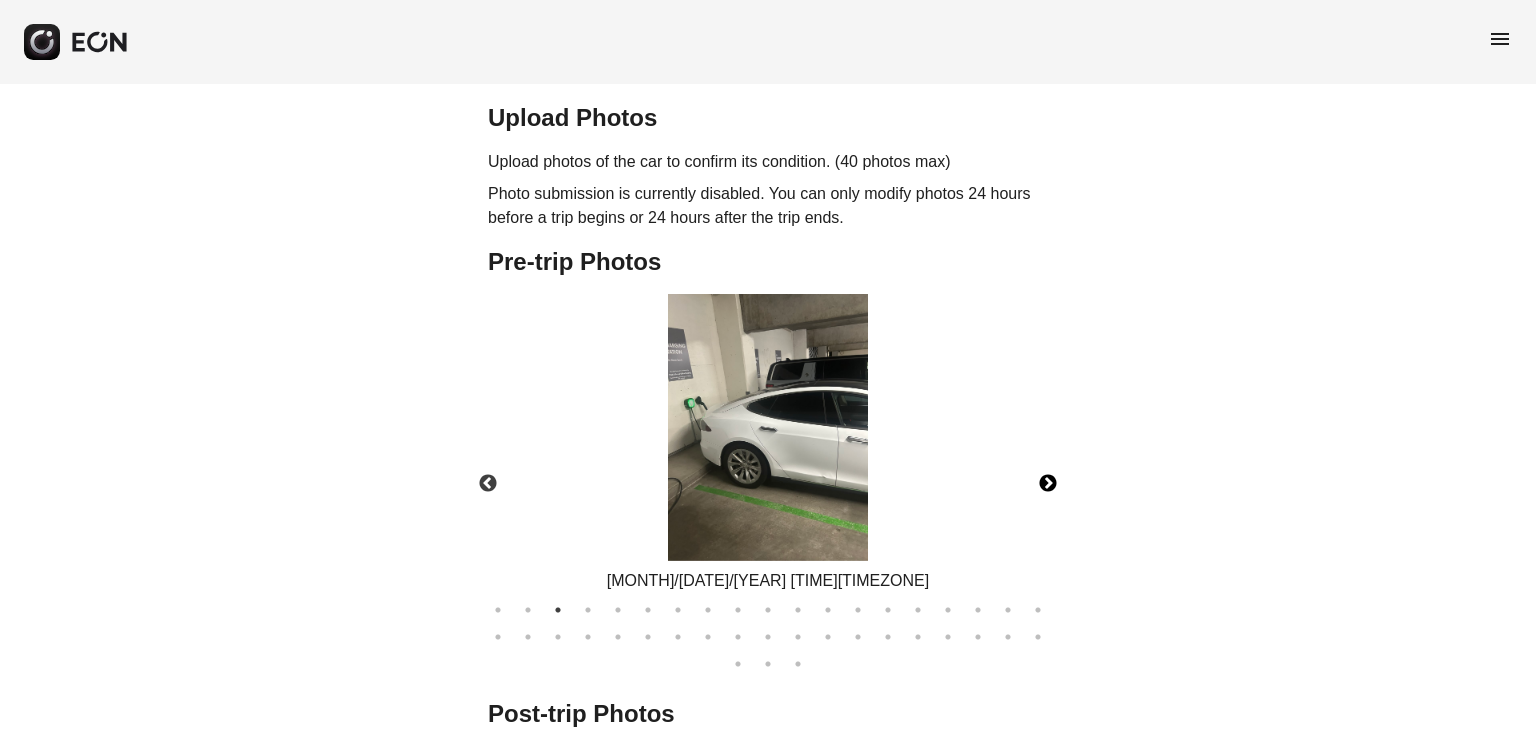 click on "Next" at bounding box center [1048, 484] 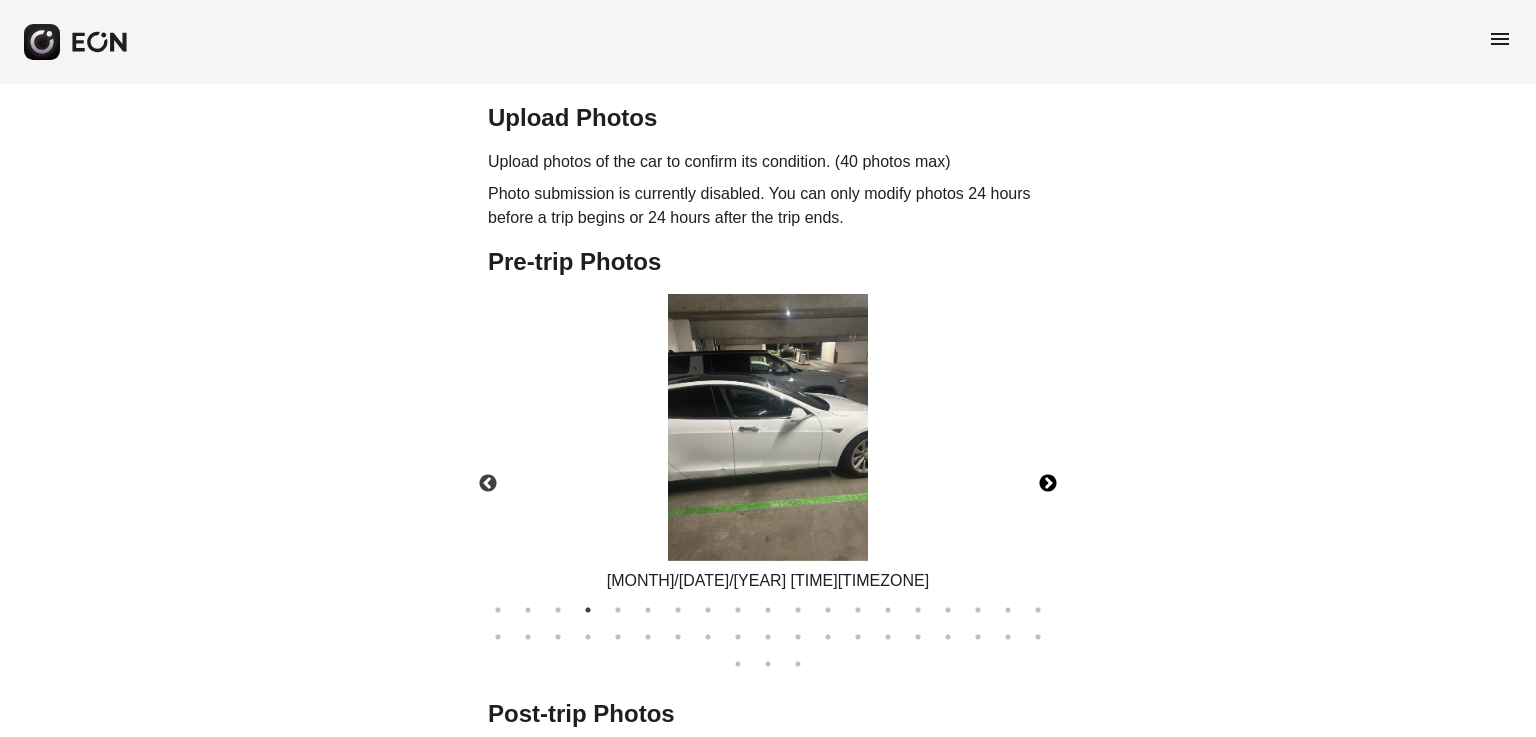 click on "Next" at bounding box center (1048, 484) 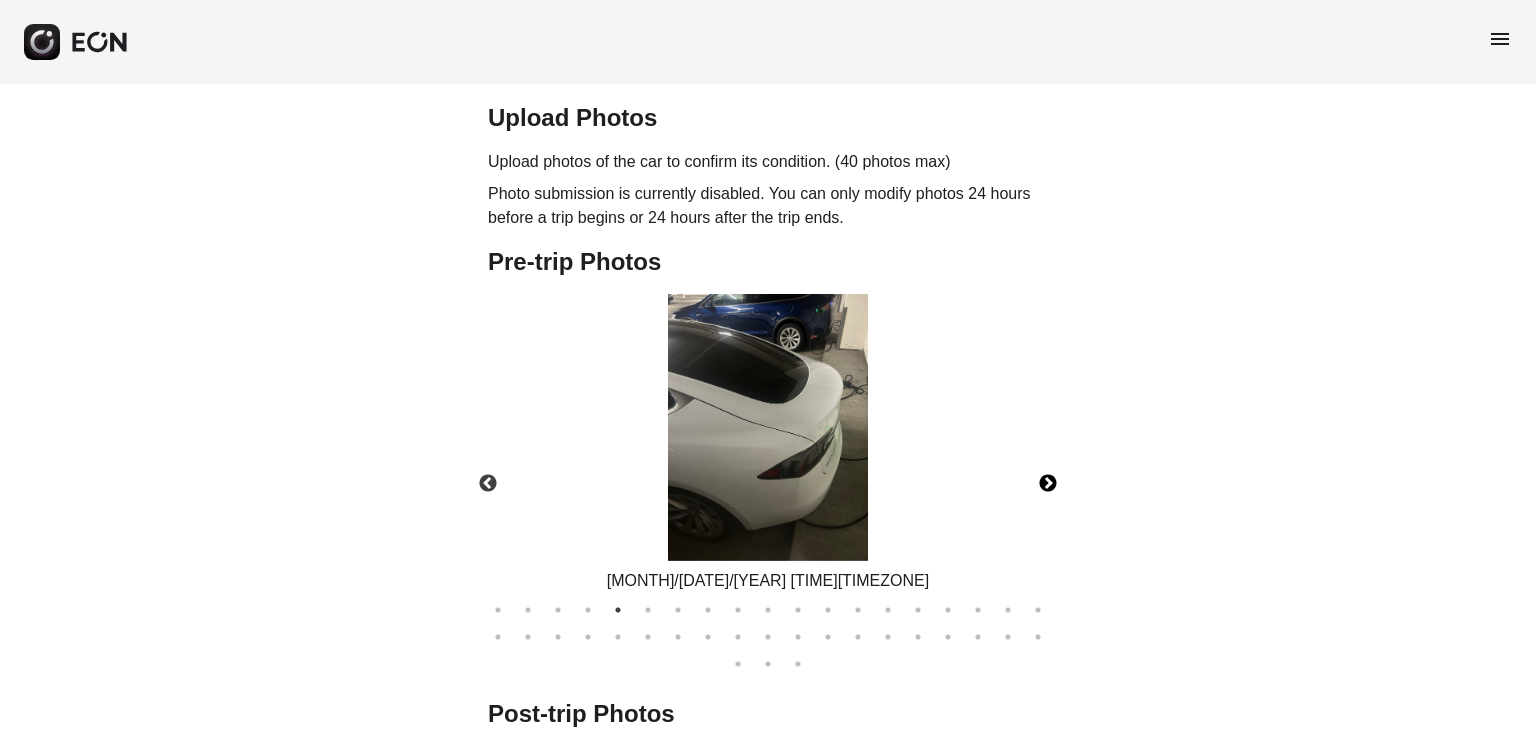 click on "Next" at bounding box center [1048, 484] 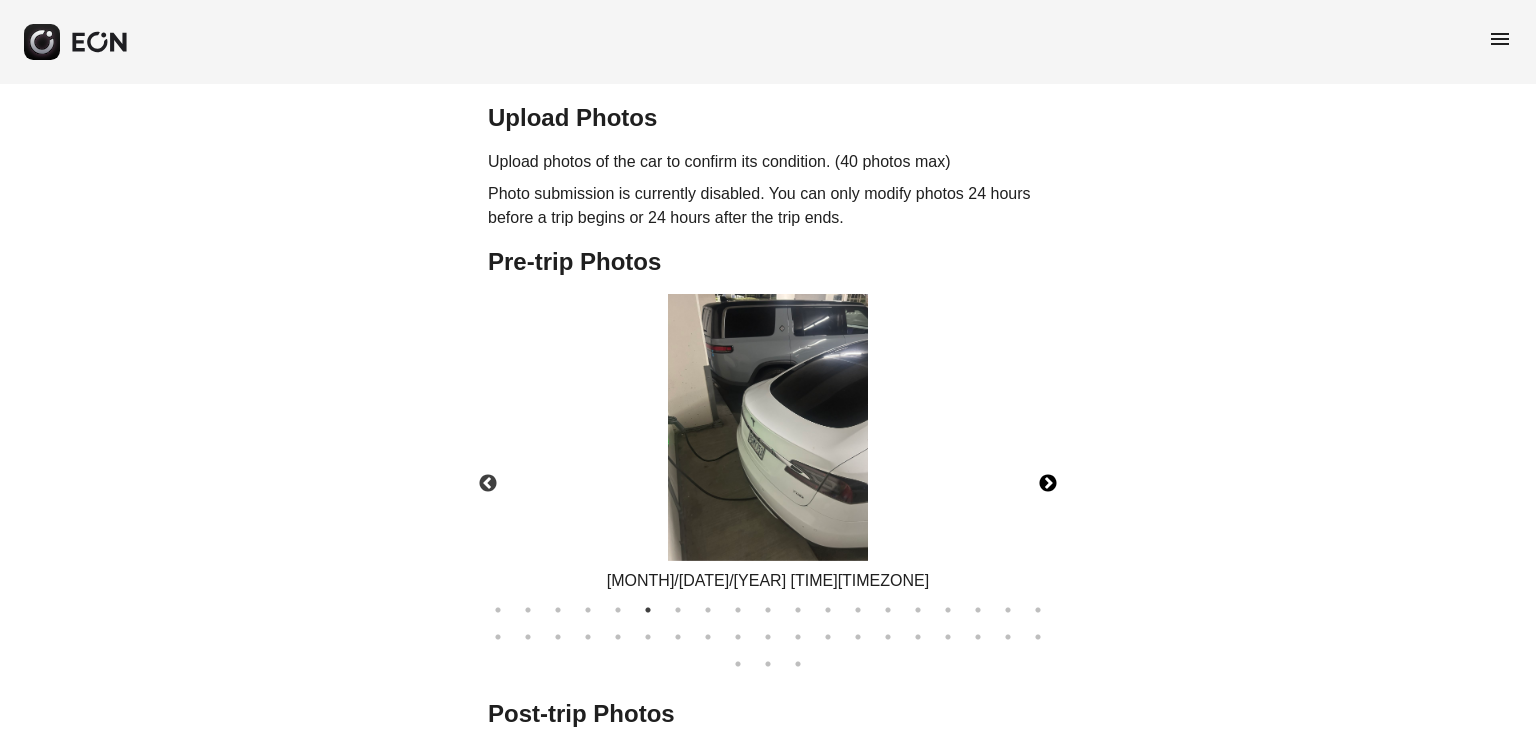 click on "Next" at bounding box center [1048, 484] 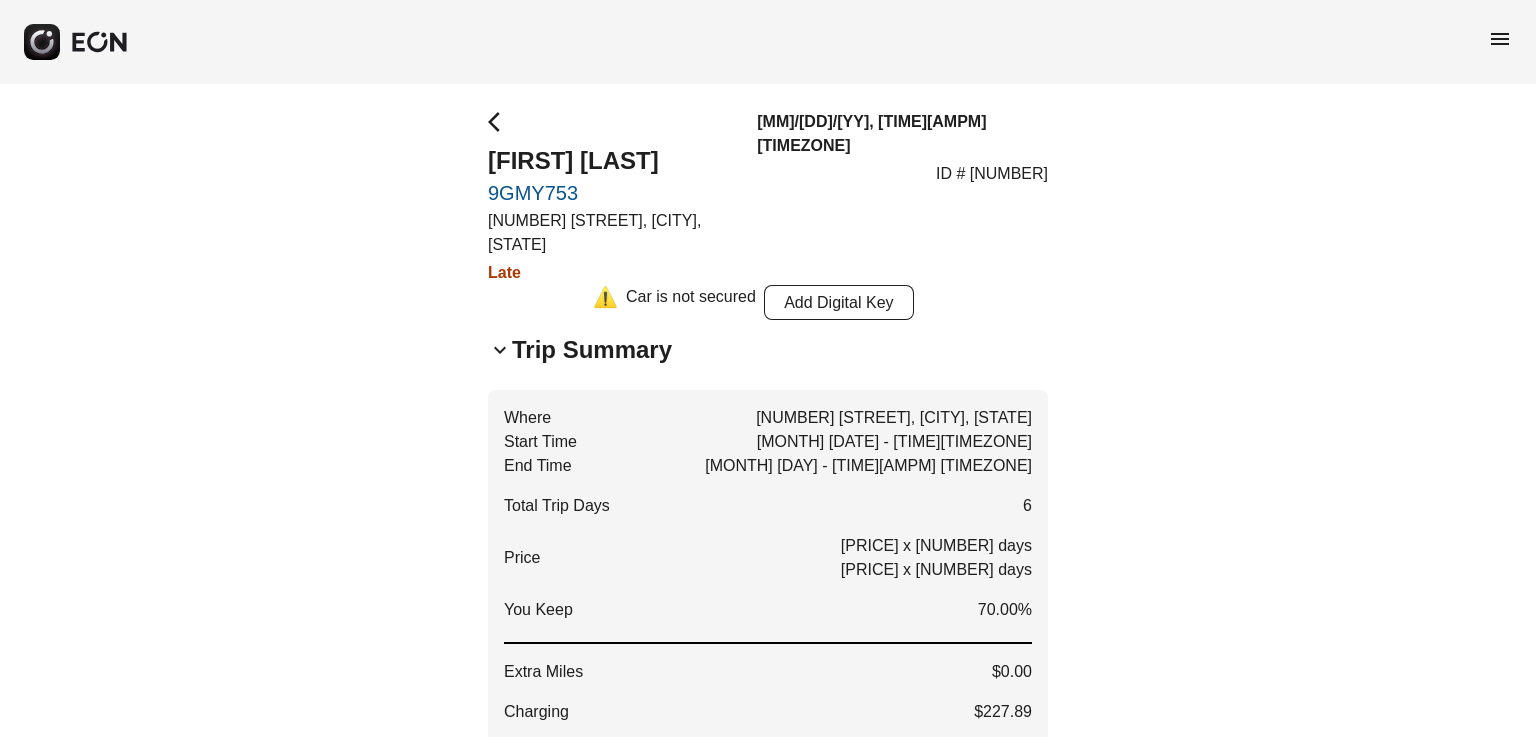 scroll, scrollTop: 0, scrollLeft: 0, axis: both 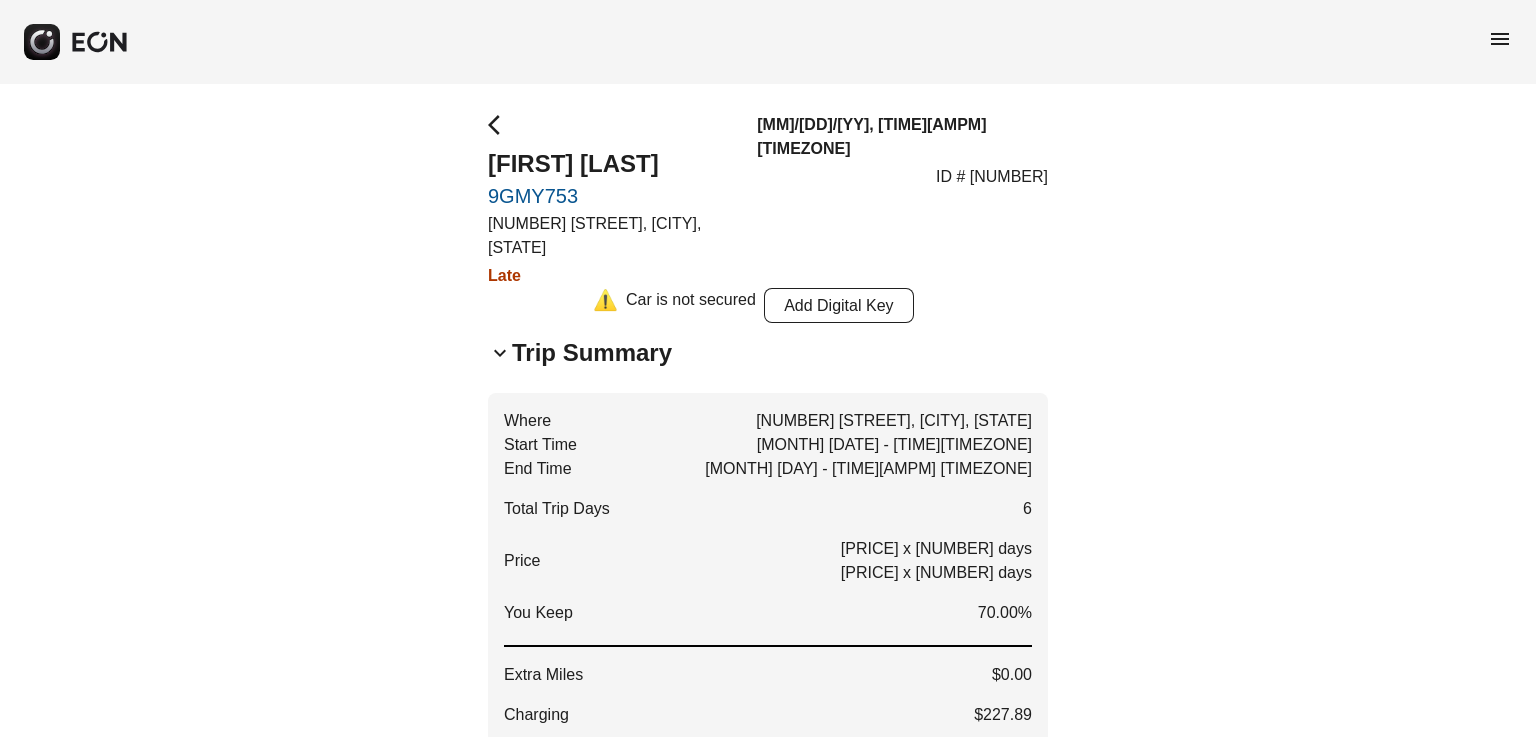 click on "arrow_back_ios" at bounding box center [500, 125] 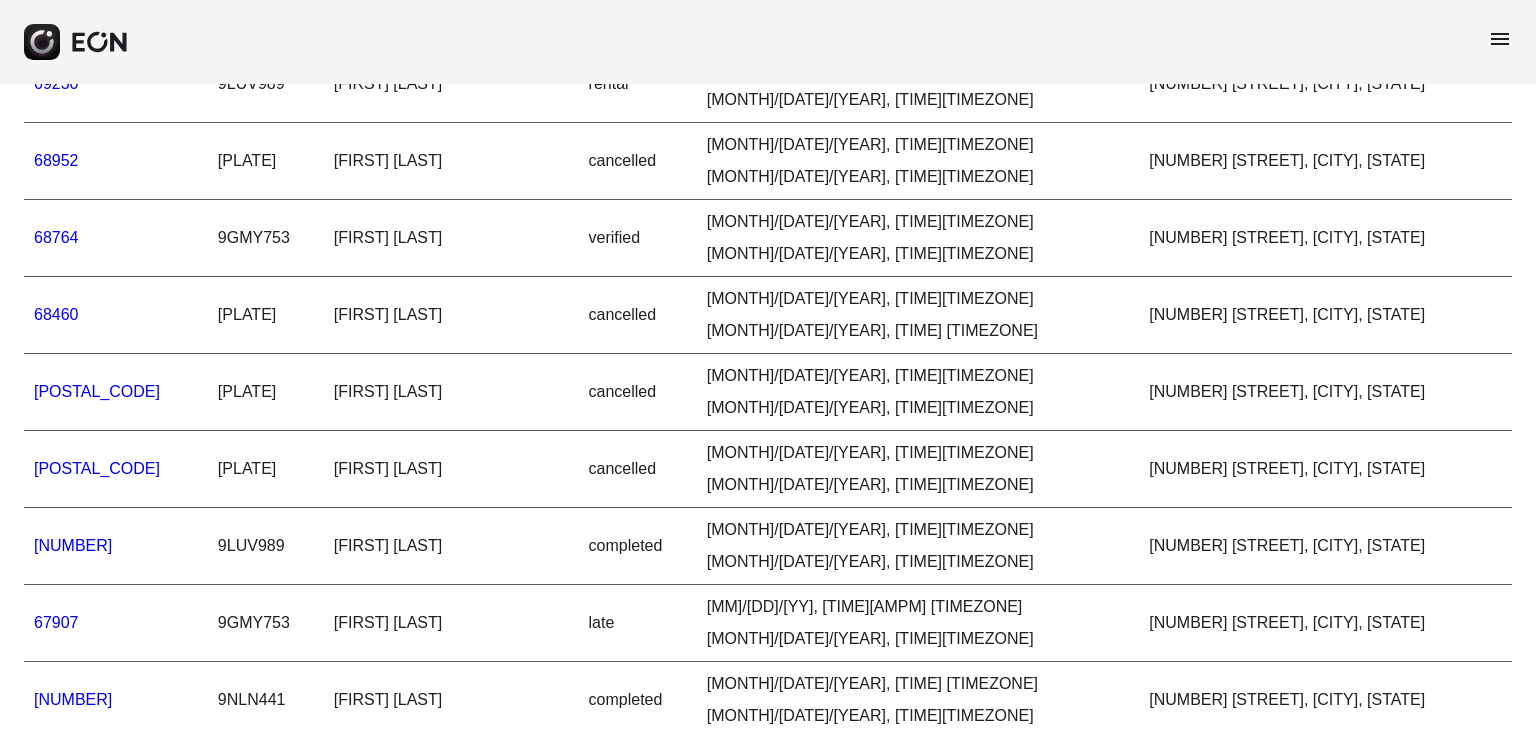 scroll, scrollTop: 0, scrollLeft: 0, axis: both 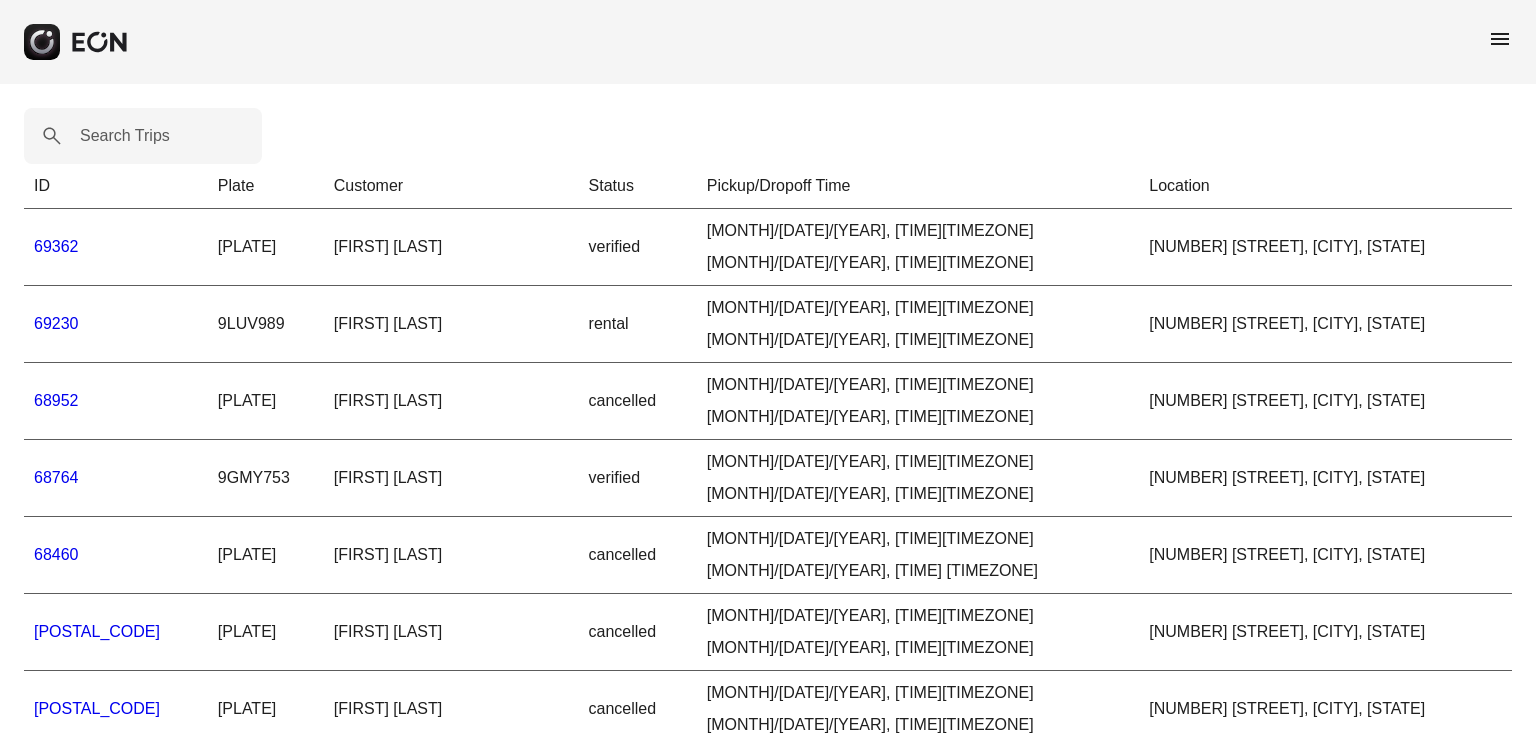 click on "69230" at bounding box center (56, 323) 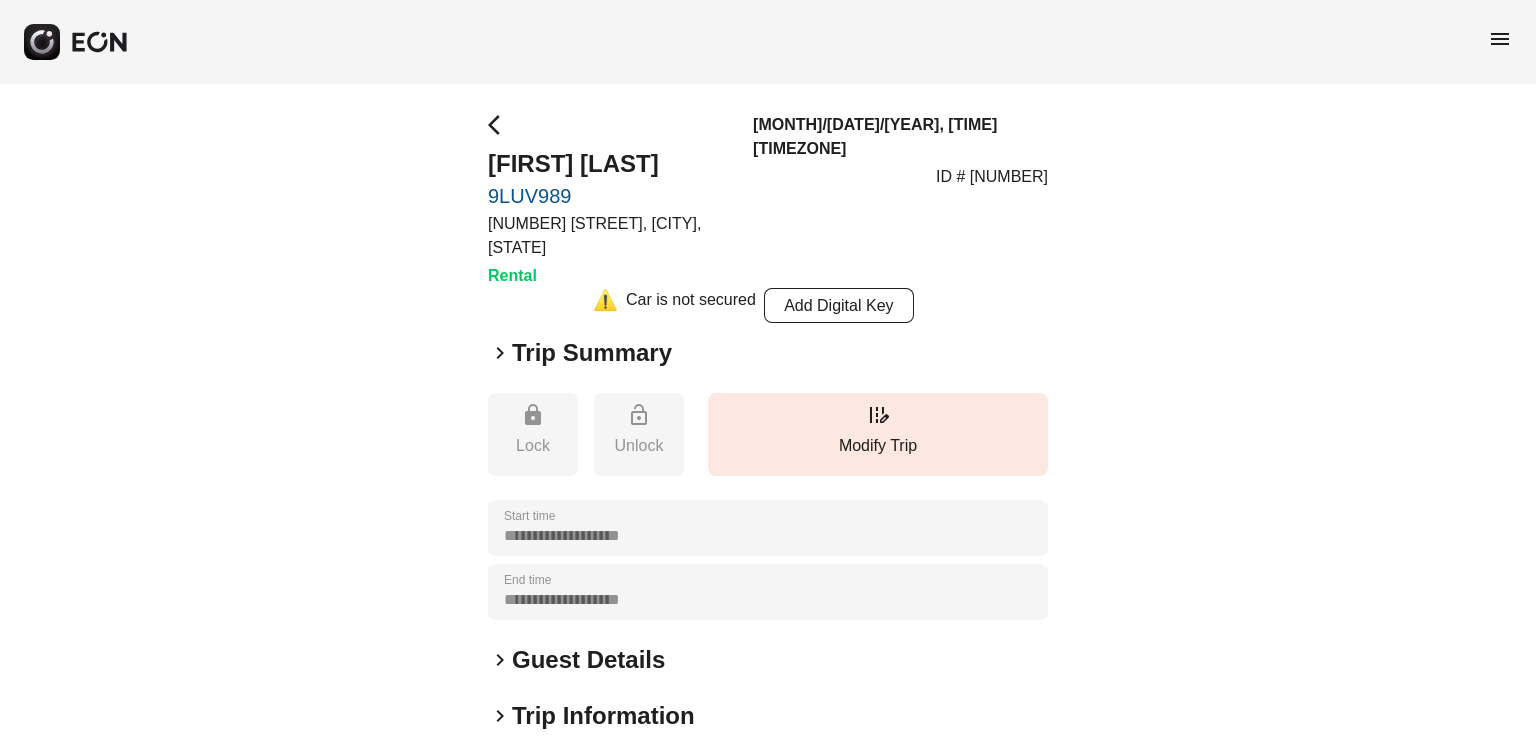 click on "keyboard_arrow_right" at bounding box center (500, 353) 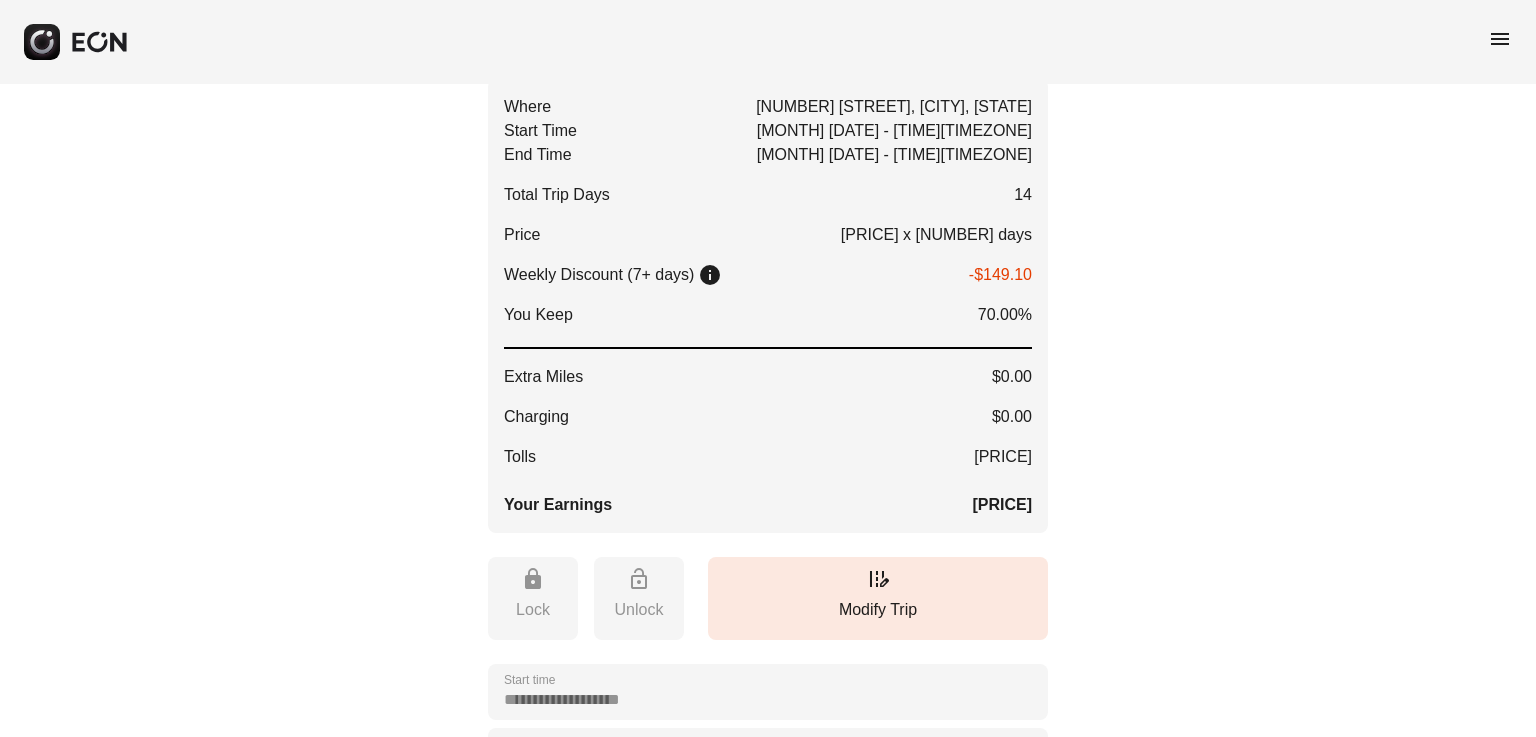 scroll, scrollTop: 0, scrollLeft: 0, axis: both 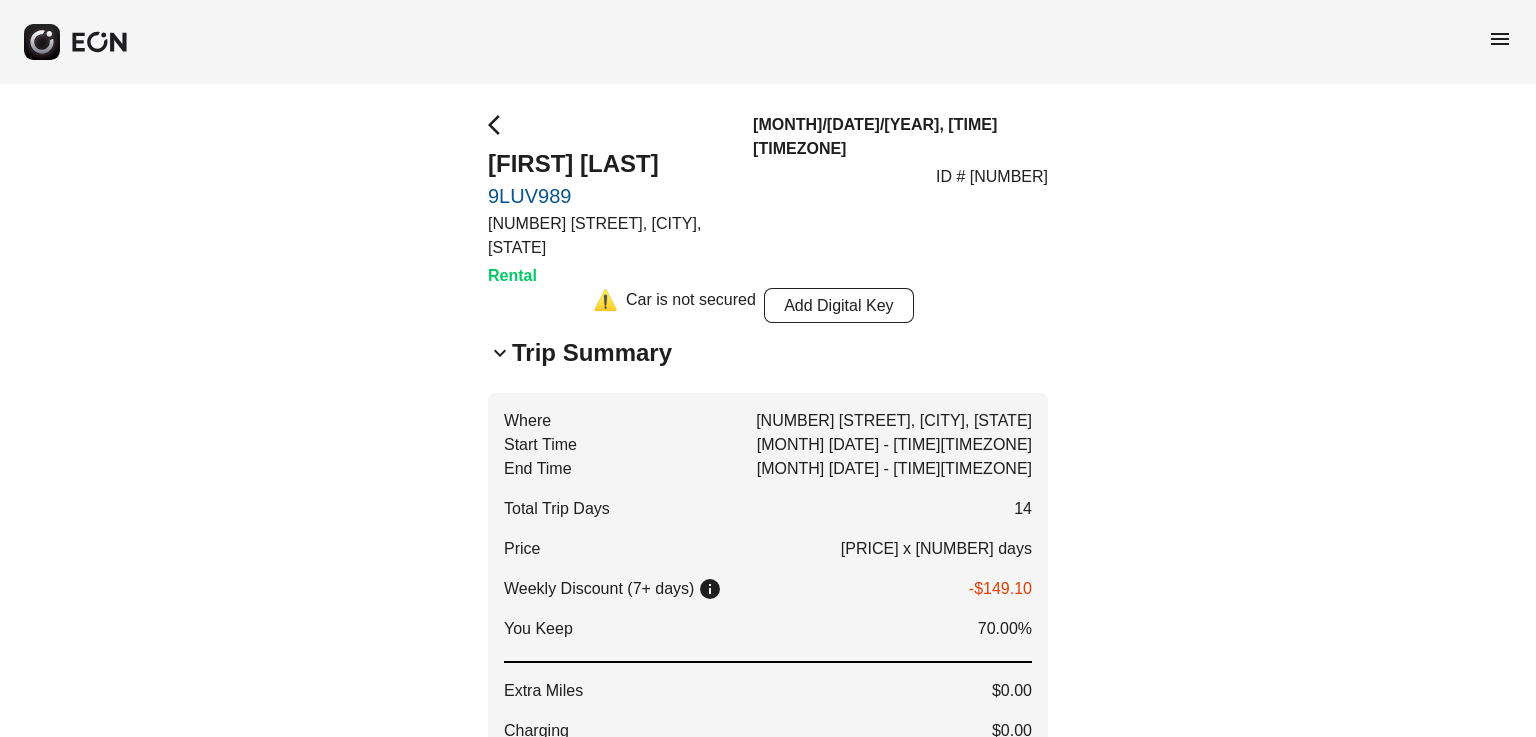 click on "arrow_back_ios" at bounding box center [500, 125] 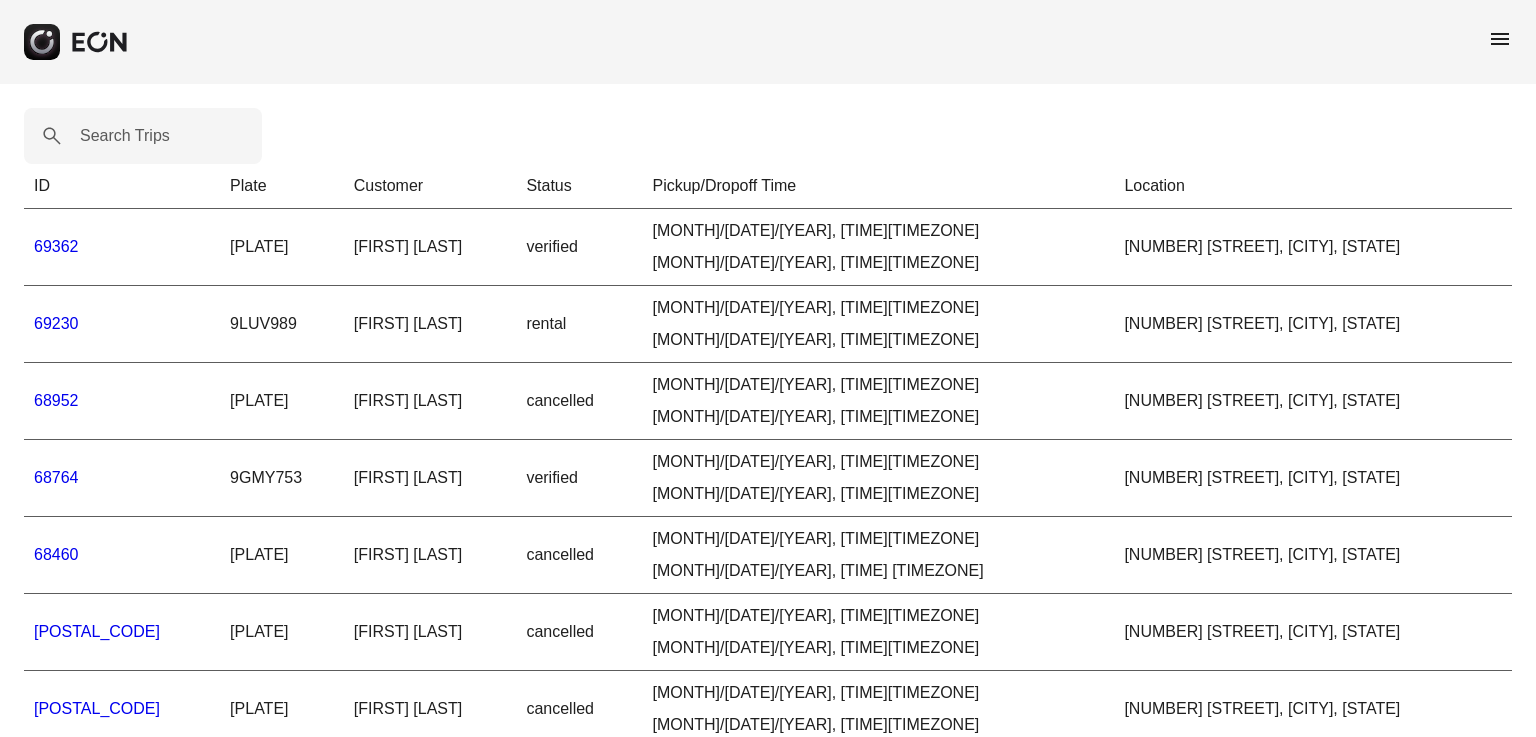 click on "menu" at bounding box center (1500, 39) 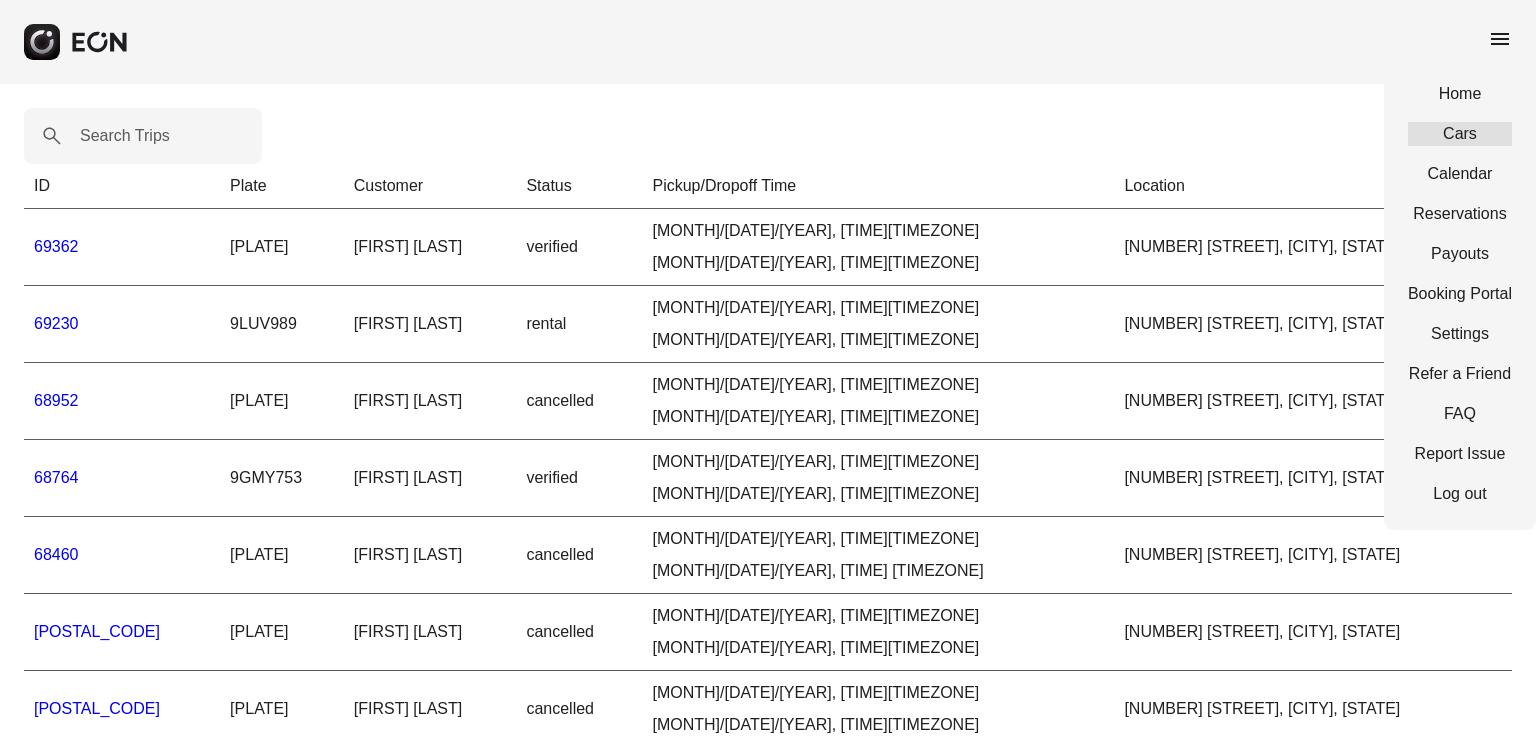 click on "Cars" at bounding box center [1460, 134] 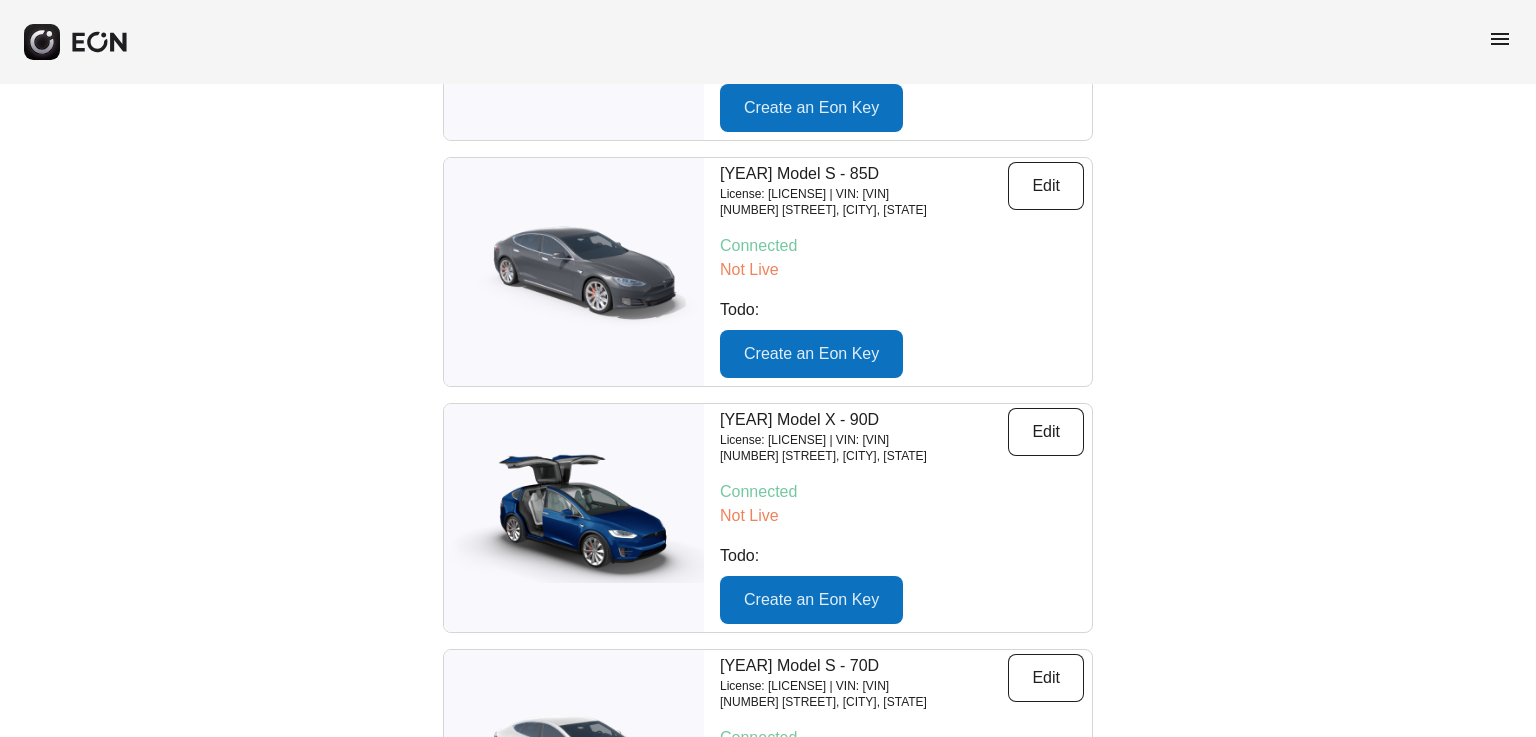 scroll, scrollTop: 694, scrollLeft: 0, axis: vertical 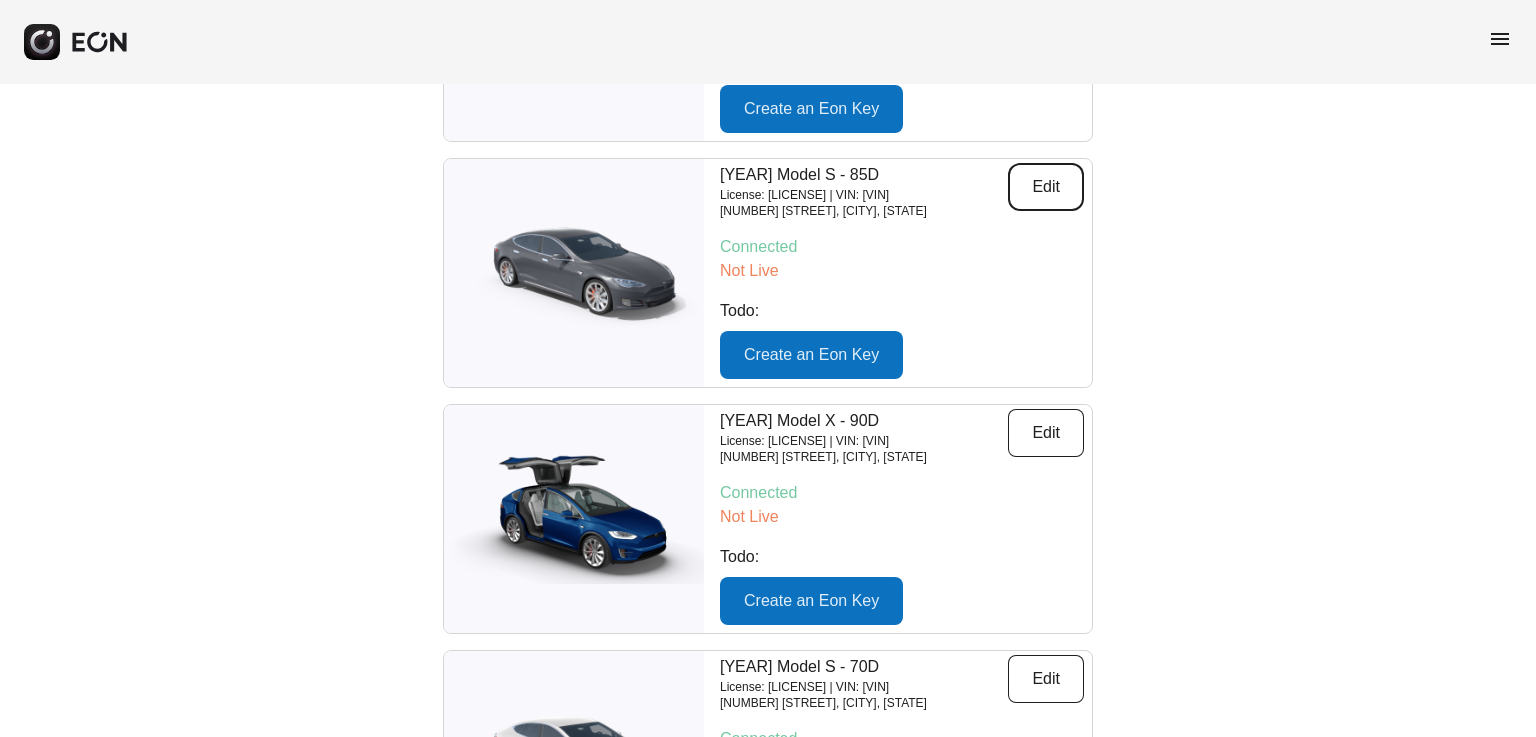 click on "Edit" at bounding box center (1046, 187) 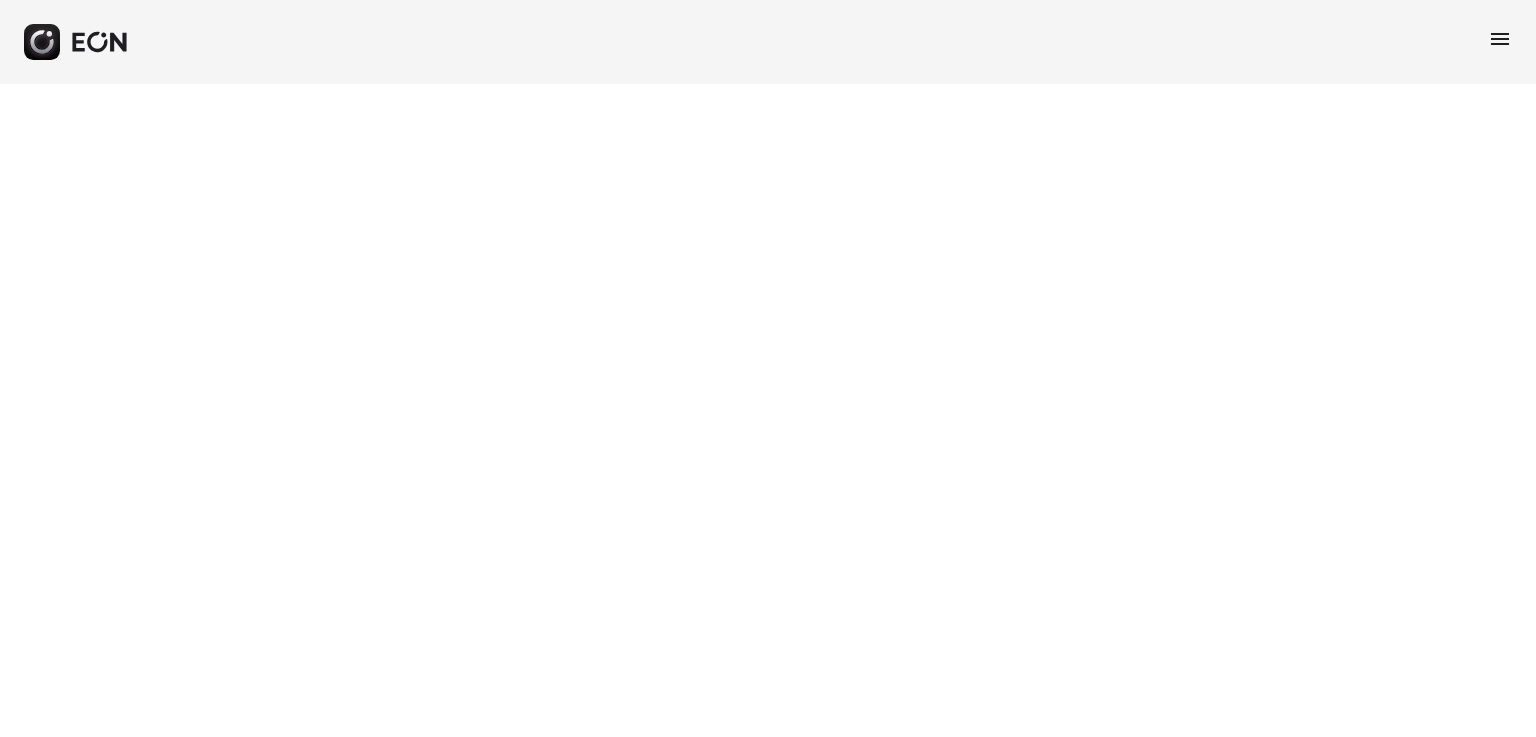 scroll, scrollTop: 0, scrollLeft: 0, axis: both 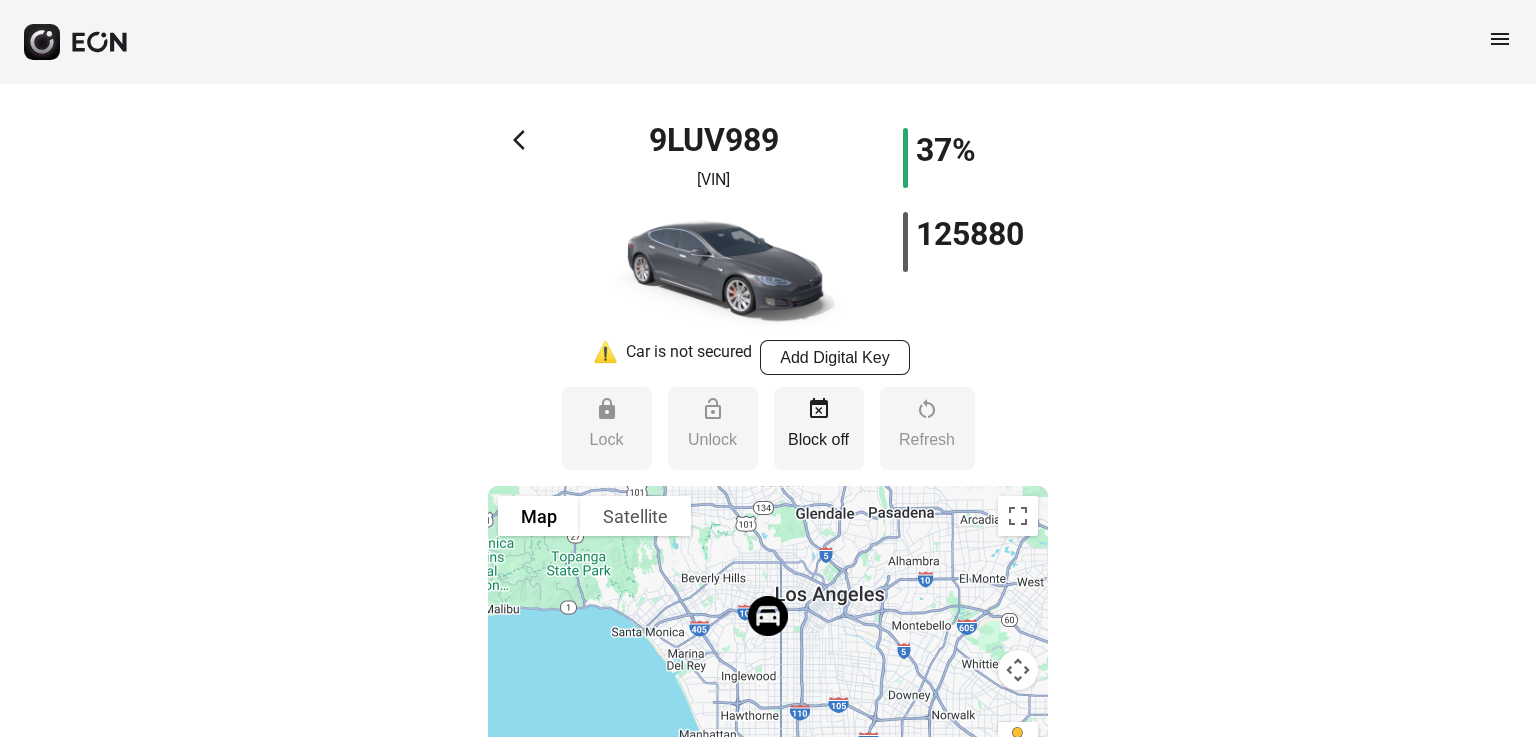 click on "arrow_back_ios" at bounding box center [525, 140] 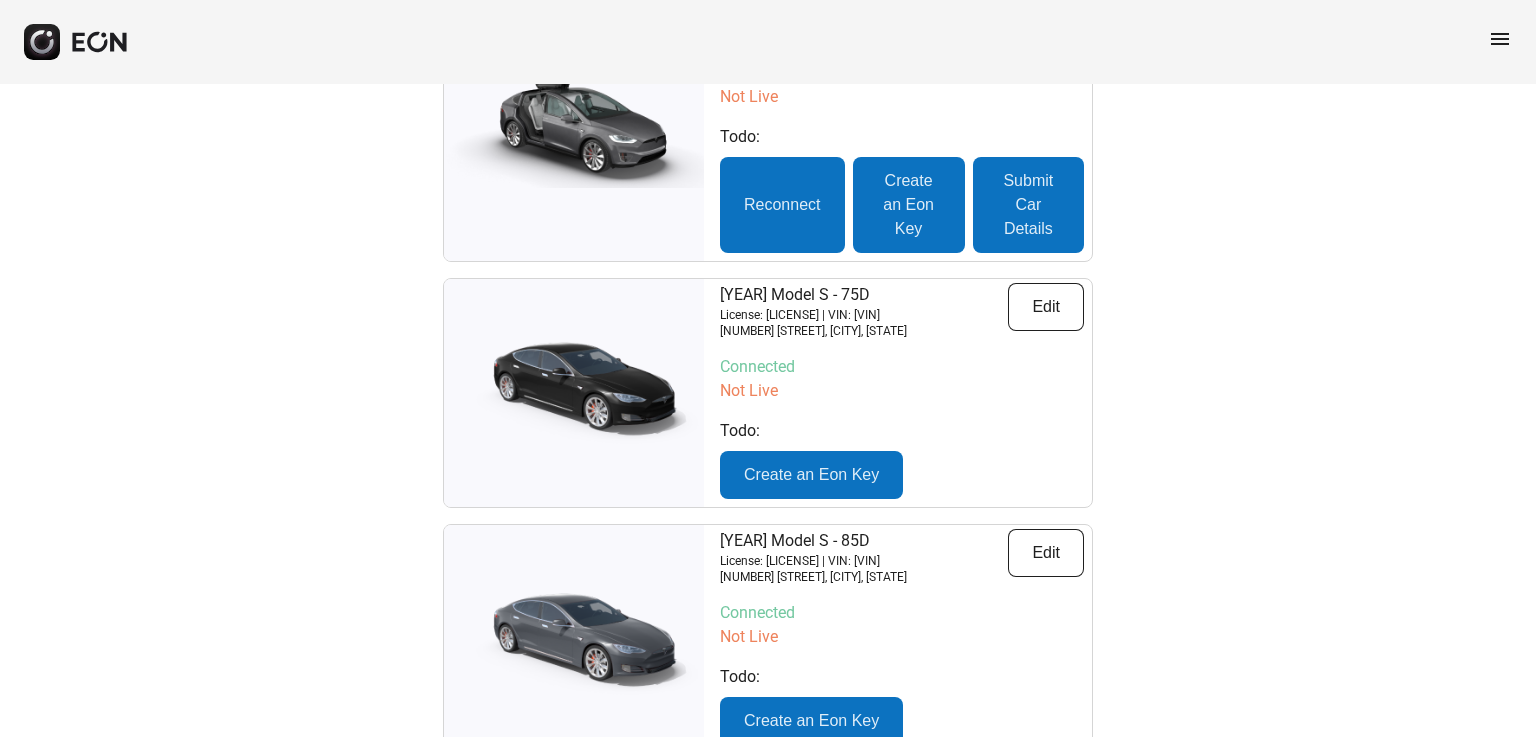 scroll, scrollTop: 0, scrollLeft: 0, axis: both 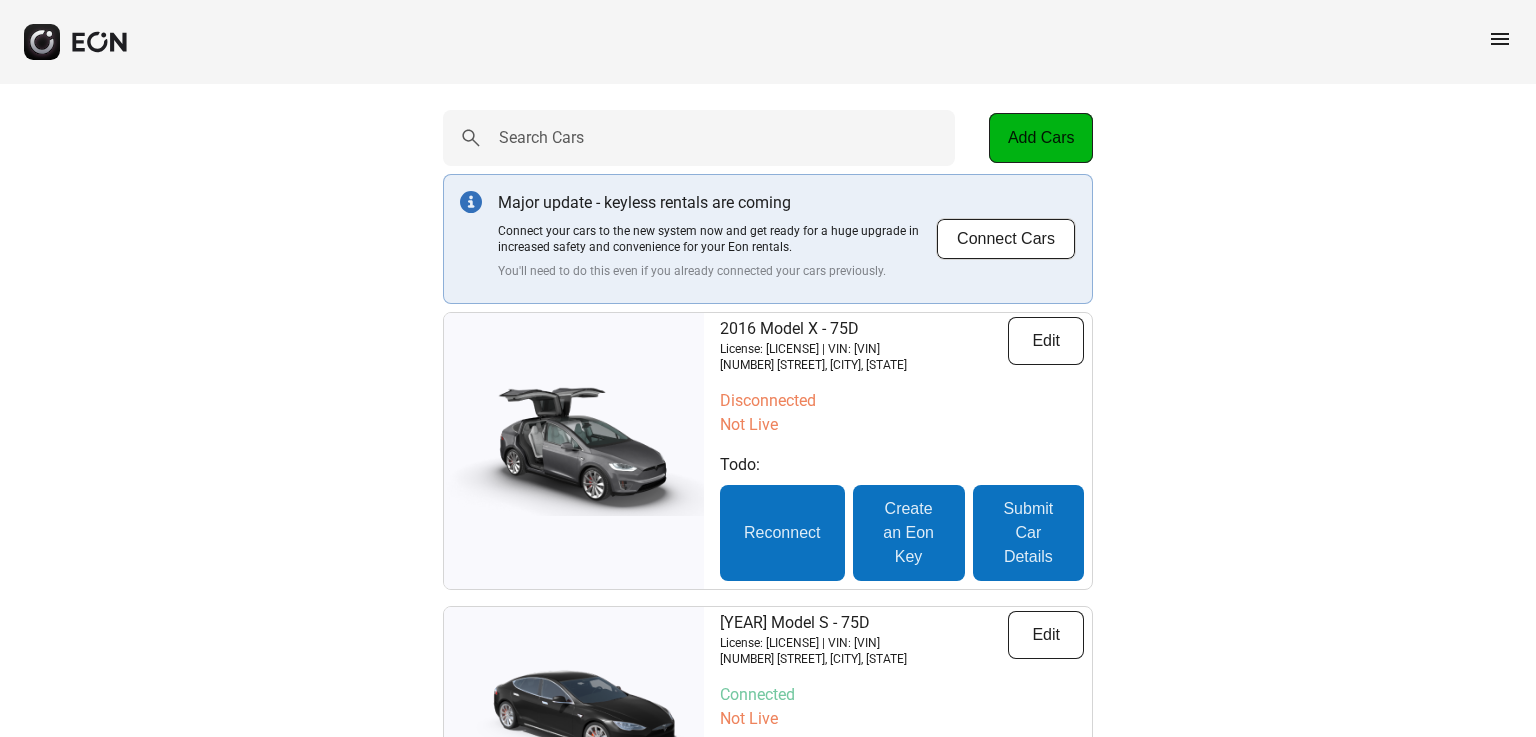 click on "Search Cars Add Cars Major update - keyless rentals are coming Connect your cars to the new system now and get ready for a huge upgrade in increased safety and convenience for your Eon rentals. You'll need to do this even if you already connected your cars previously. Connect Cars [YEAR]
Model X - 75D License: [LICENSE] | VIN: [VIN] [NUMBER] [STREET], [CITY], [STATE] Edit Disconnected Not Live Todo: Reconnect Create an Eon Key Submit Car Details [YEAR]
Model S - 75D License: [PLATE] | VIN: [VIN] [NUMBER] [STREET], [CITY], [STATE] Edit Connected Not Live Todo: Create an Eon Key [YEAR]
Model S - 85D License: [LICENSE] | VIN: [VIN] [NUMBER] [STREET], [CITY], [STATE] Edit Connected Not Live Todo: Create an Eon Key [YEAR]
Model X - 90D License: [LICENSE] | VIN: [VIN] [NUMBER] [STREET], [CITY], [STATE] Edit Connected Not Live Todo: Edit Connected" at bounding box center [768, 1313] 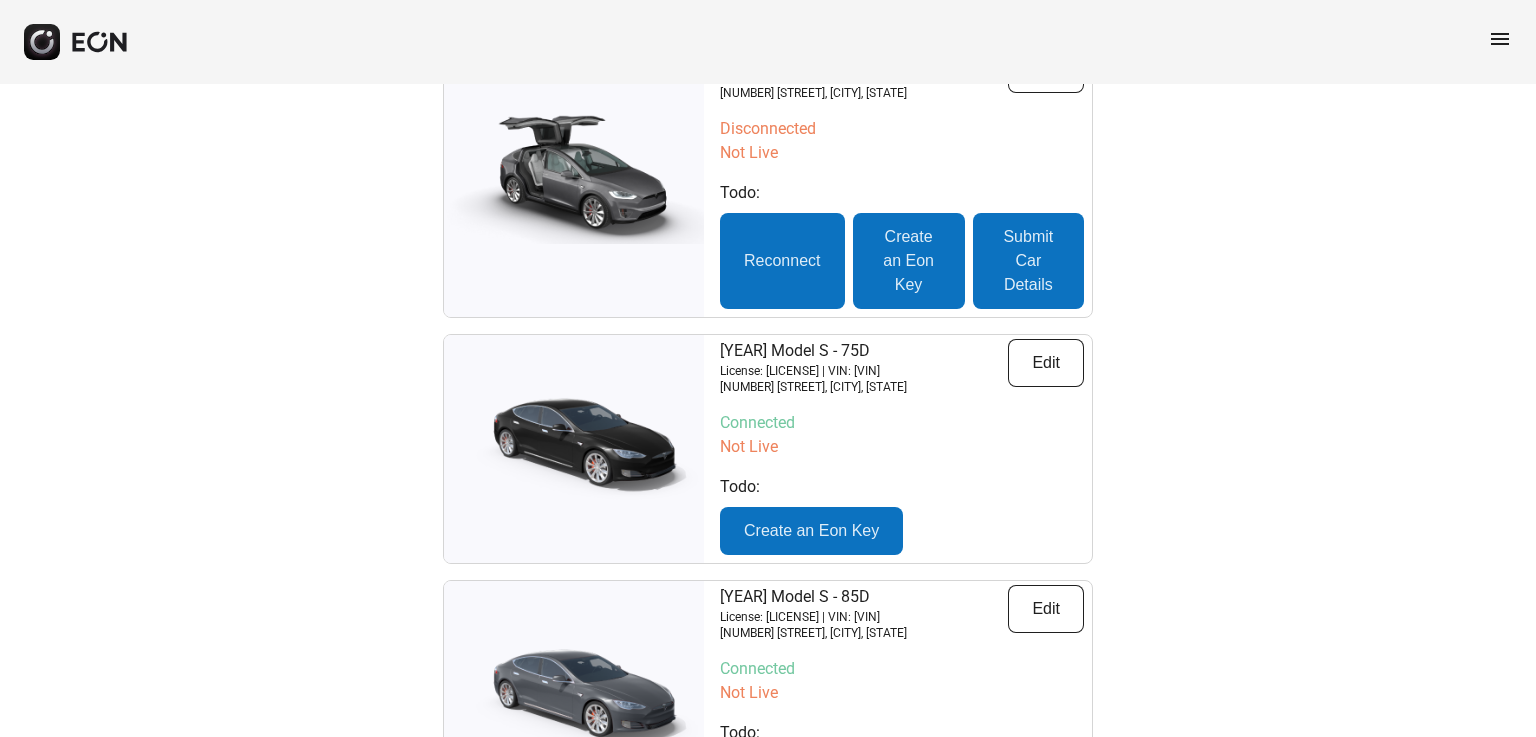 scroll, scrollTop: 0, scrollLeft: 0, axis: both 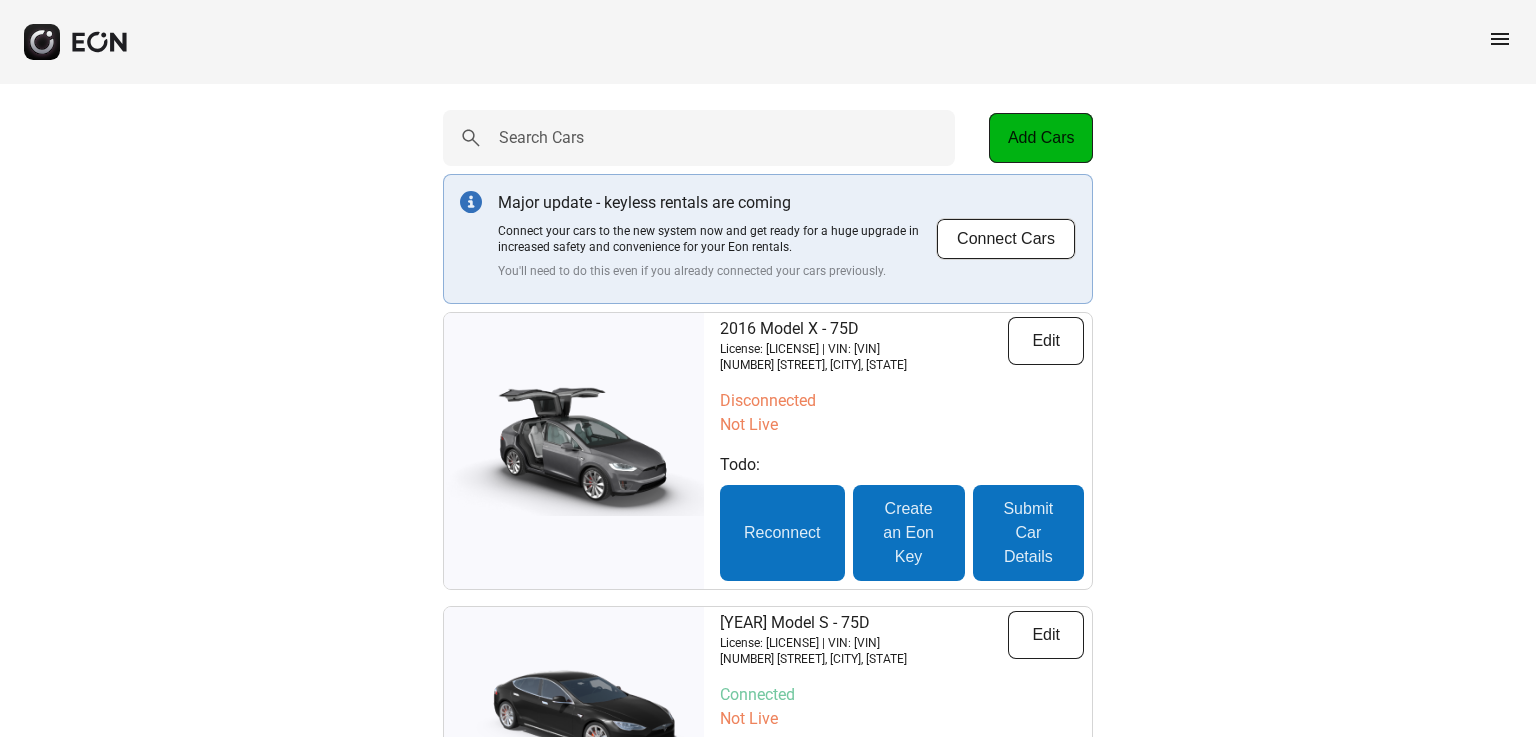 click on "menu" at bounding box center [1500, 39] 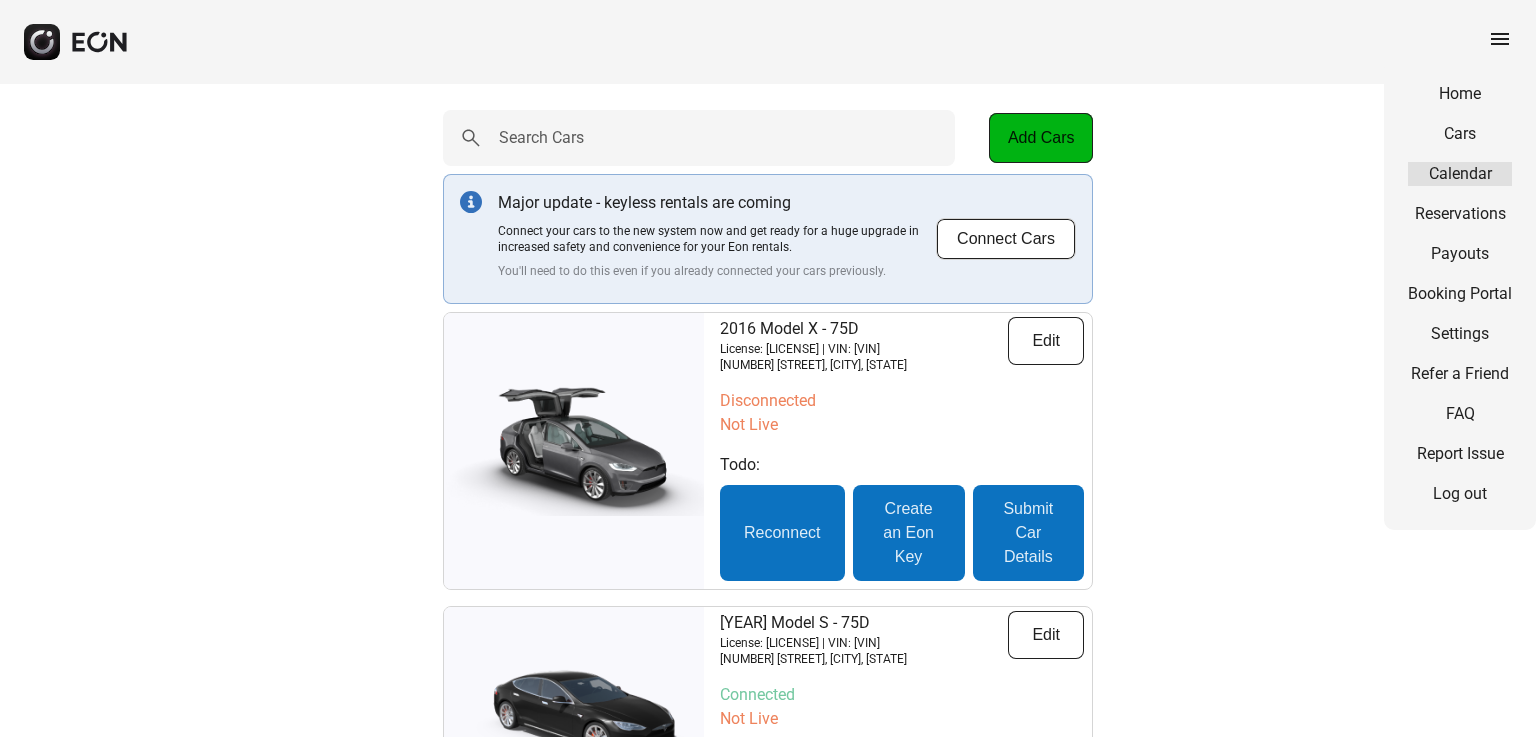 click on "Calendar" at bounding box center [1460, 174] 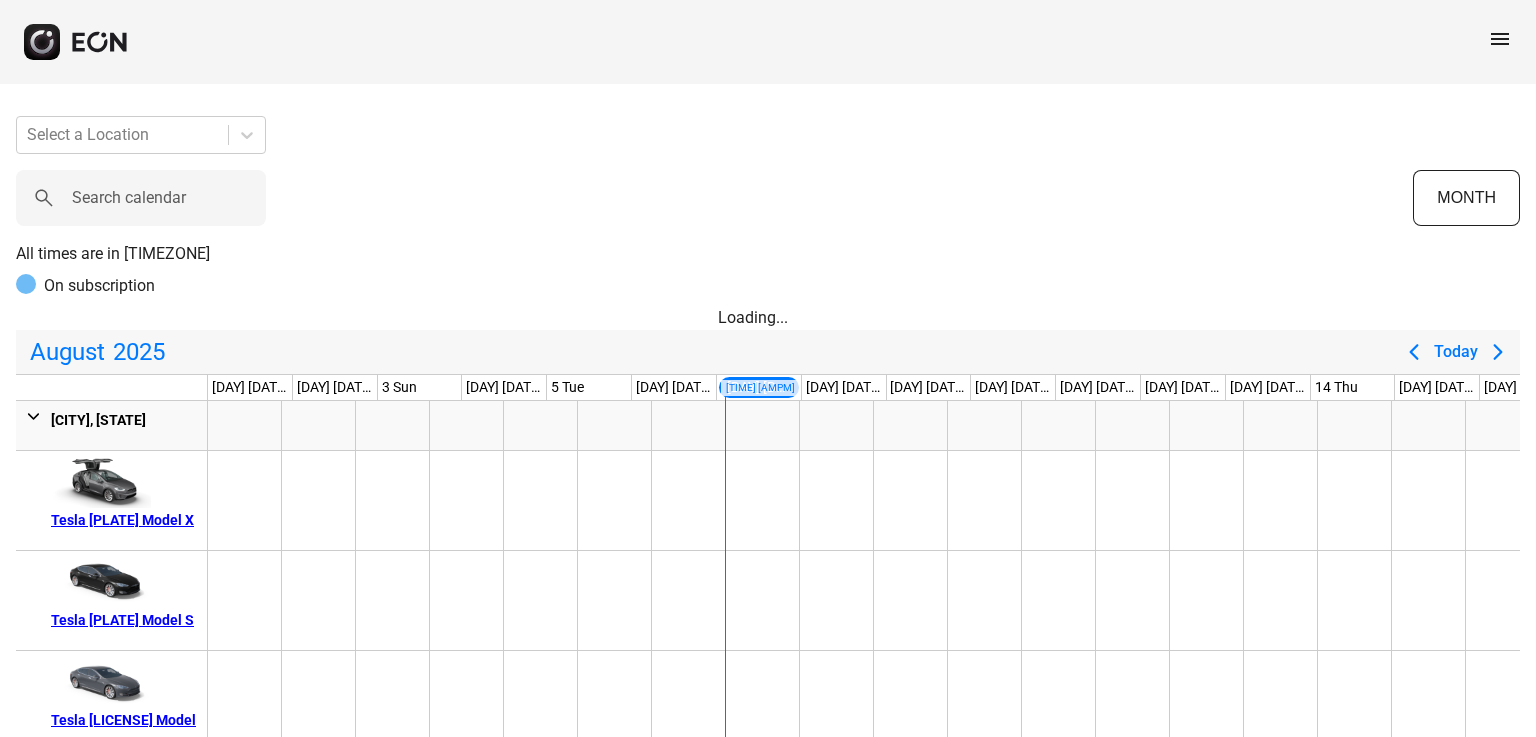 scroll, scrollTop: 0, scrollLeft: 445, axis: horizontal 